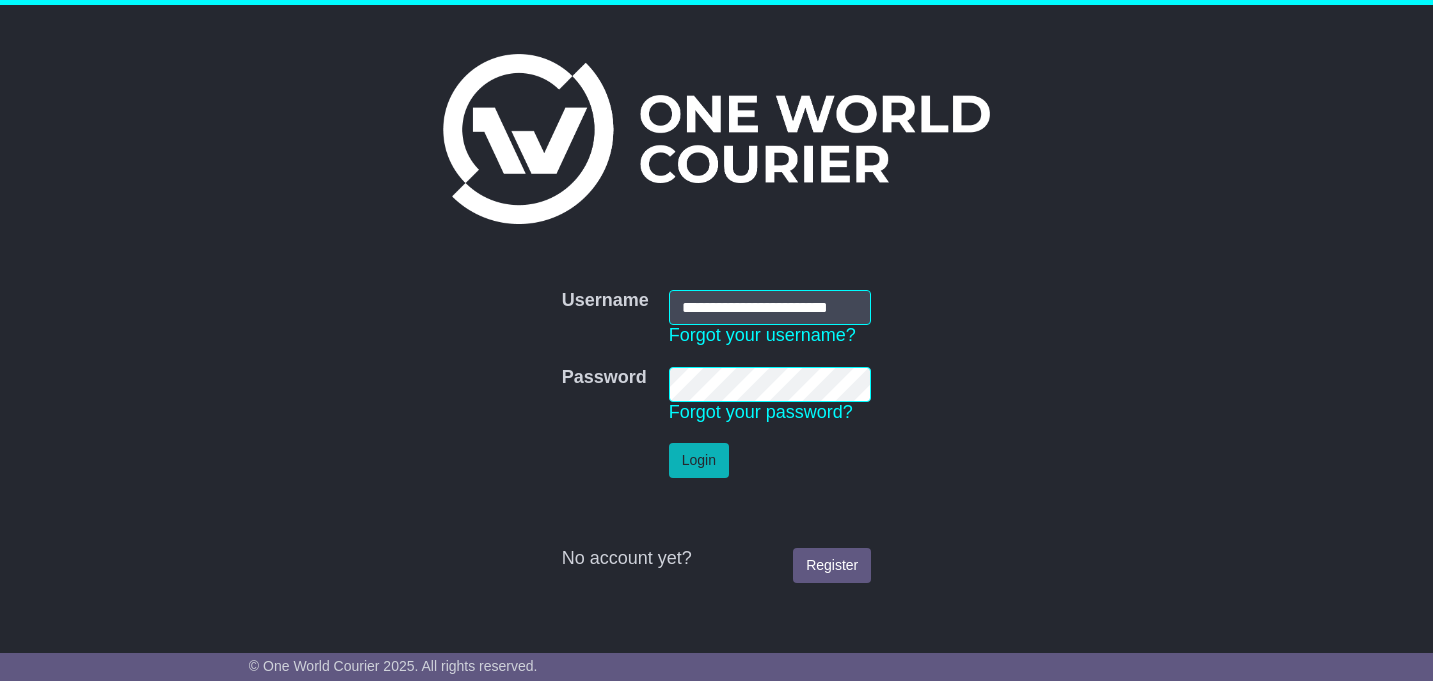 scroll, scrollTop: 0, scrollLeft: 0, axis: both 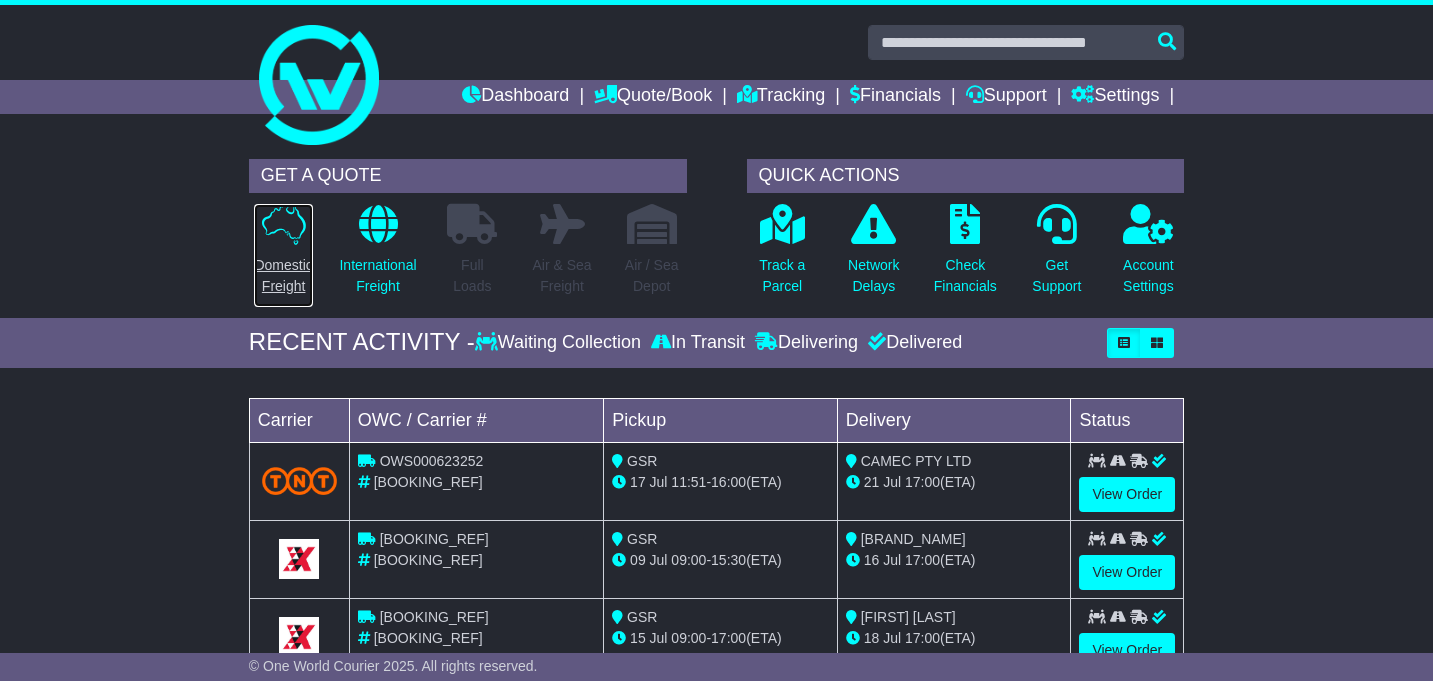 click on "Domestic Freight" at bounding box center [283, 255] 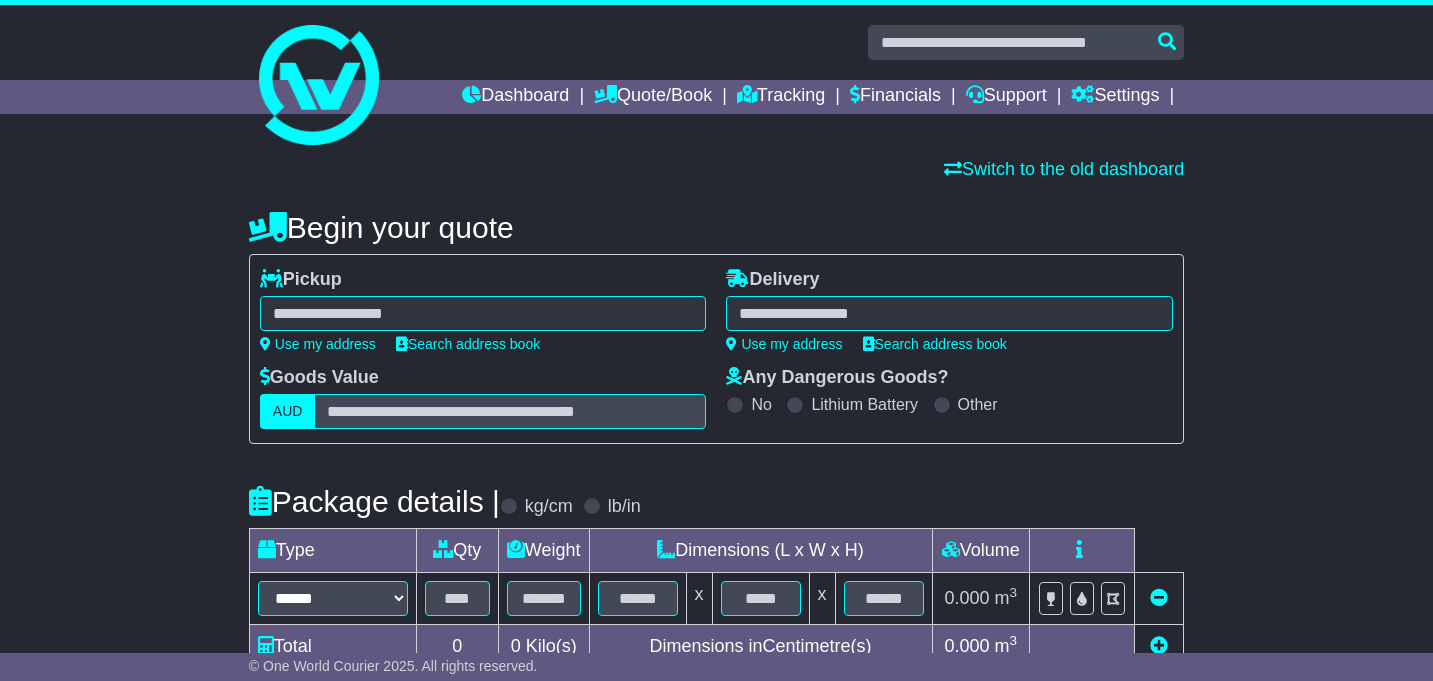 scroll, scrollTop: 0, scrollLeft: 0, axis: both 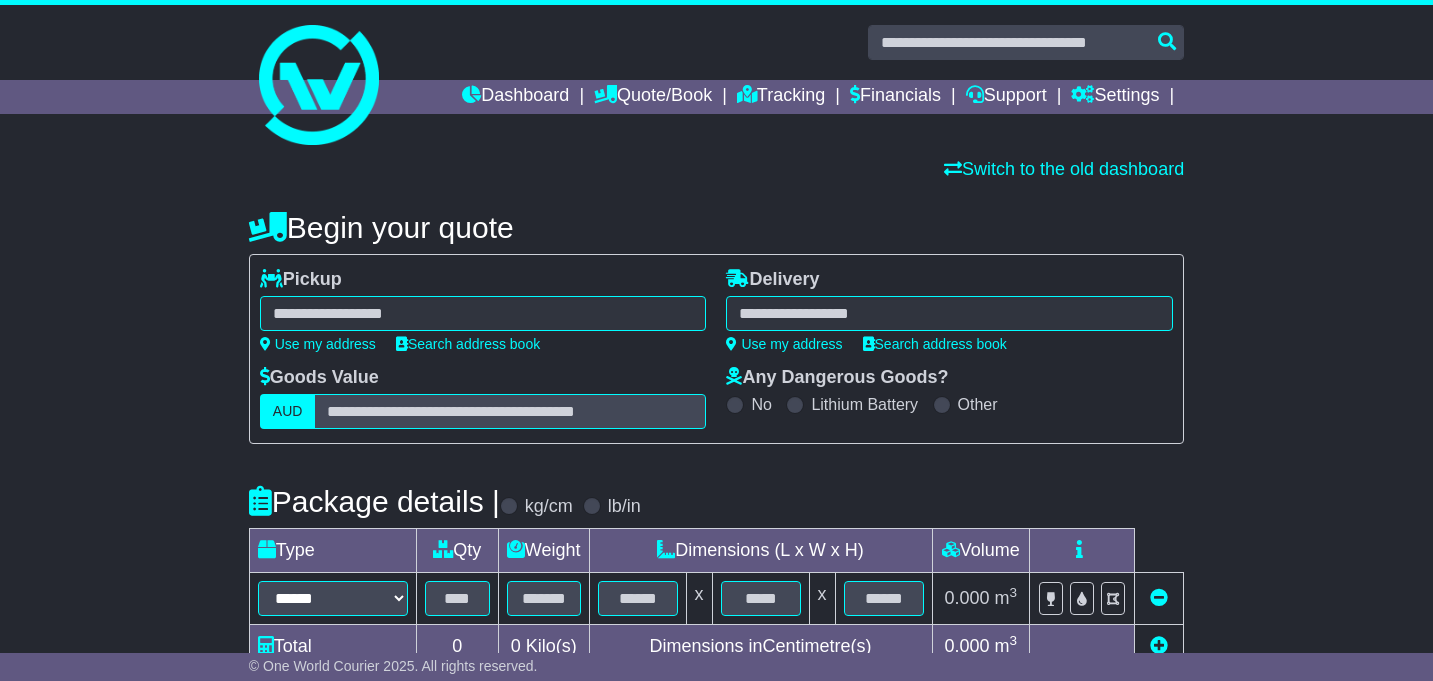 click at bounding box center (483, 313) 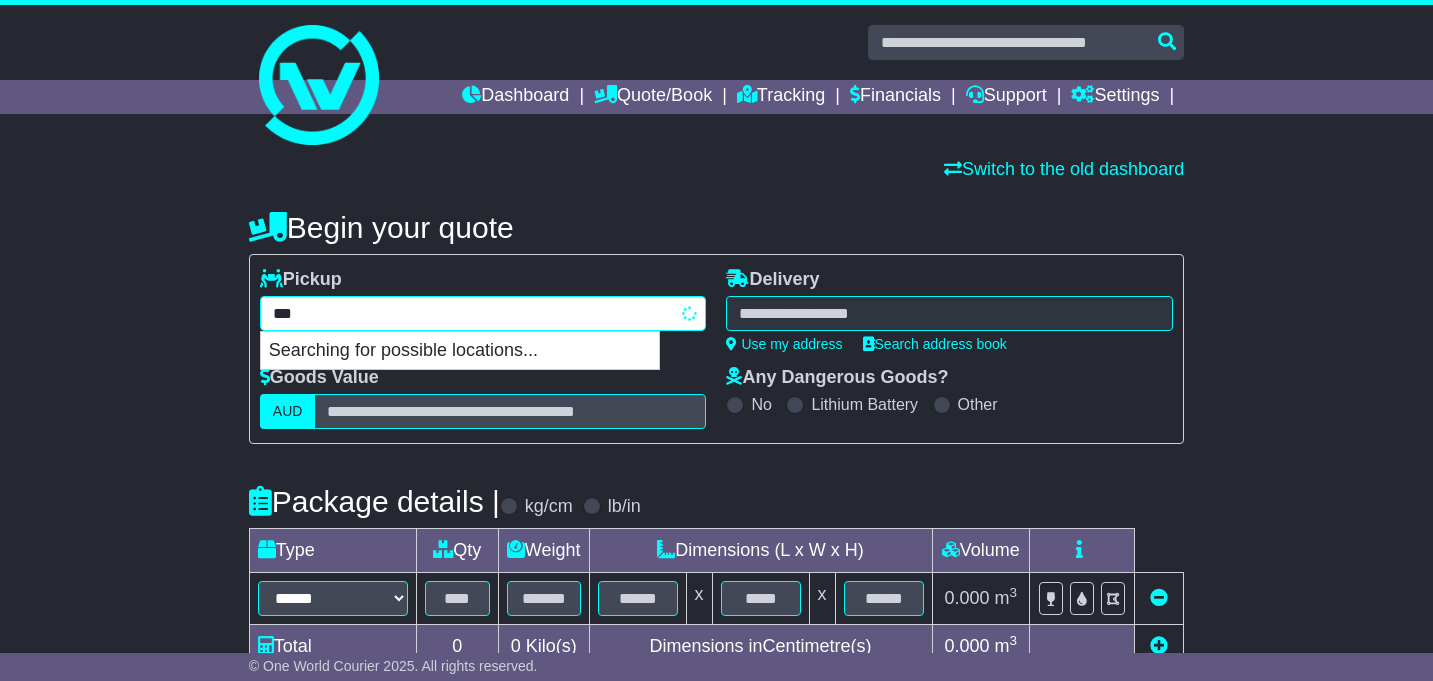 type on "****" 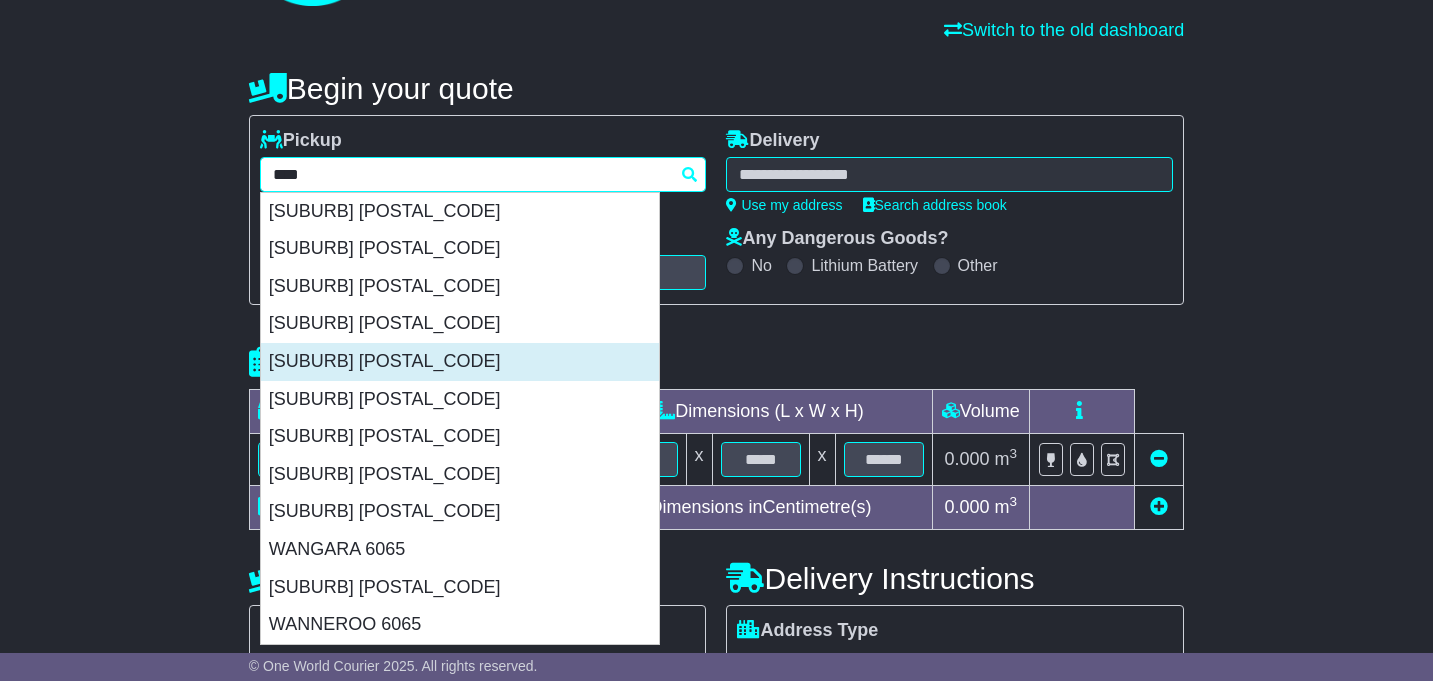 scroll, scrollTop: 163, scrollLeft: 0, axis: vertical 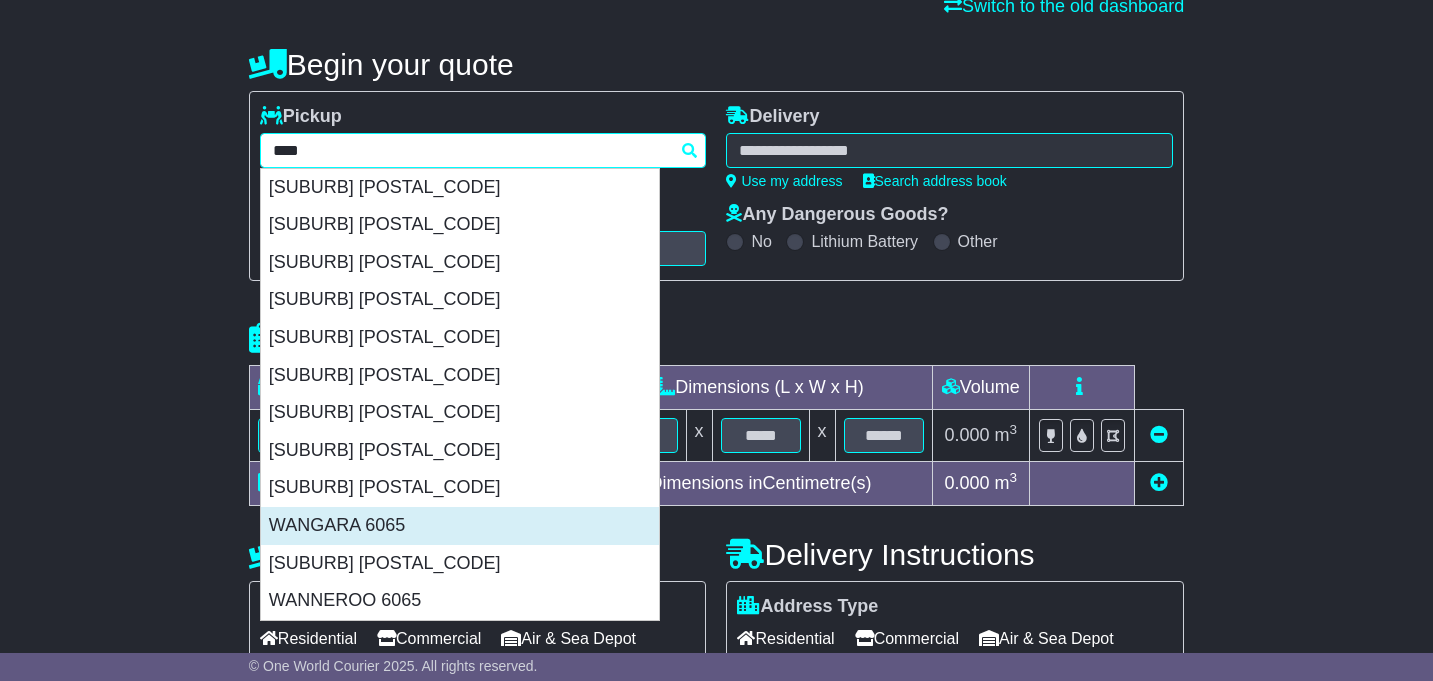 click on "WANGARA 6065" at bounding box center (460, 526) 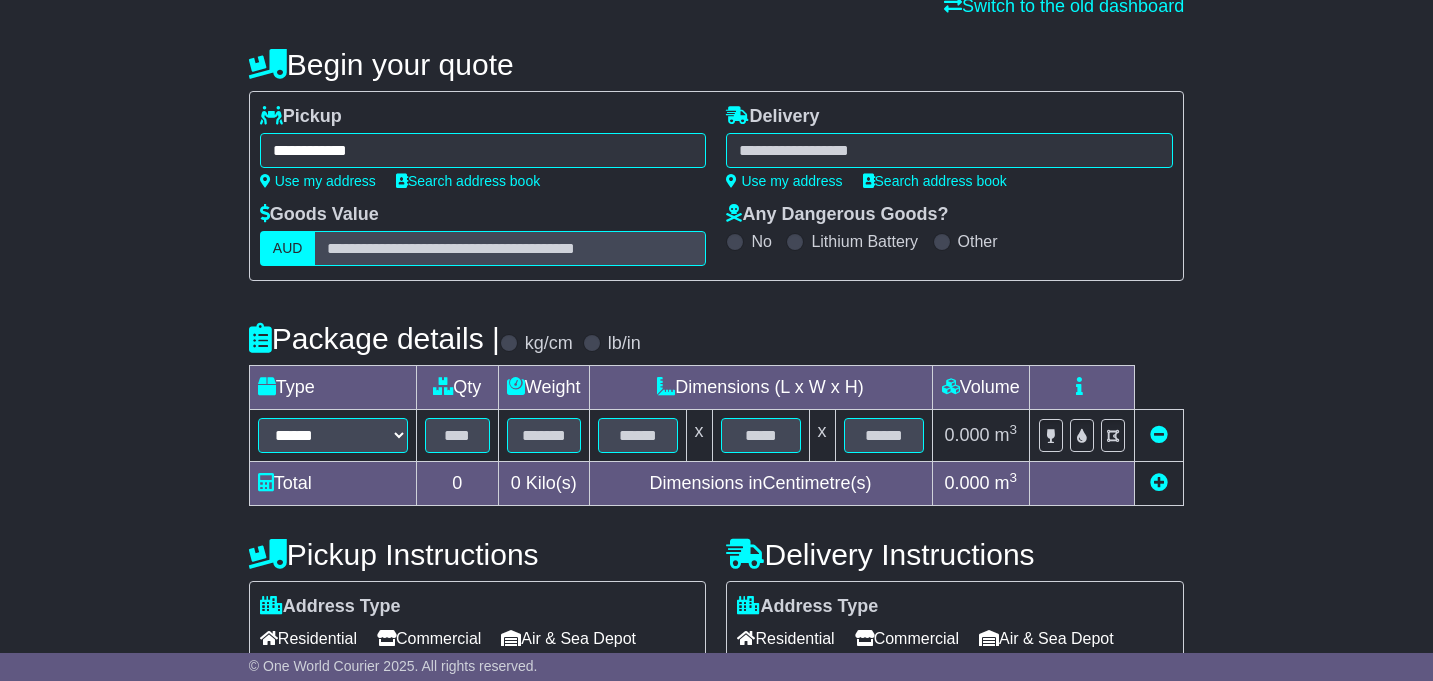 type on "**********" 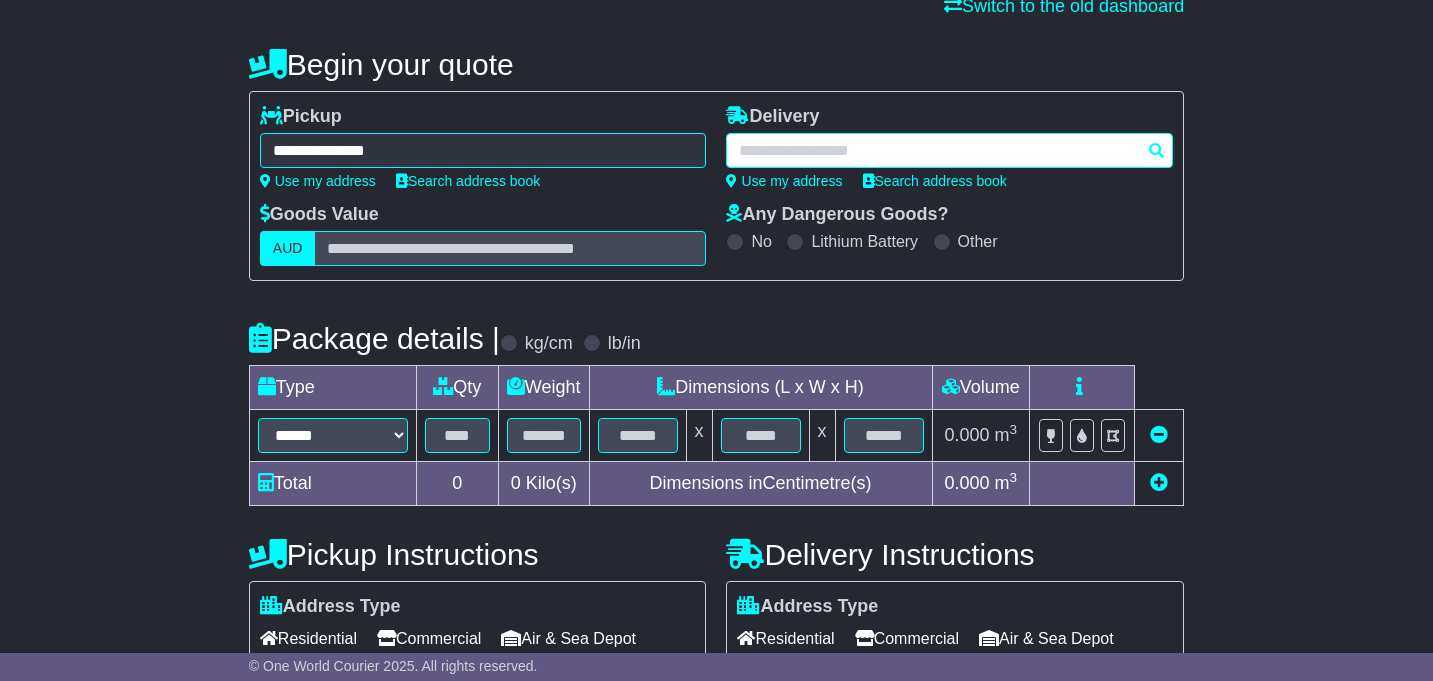 click at bounding box center [949, 150] 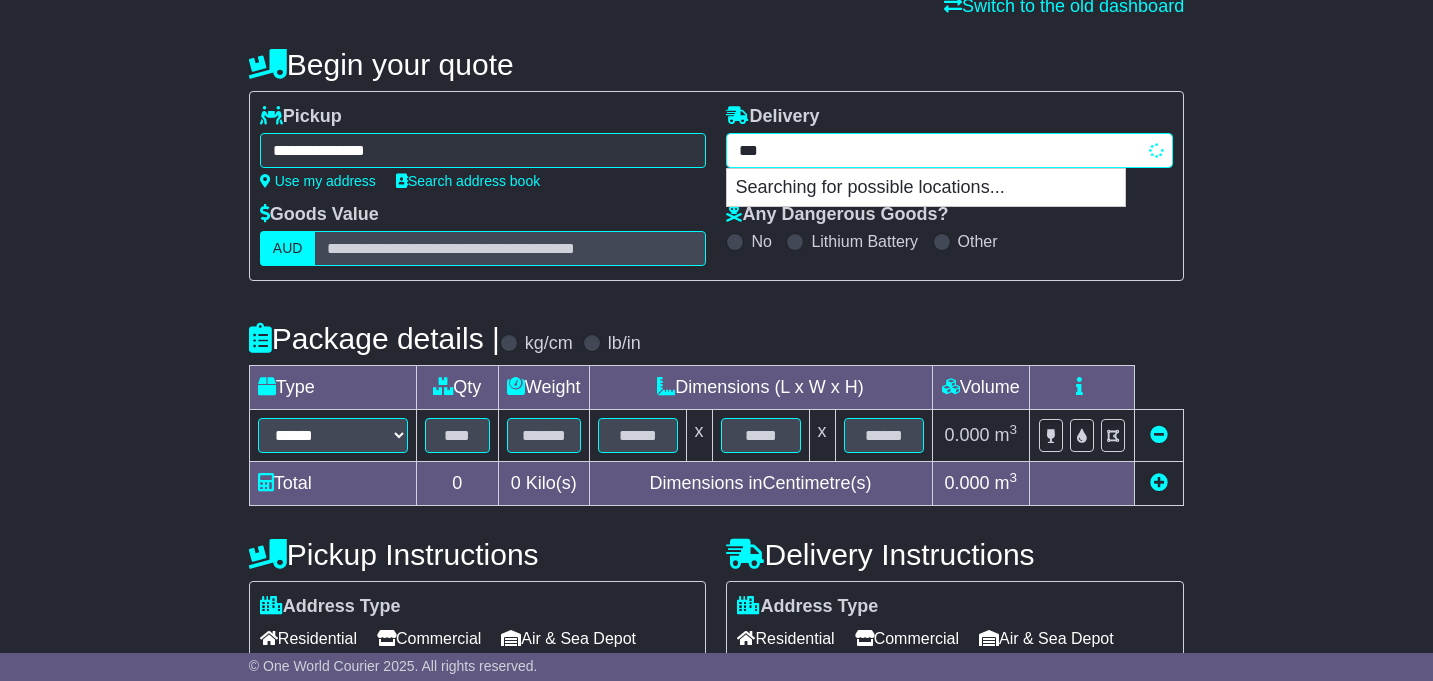 type on "****" 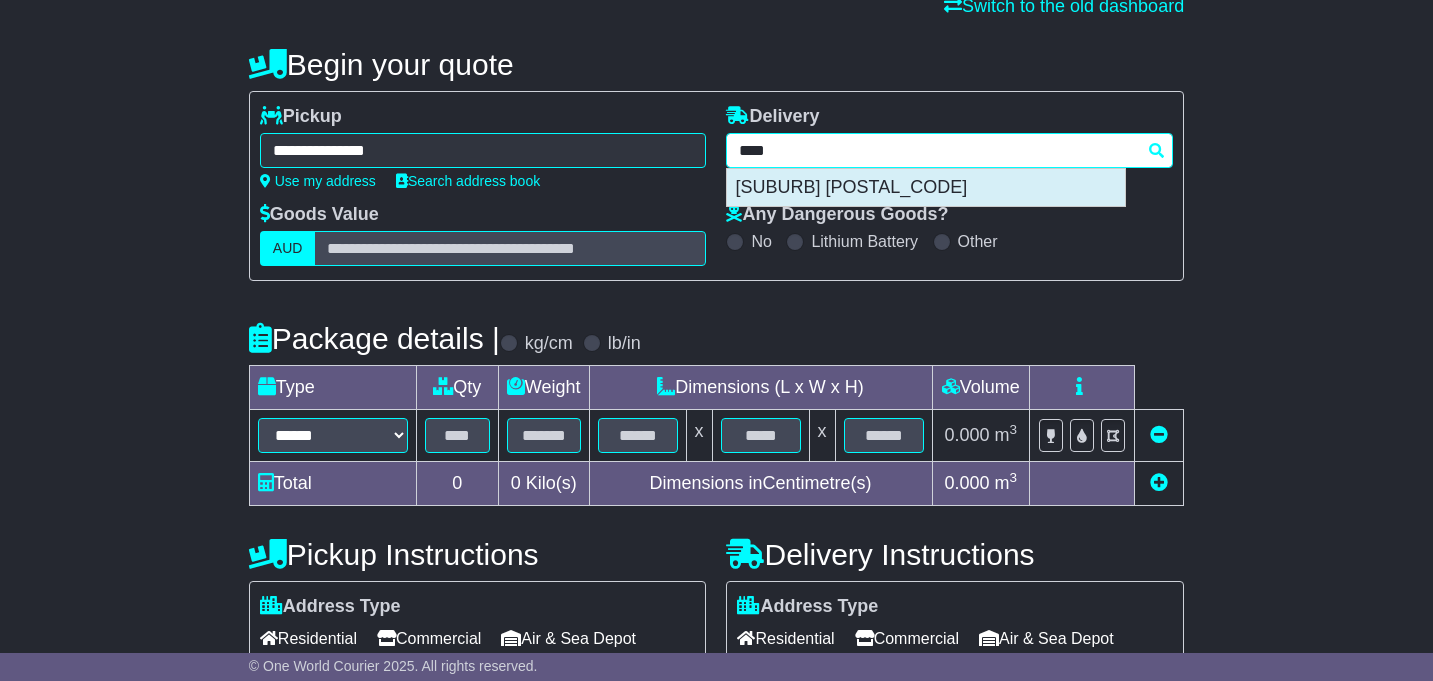 click on "EPPING 3076" at bounding box center (926, 188) 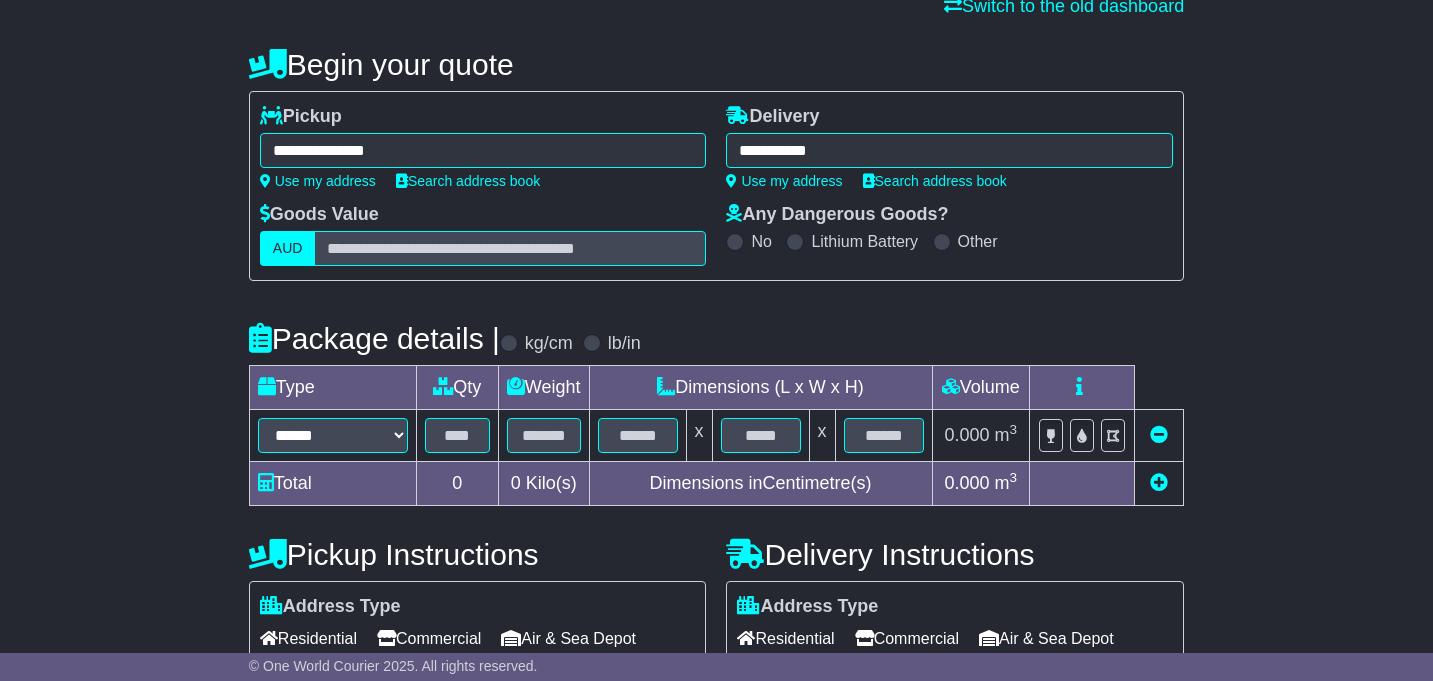 type on "**********" 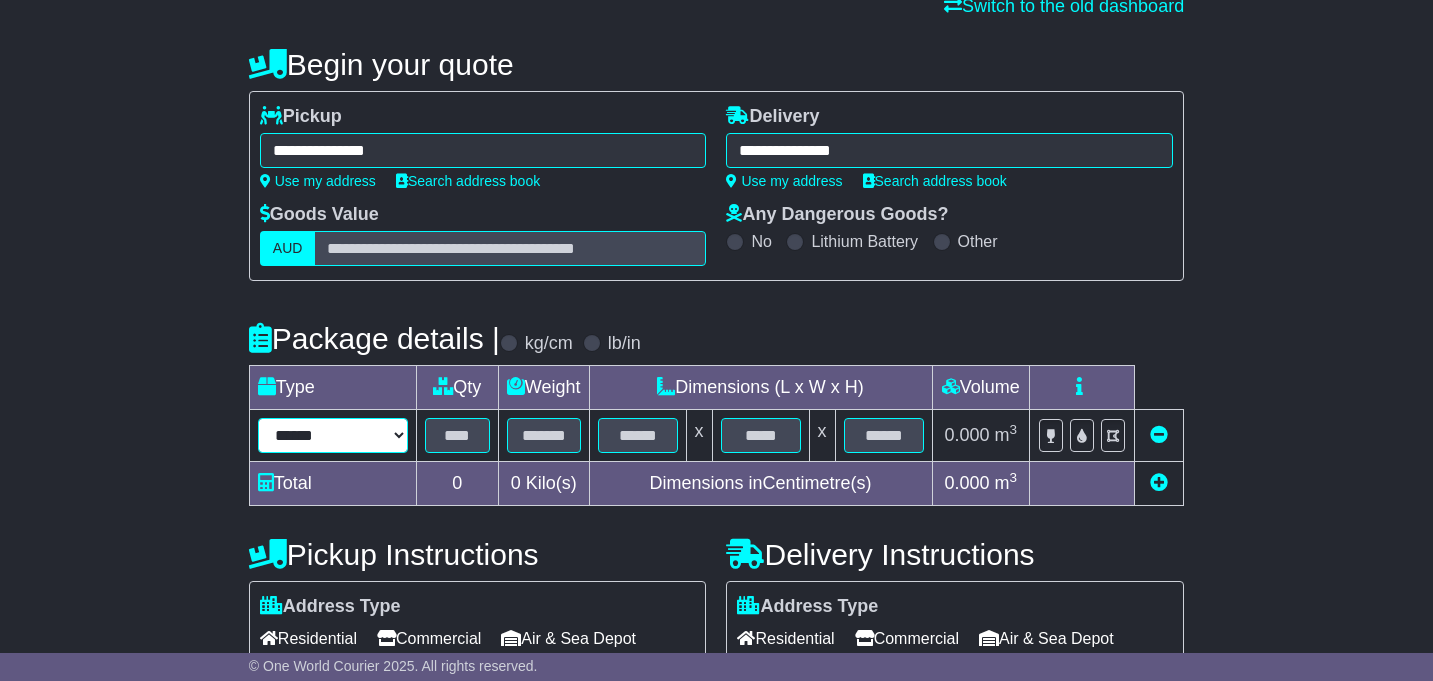click on "****** ****** *** ******** ***** **** **** ****** *** *******" at bounding box center (333, 435) 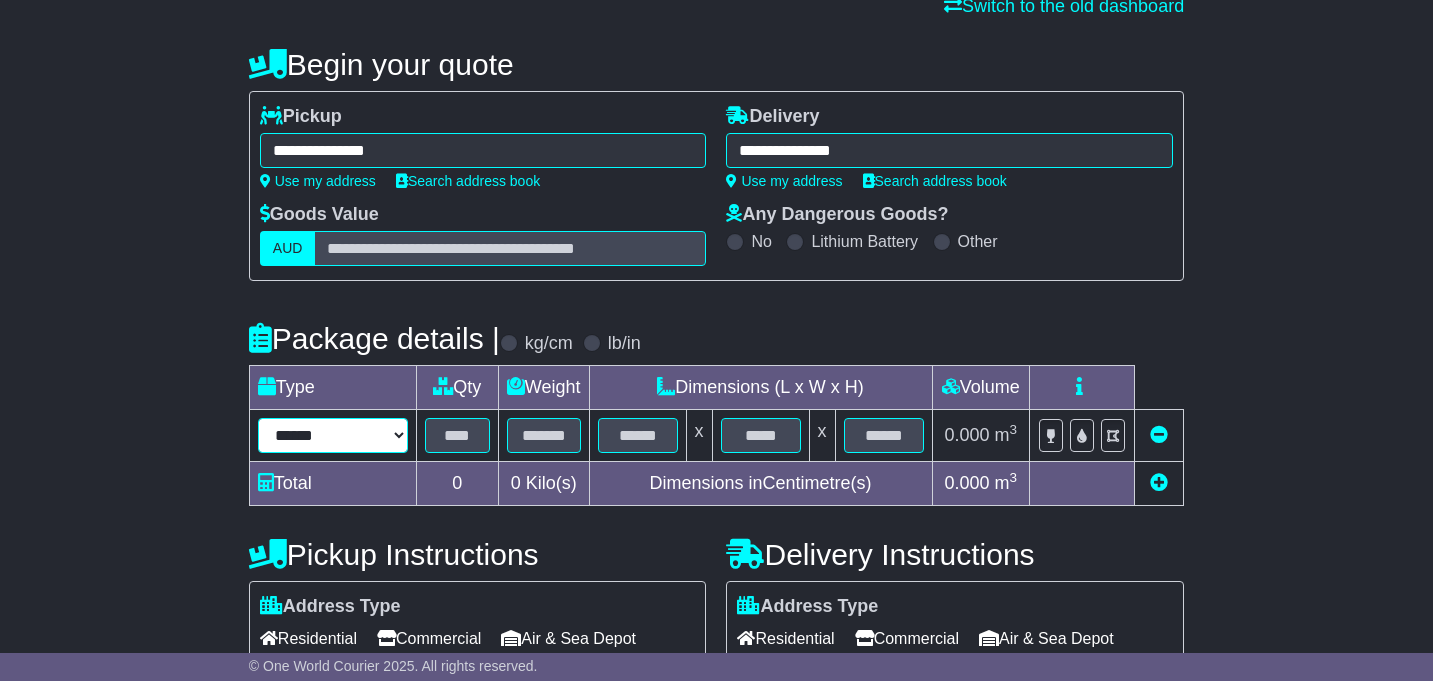 select on "*****" 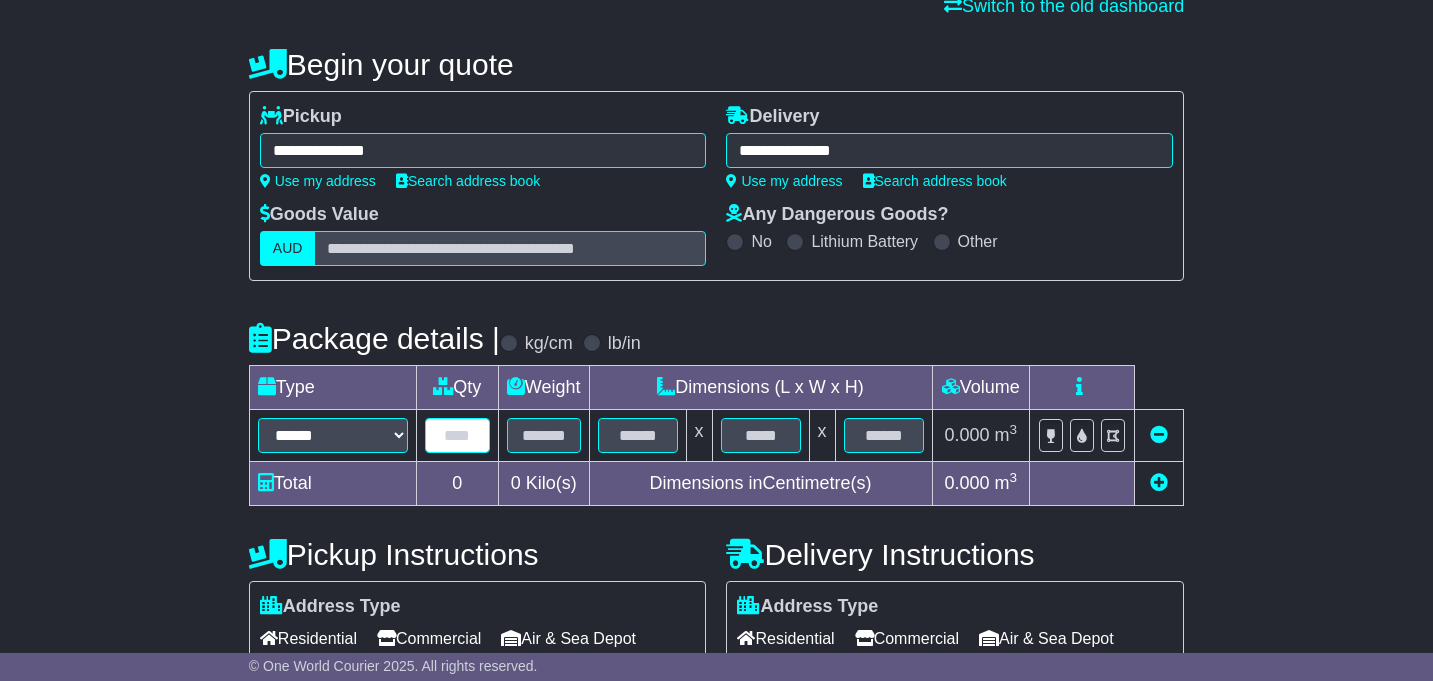 click at bounding box center [457, 435] 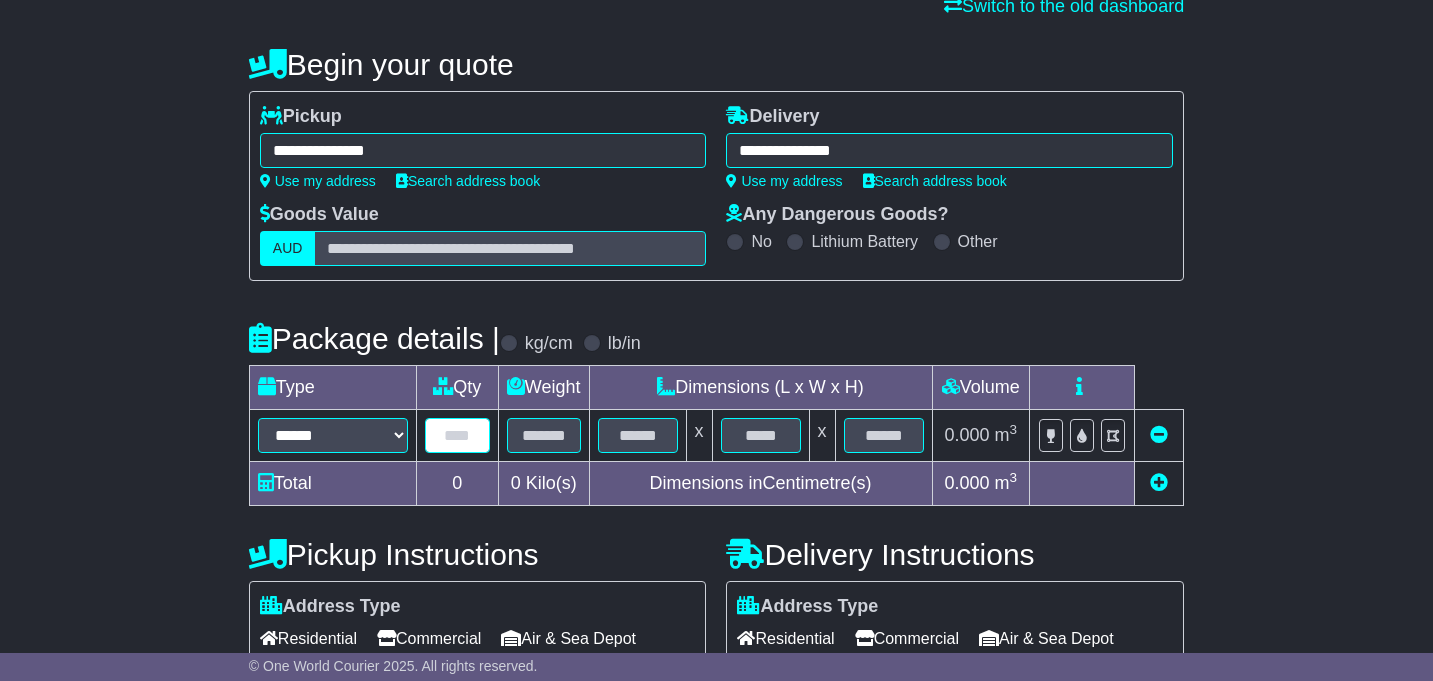 type on "*" 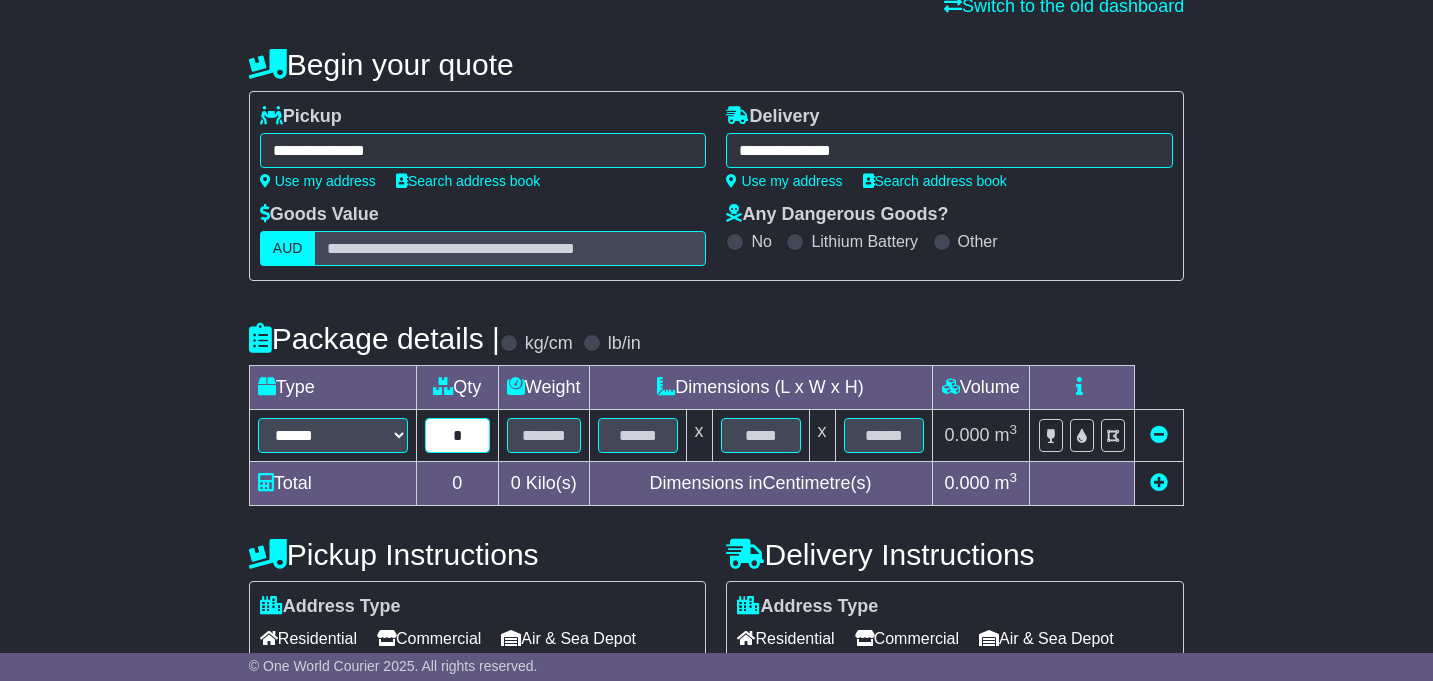 type on "*" 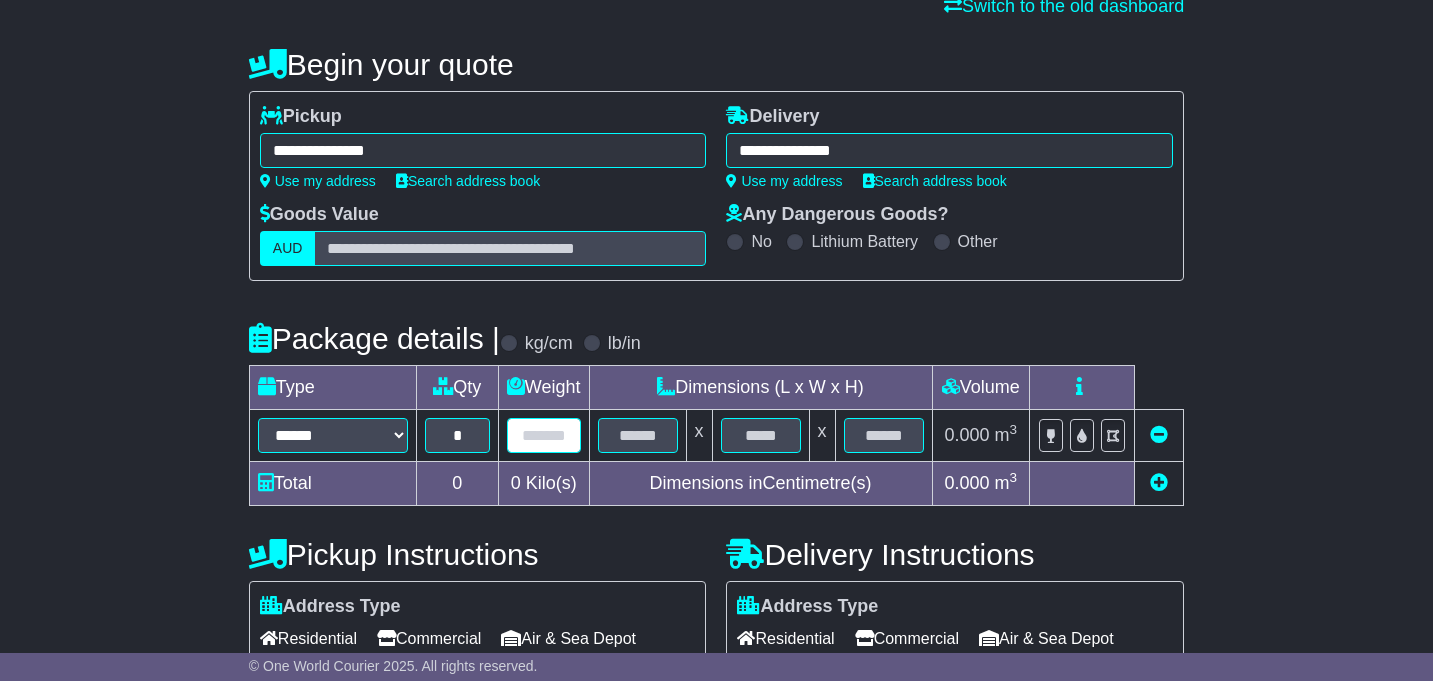 click at bounding box center [544, 435] 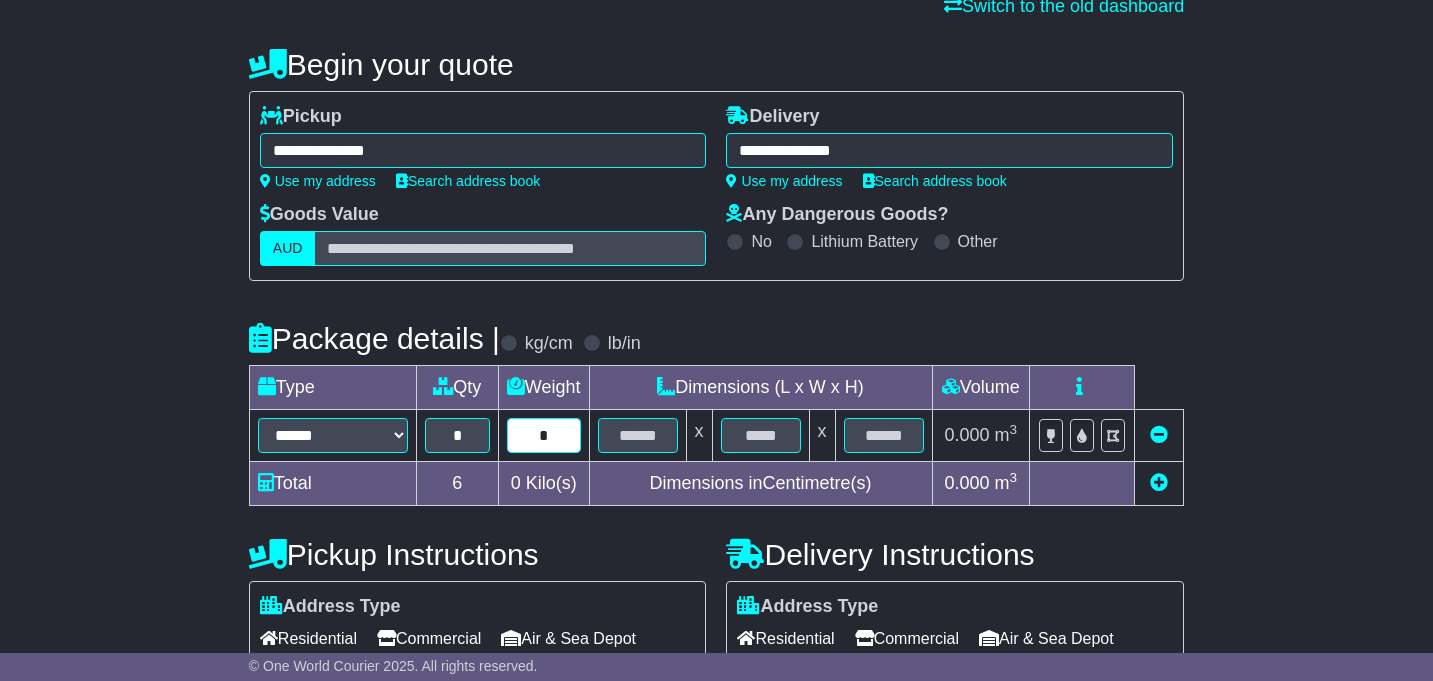 type on "*" 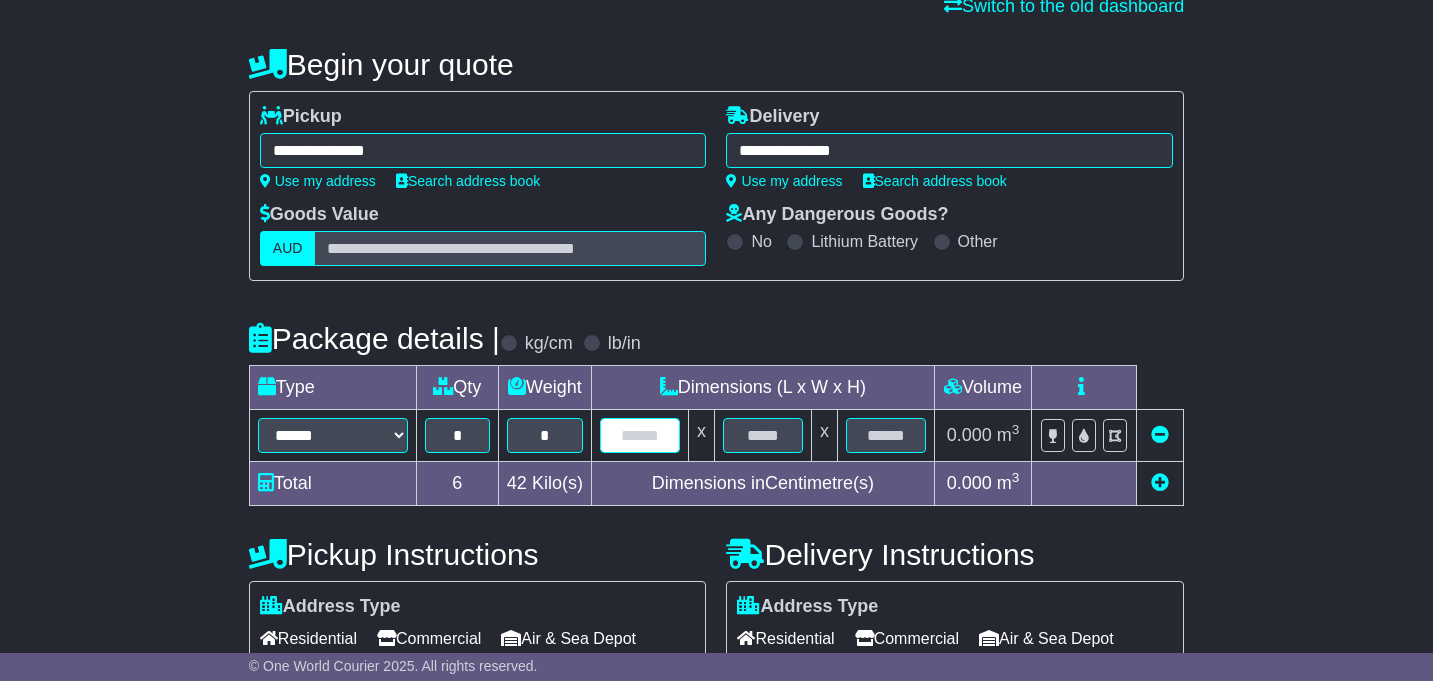 click at bounding box center (640, 435) 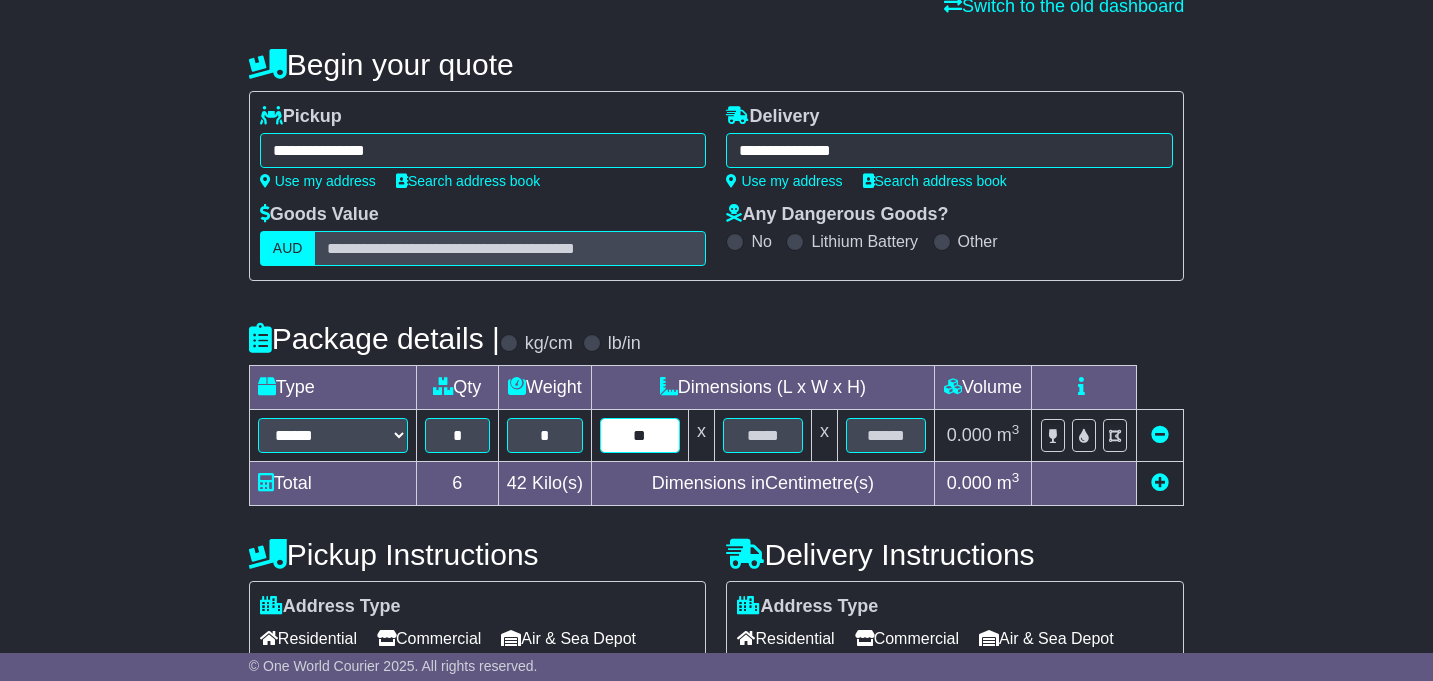 type on "**" 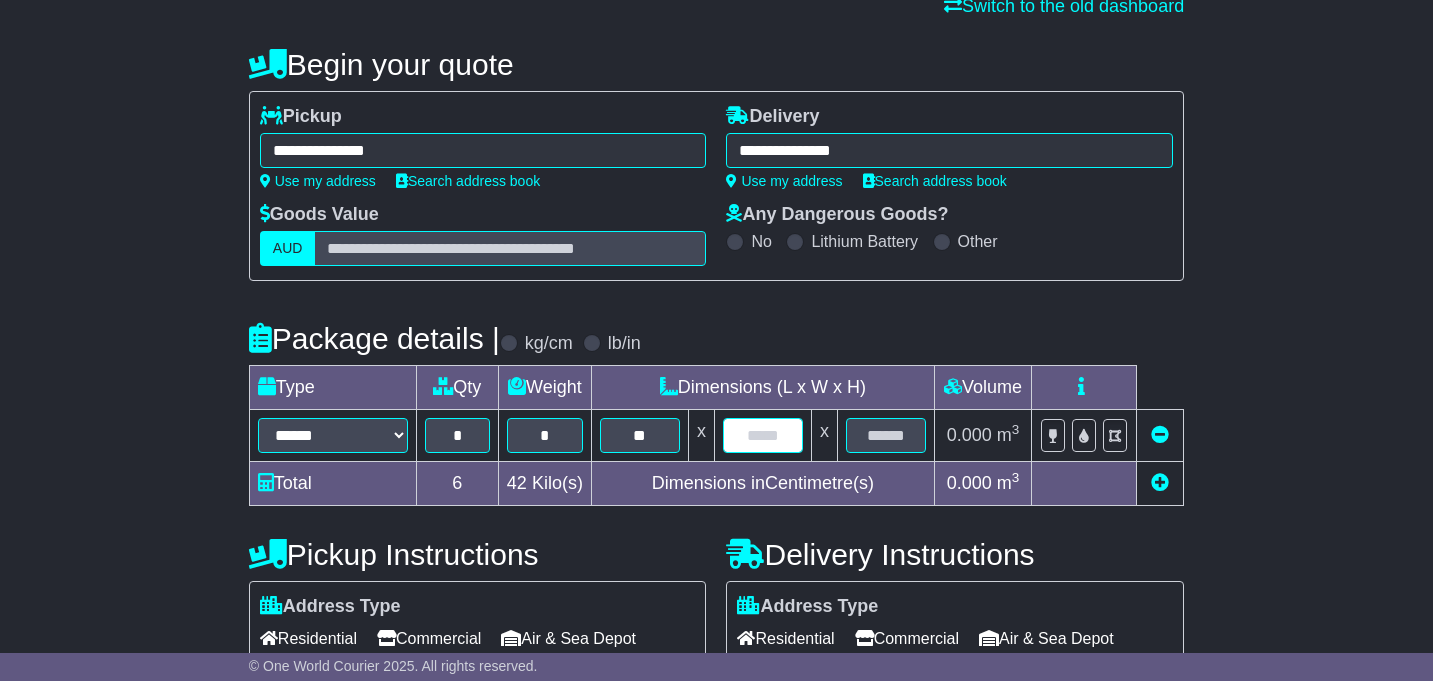 click at bounding box center (763, 435) 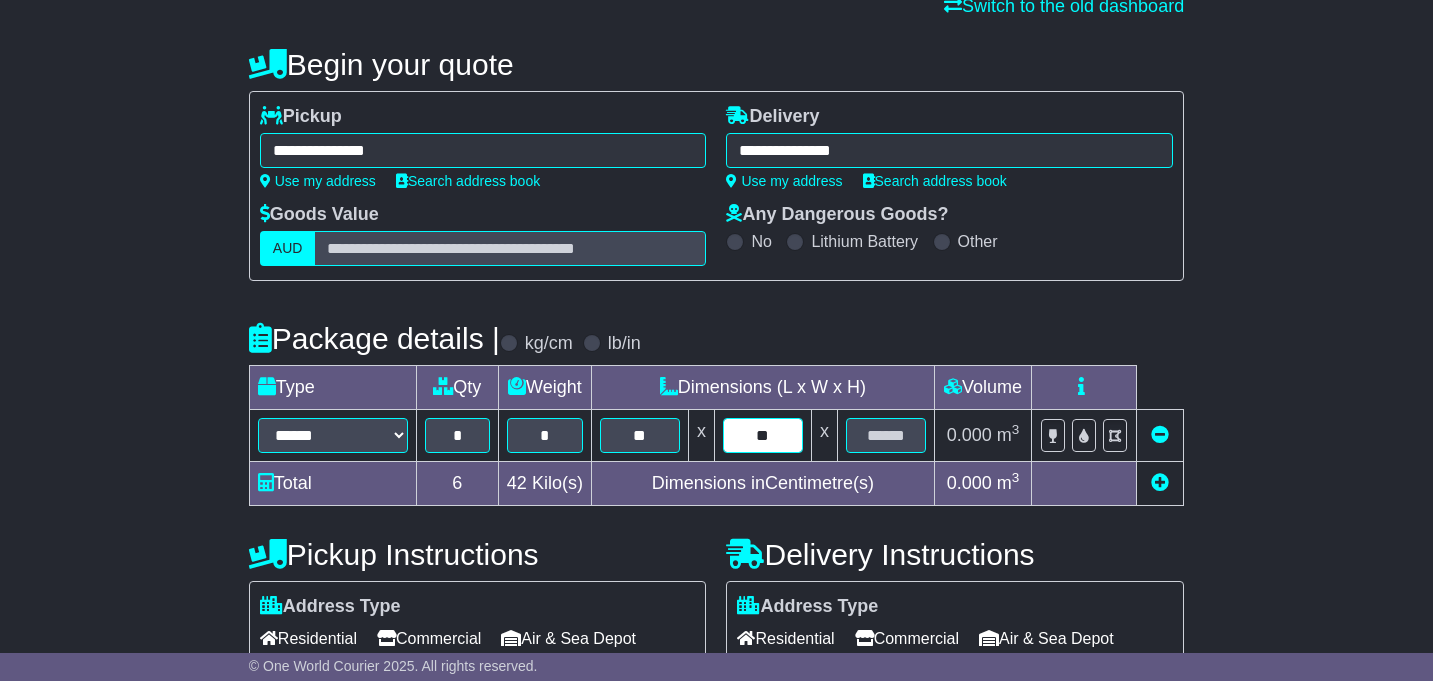 type on "**" 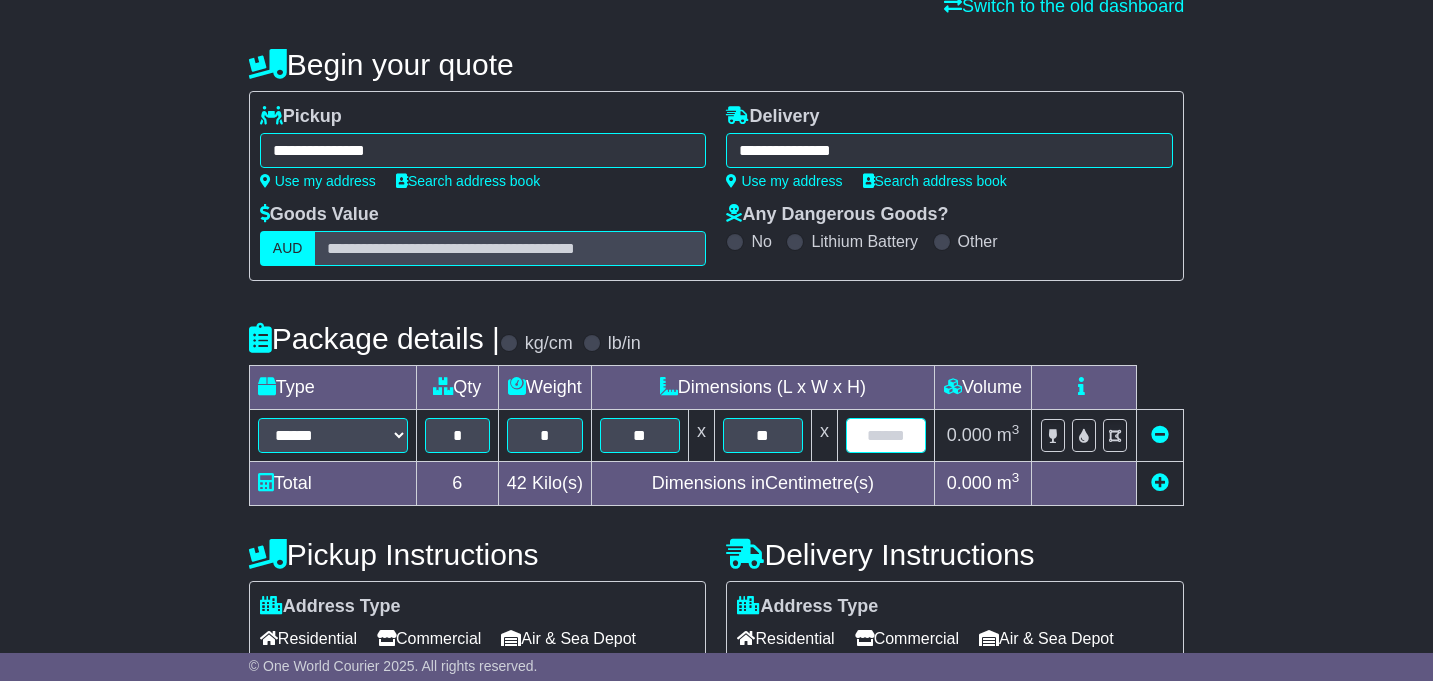 click at bounding box center [886, 435] 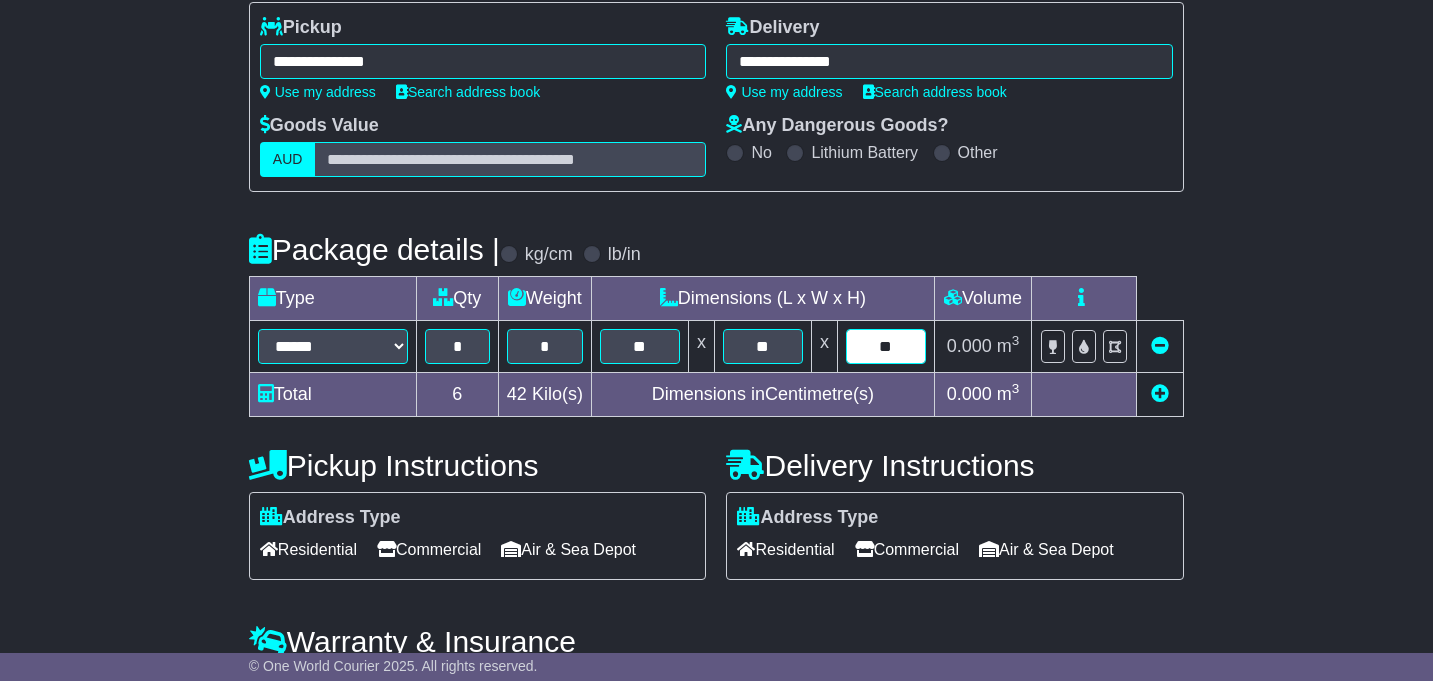 scroll, scrollTop: 248, scrollLeft: 0, axis: vertical 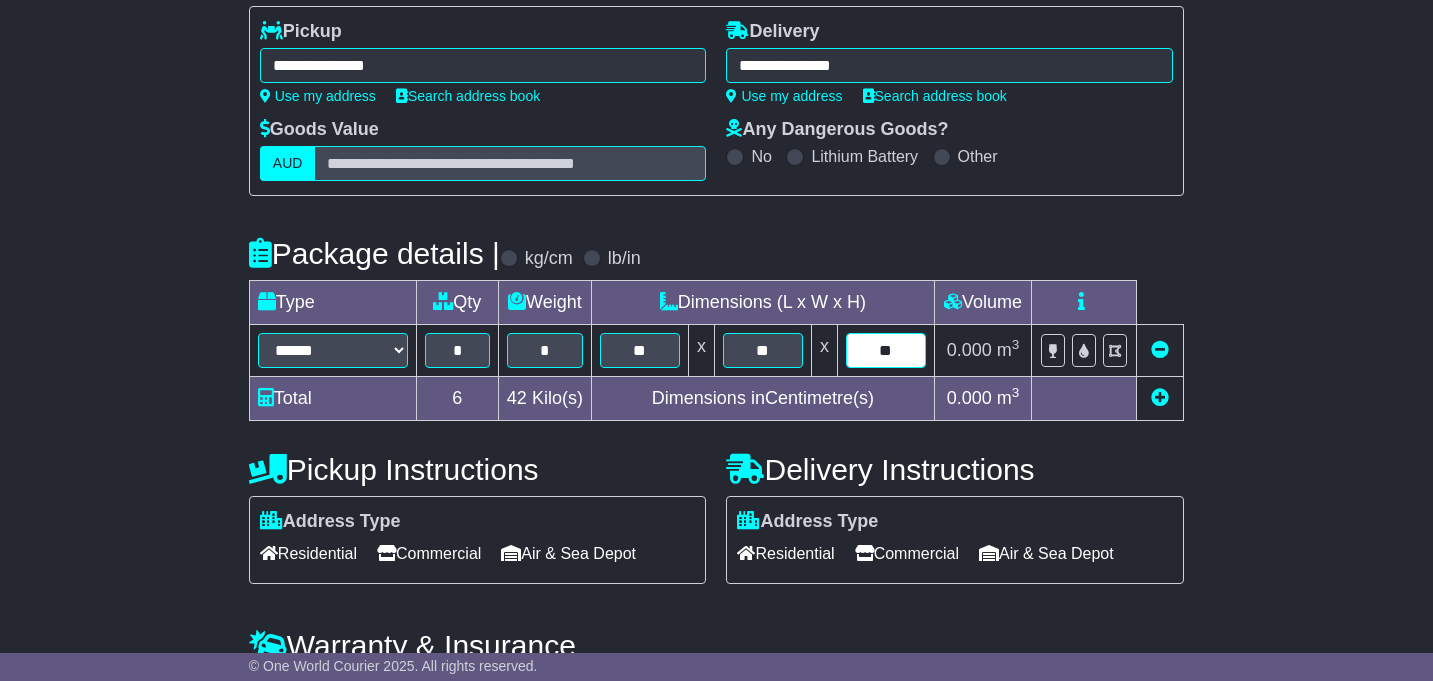 type on "**" 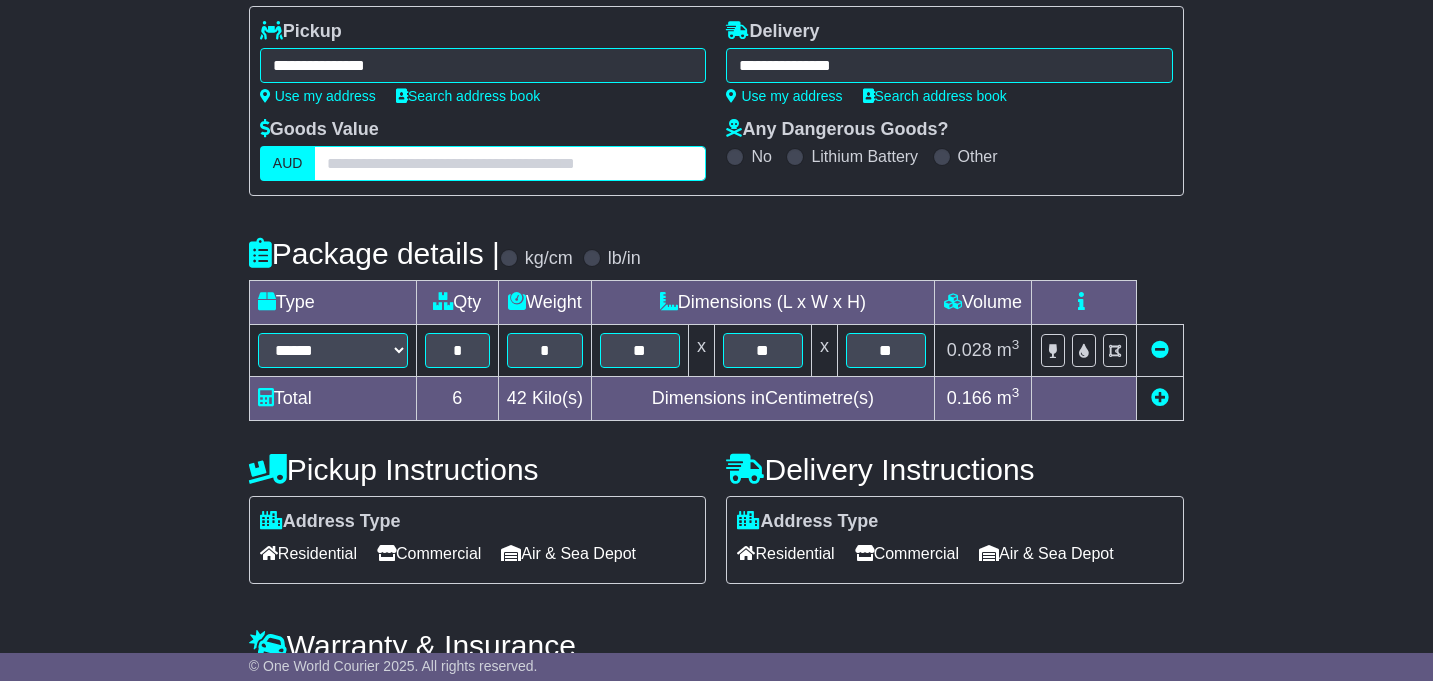 click at bounding box center [510, 163] 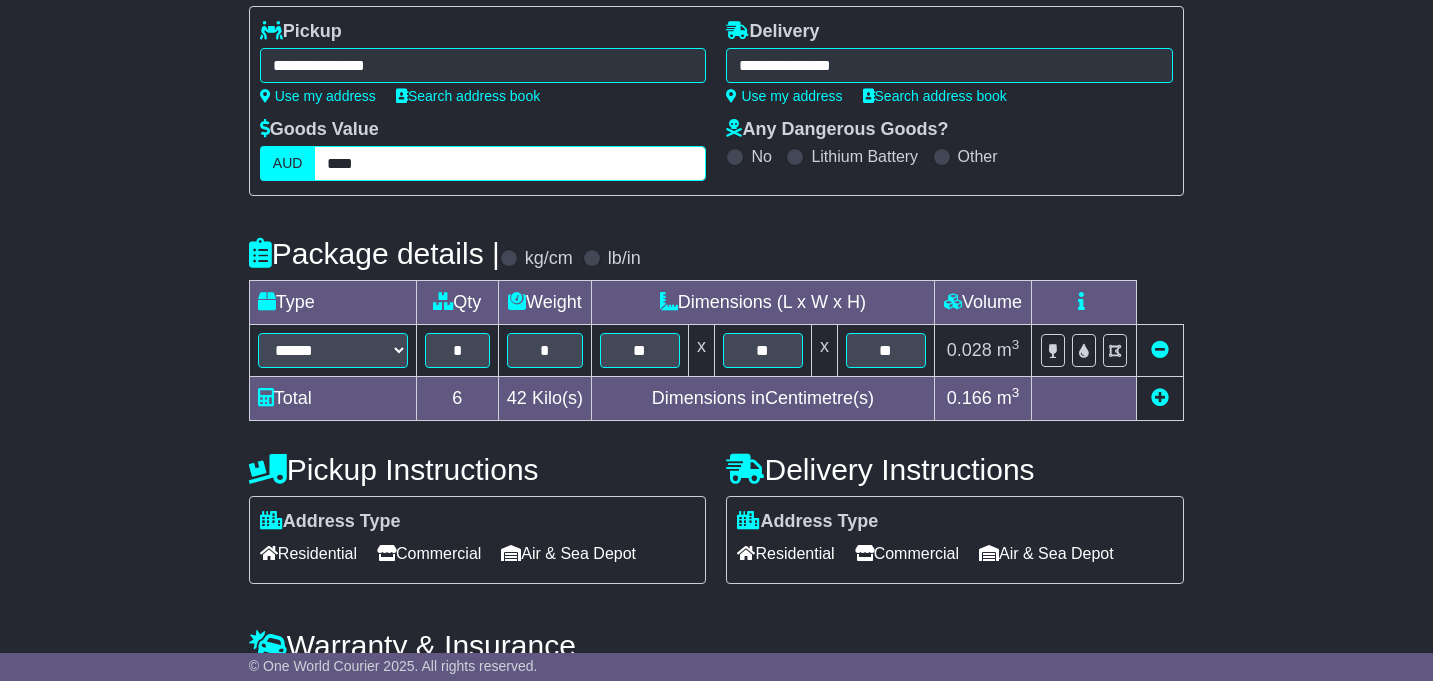 type on "****" 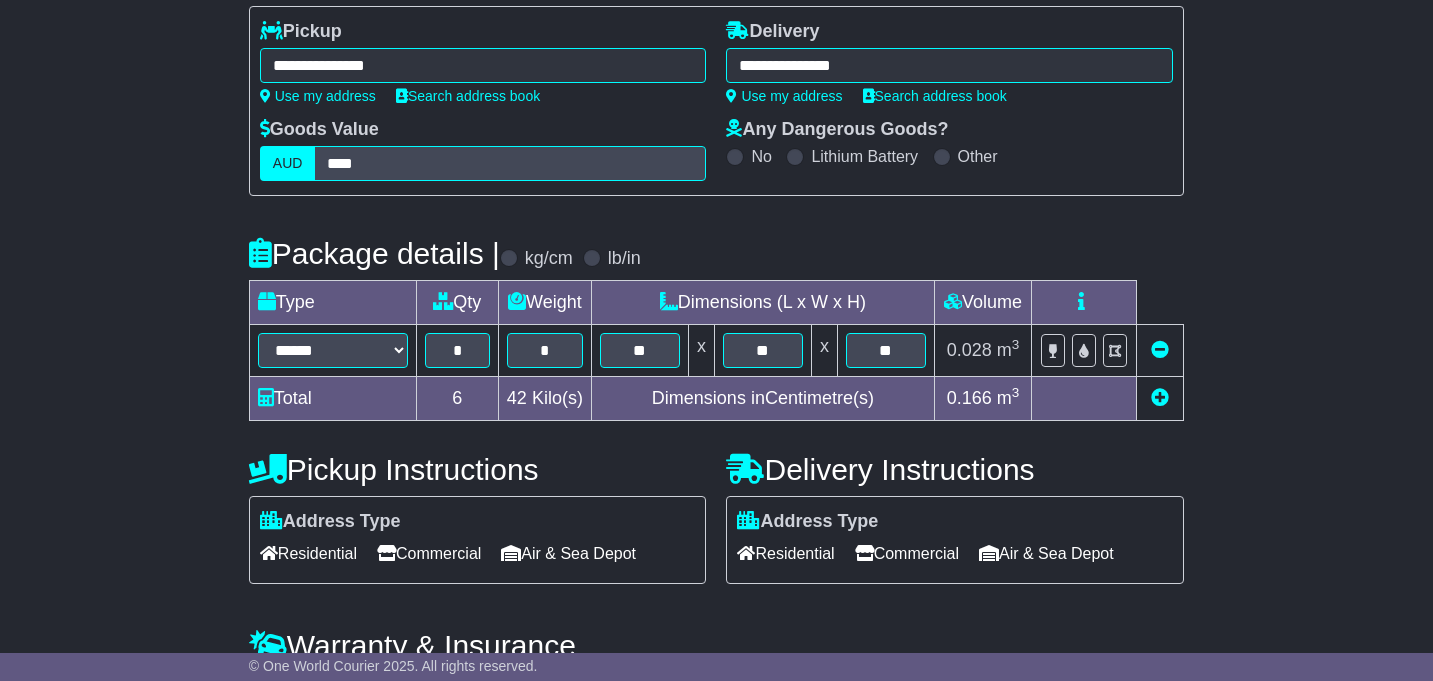 click on "Commercial" at bounding box center (429, 553) 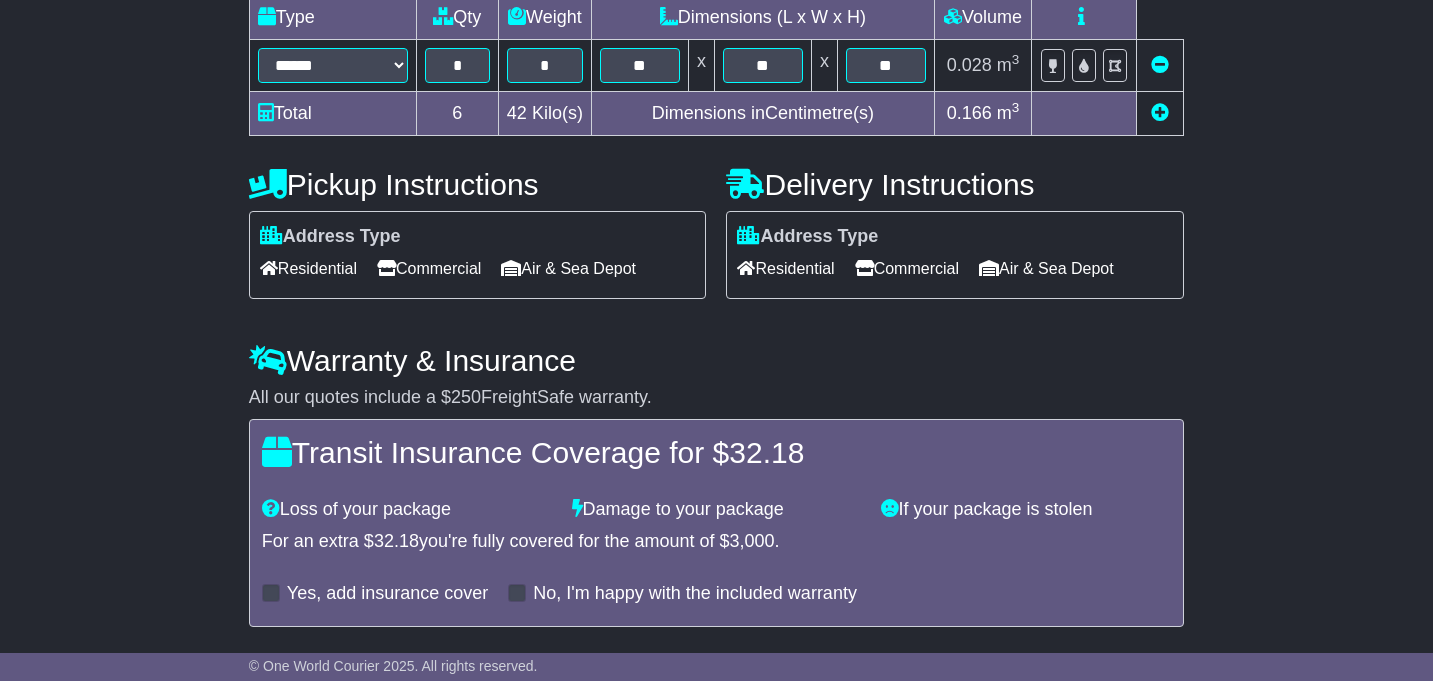scroll, scrollTop: 597, scrollLeft: 0, axis: vertical 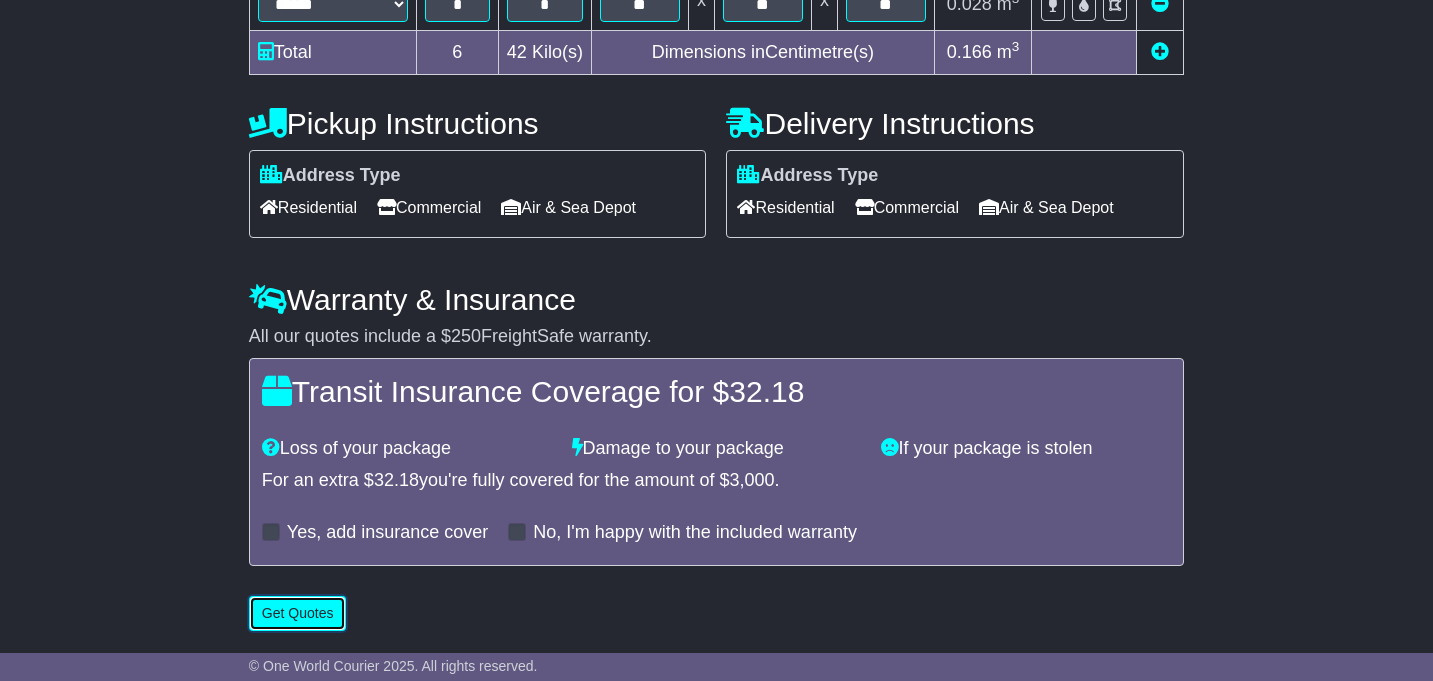 click on "Get Quotes" at bounding box center [298, 613] 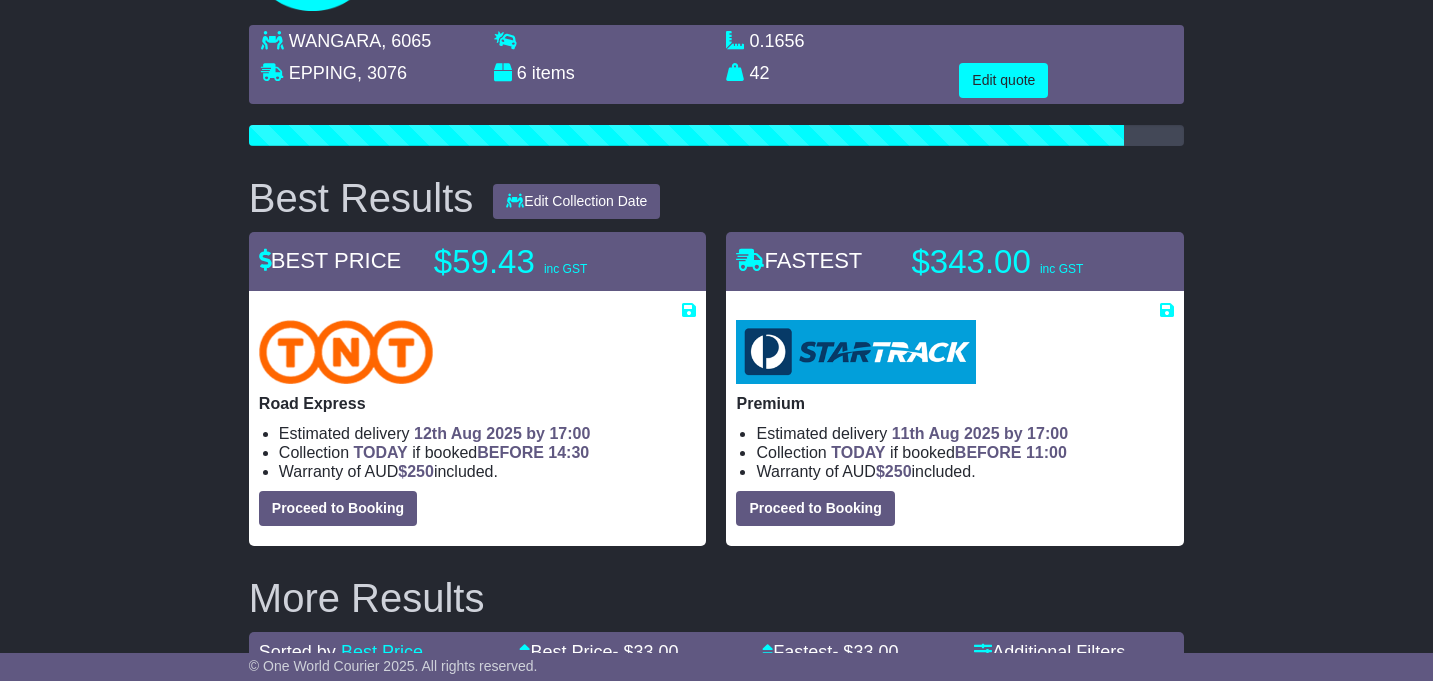 scroll, scrollTop: 157, scrollLeft: 0, axis: vertical 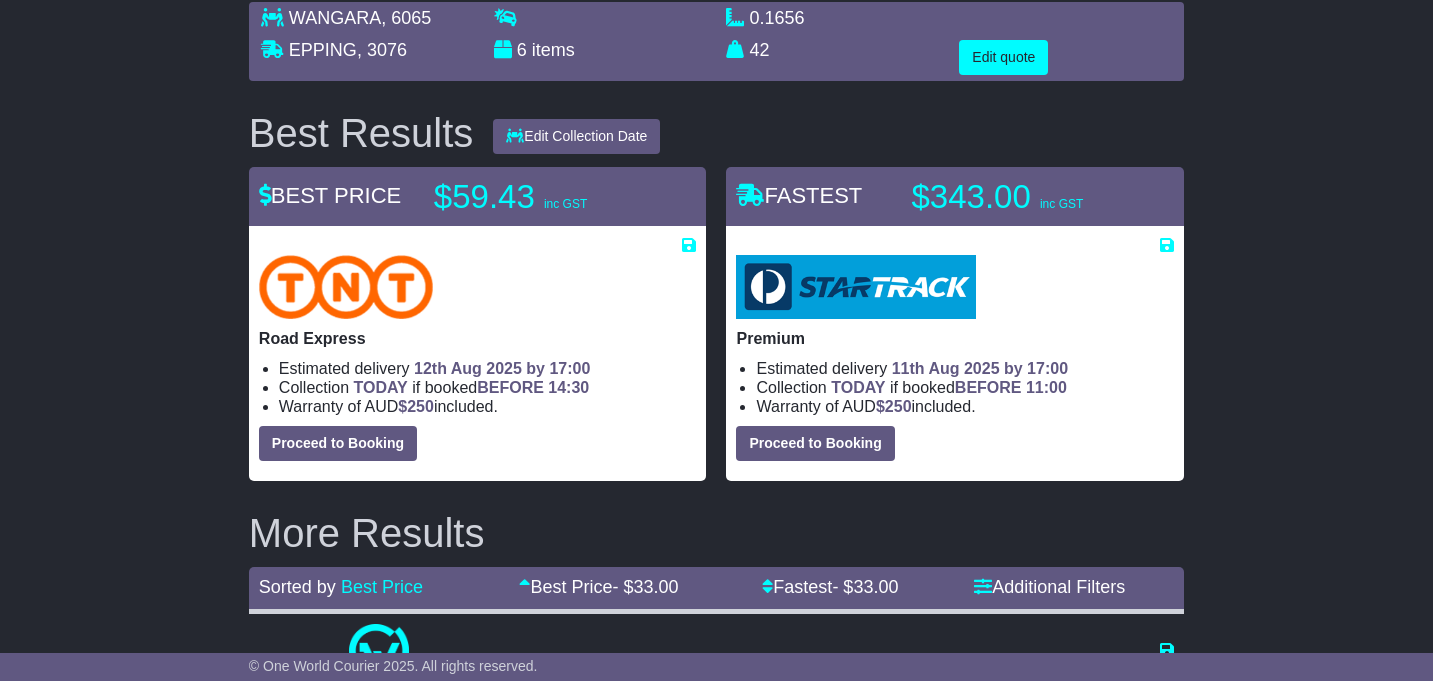 click on "Best Results
Edit Collection Date
08 Aug 2025
11 Aug 2025
12 Aug 2025
13 Aug 2025
14 Aug 2025
Save Quote
×
$" at bounding box center (716, 1065) 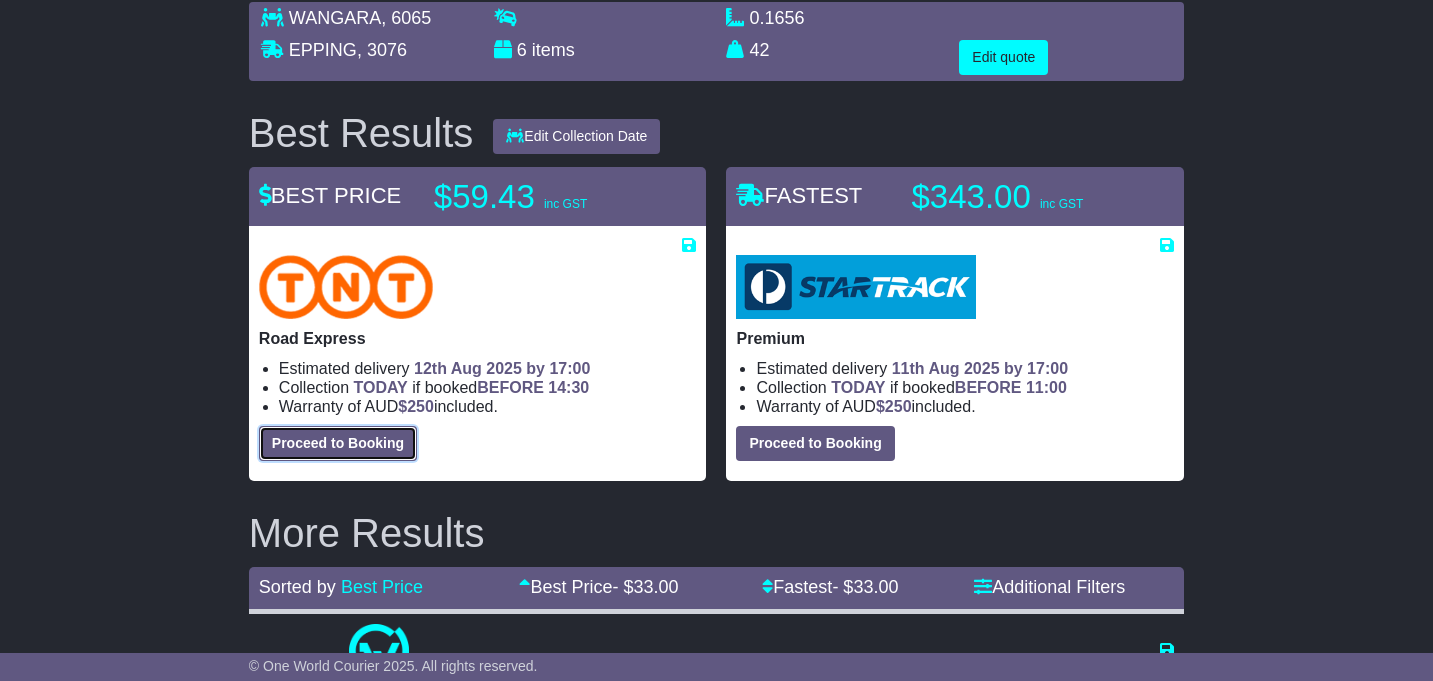 click on "Proceed to Booking" at bounding box center [338, 443] 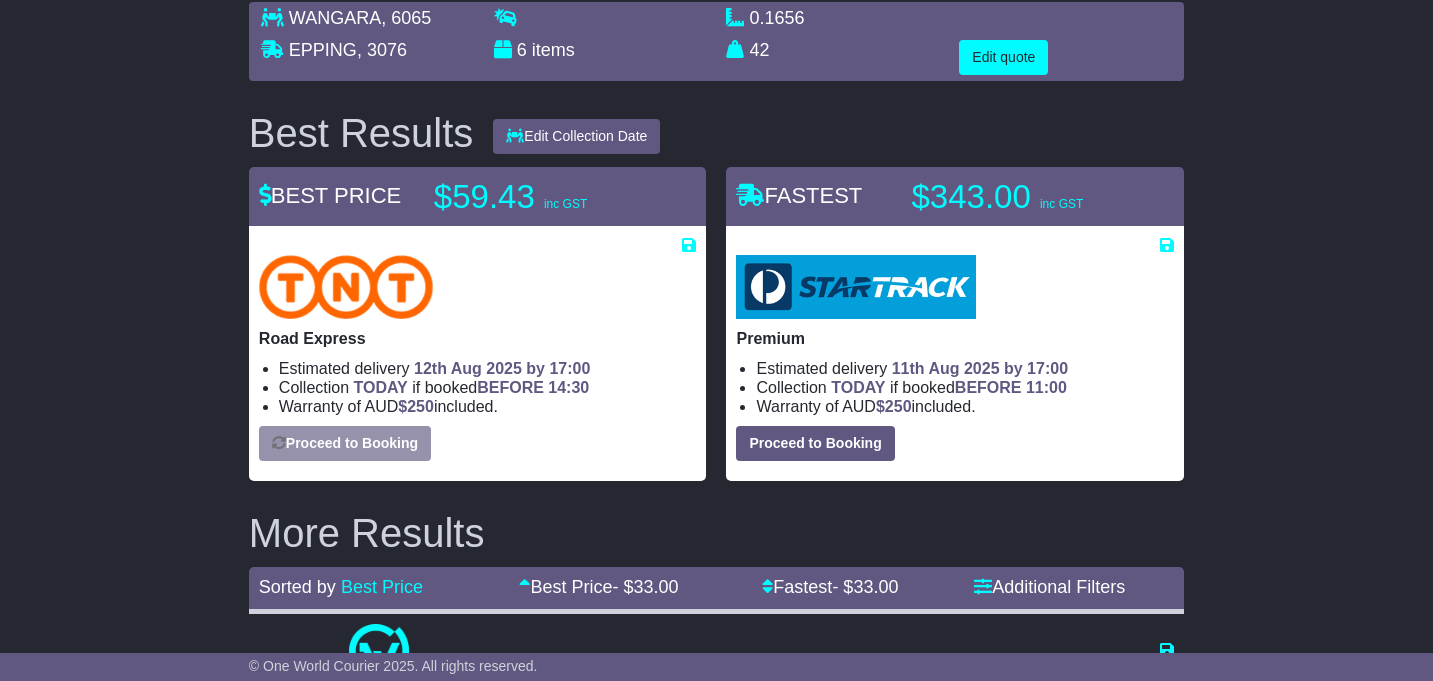 select on "*****" 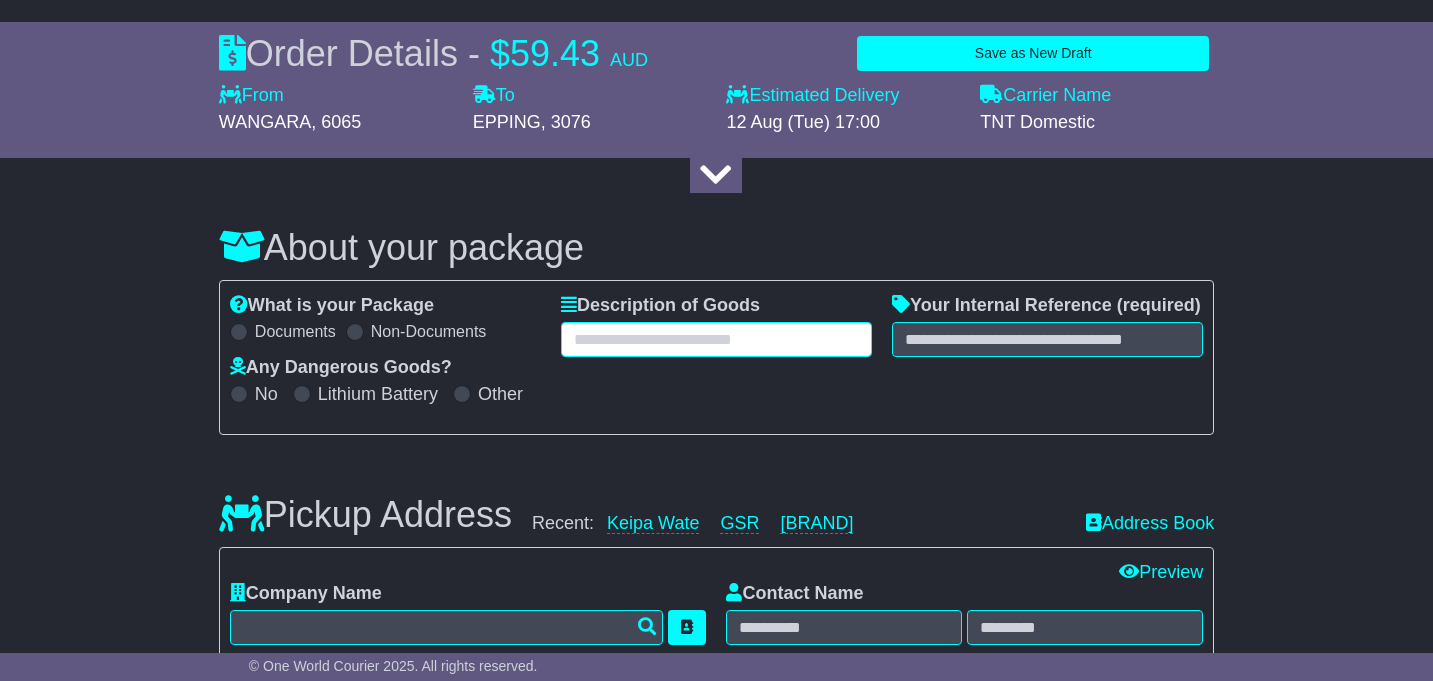 click at bounding box center (716, 339) 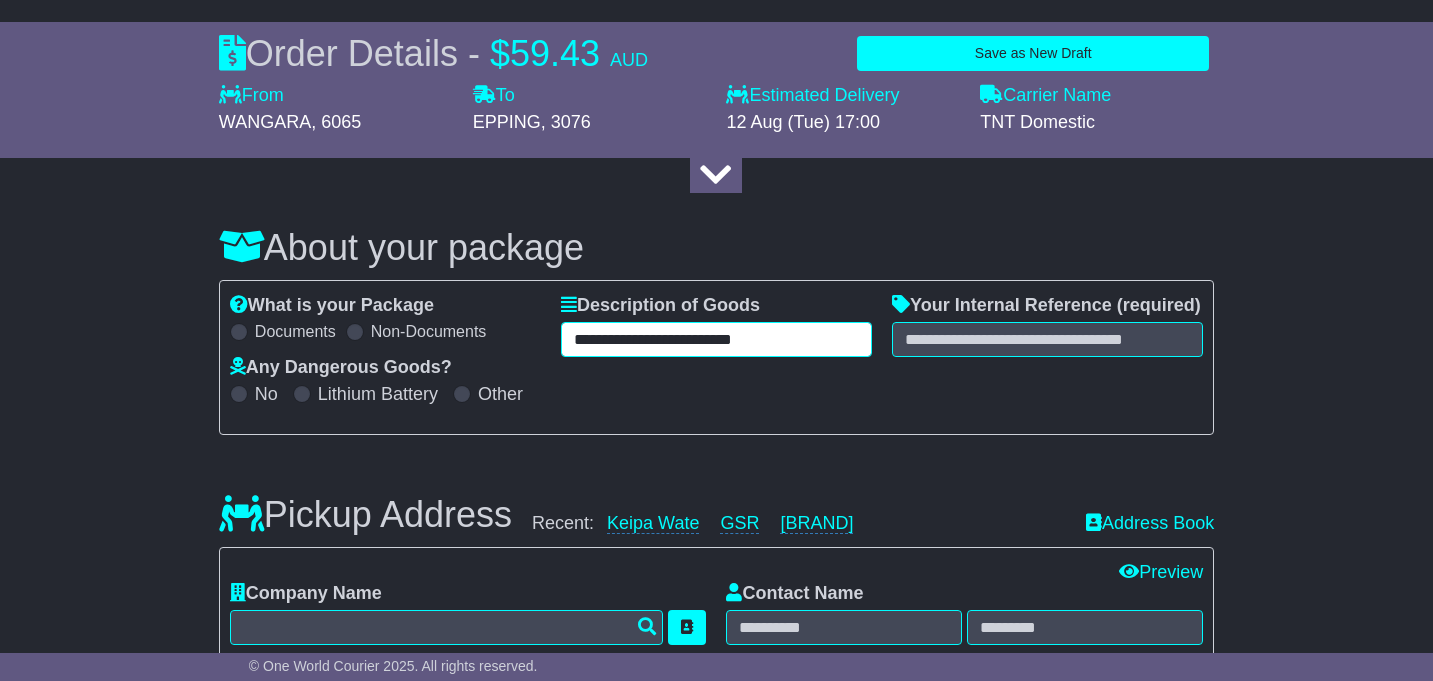 type on "**********" 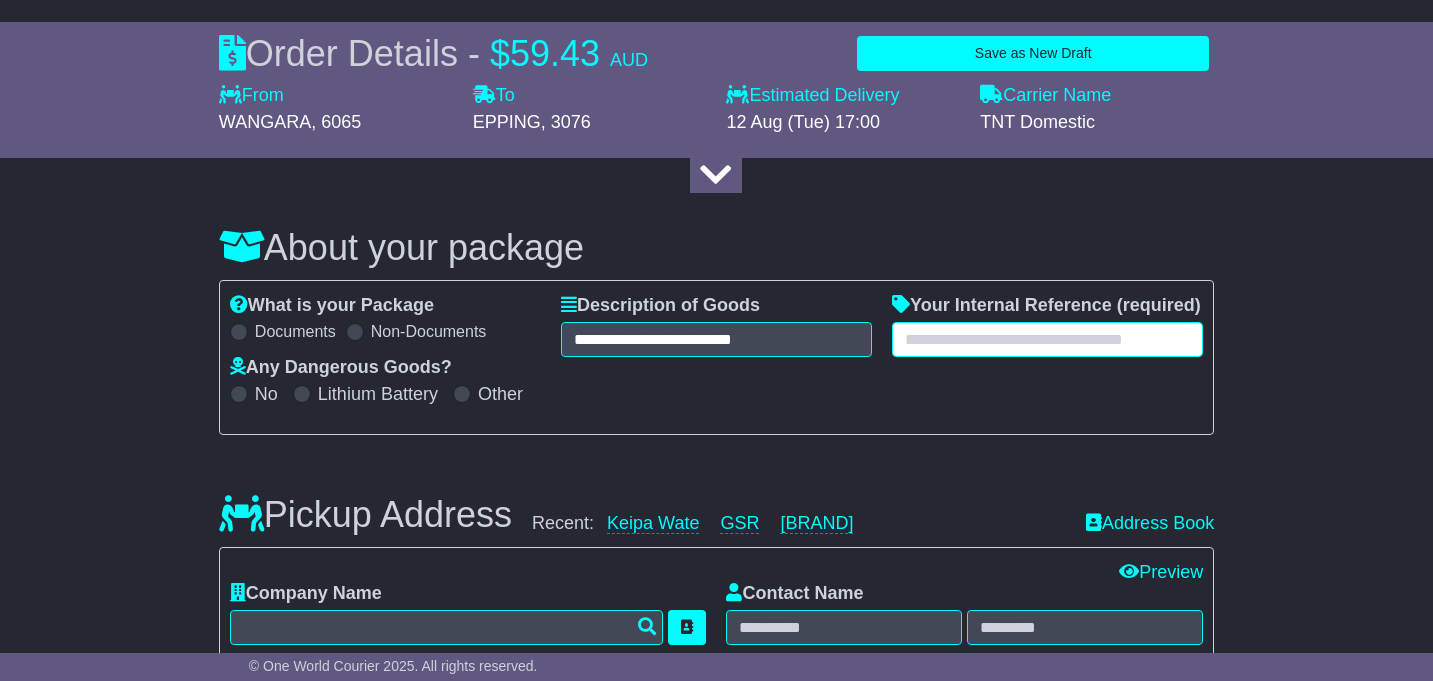 click at bounding box center [1047, 339] 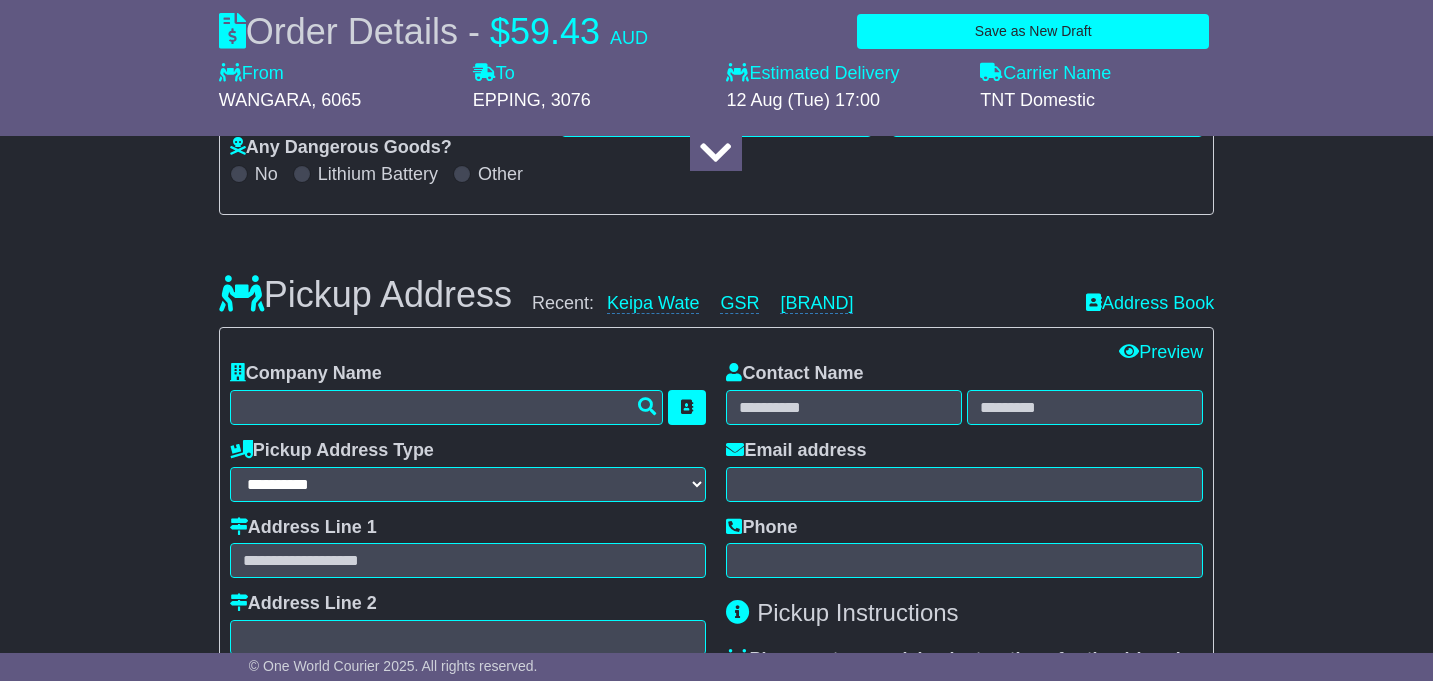 scroll, scrollTop: 379, scrollLeft: 0, axis: vertical 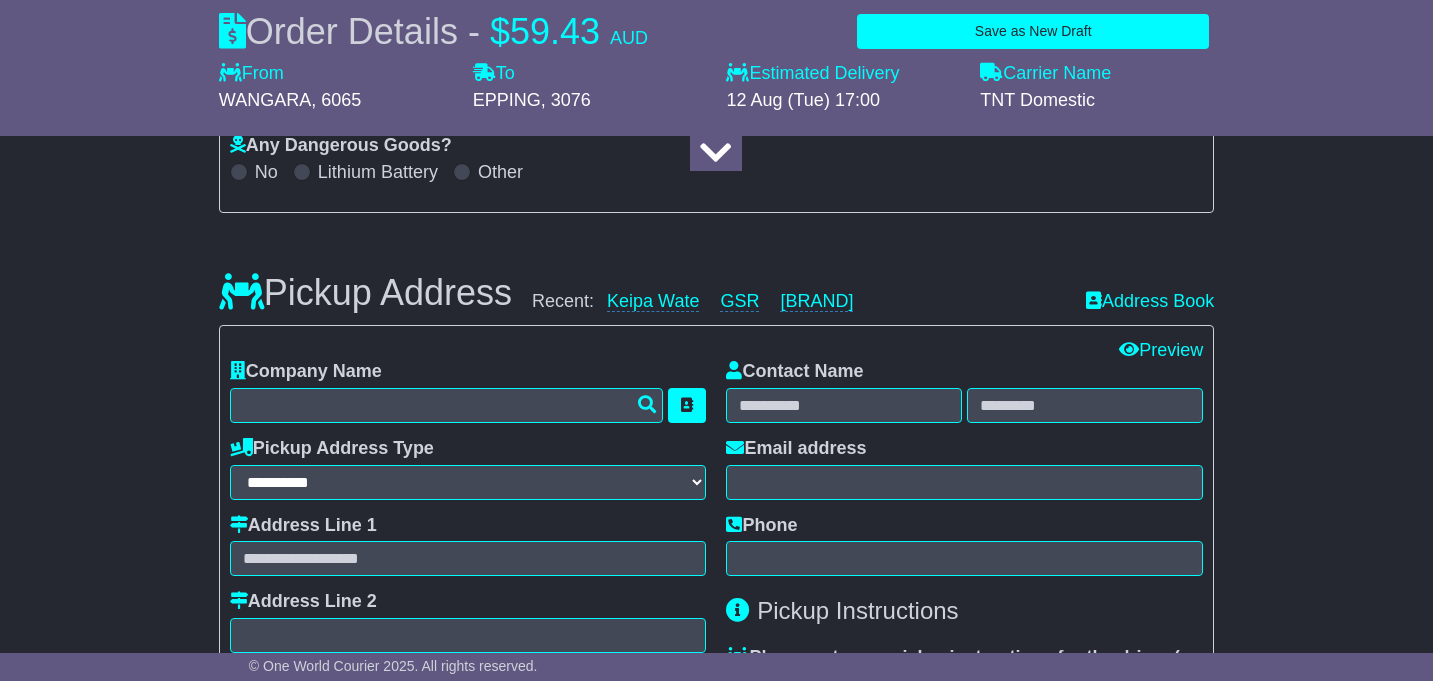 type on "**********" 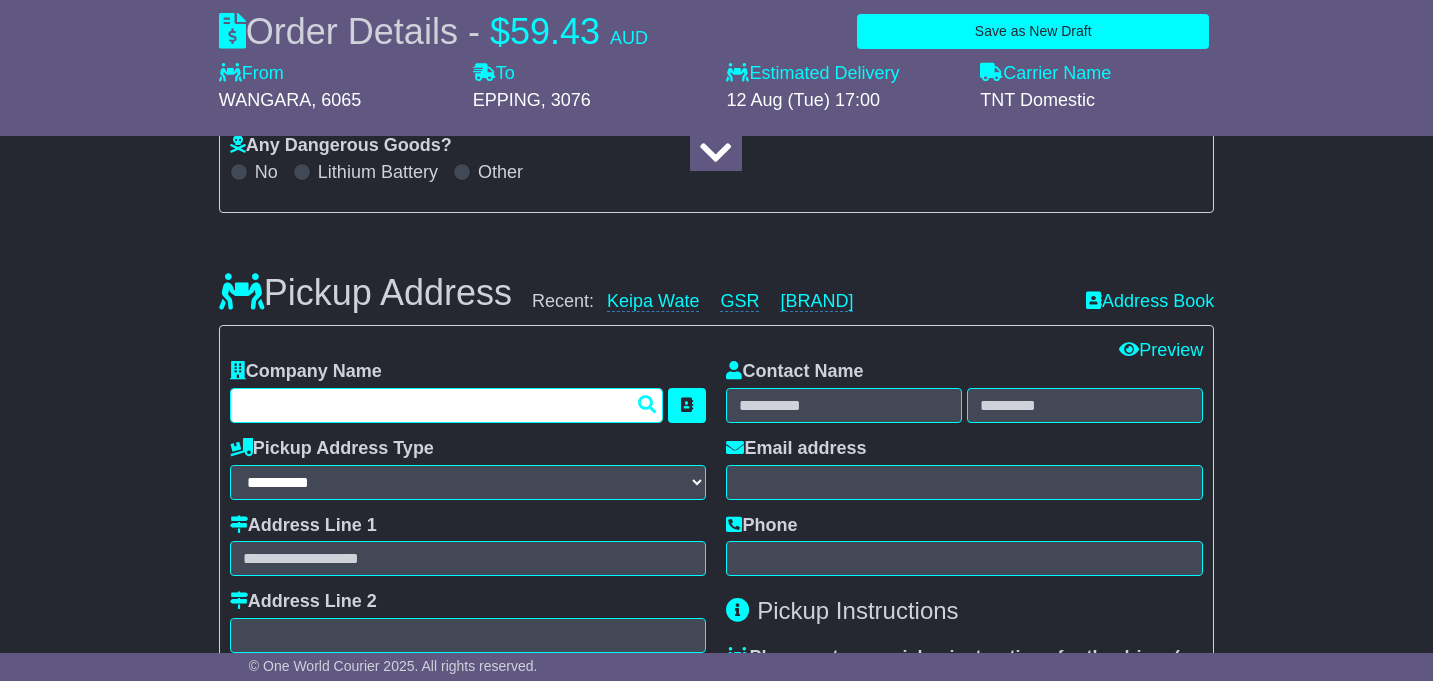 click at bounding box center (447, 405) 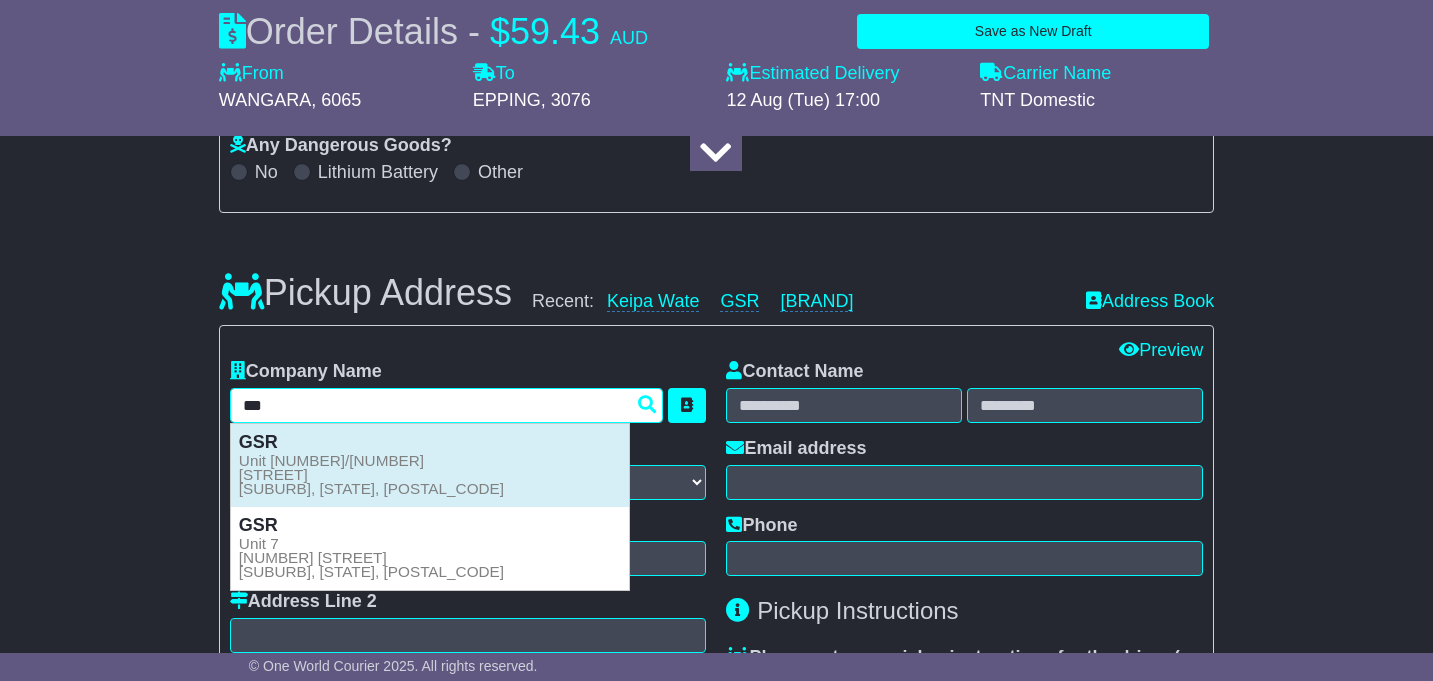 click on "Unit 7/7 Prindiville Dr   WANGARA, WA, 6065" at bounding box center (371, 475) 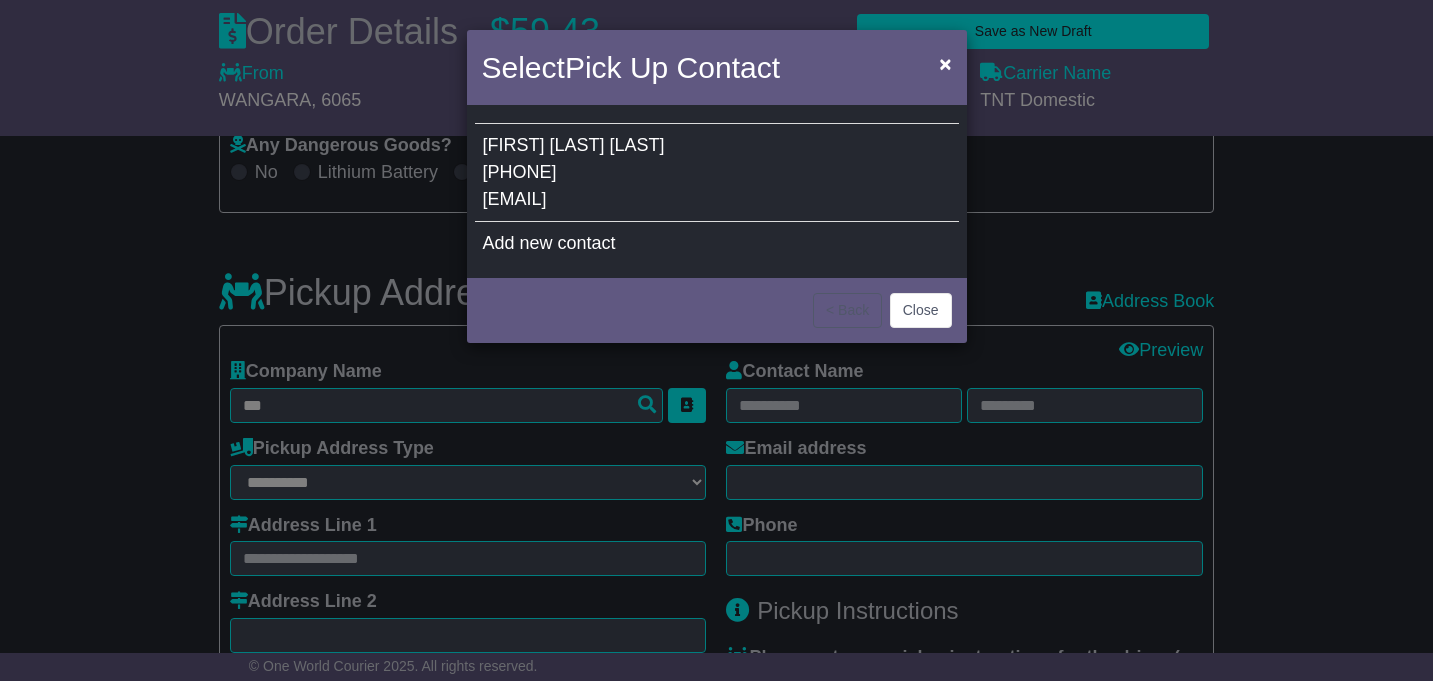 click on "Barrie   Weir
0409928820
bweir@nwsolutions.com.au" at bounding box center [717, 173] 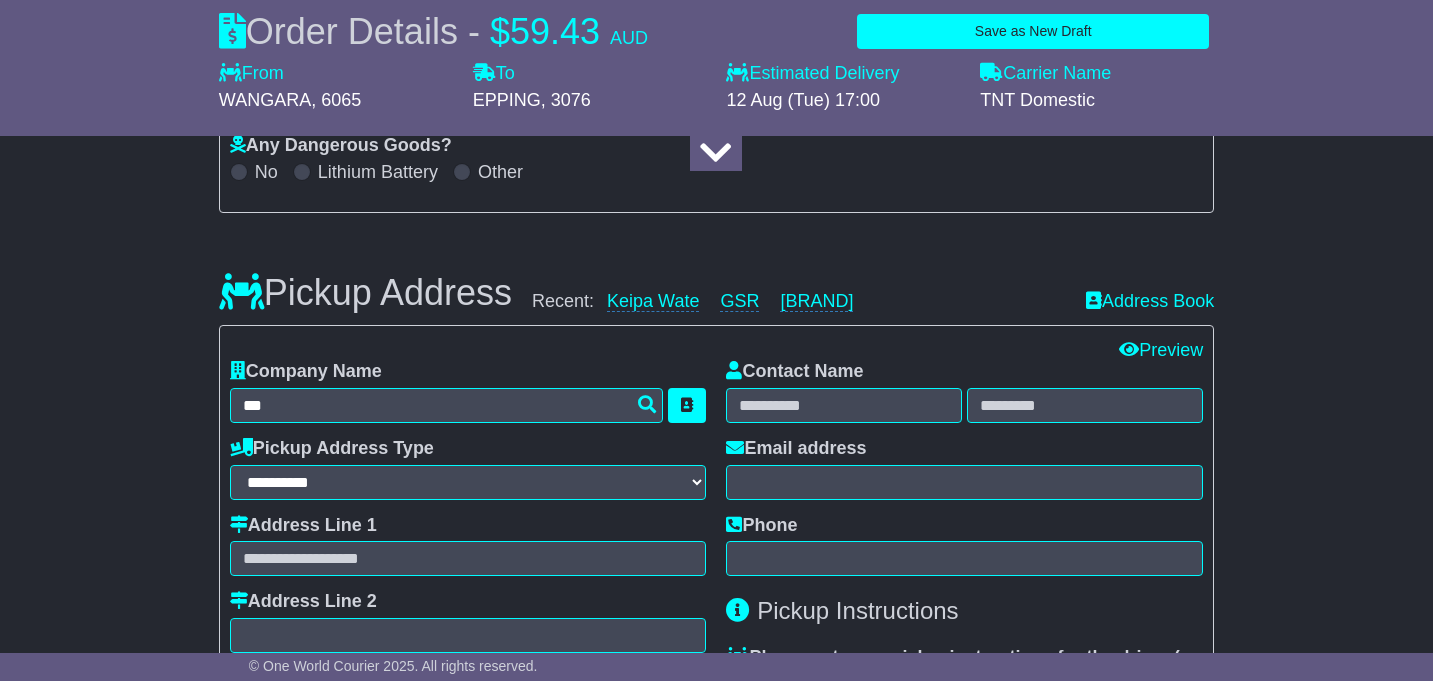 type on "********" 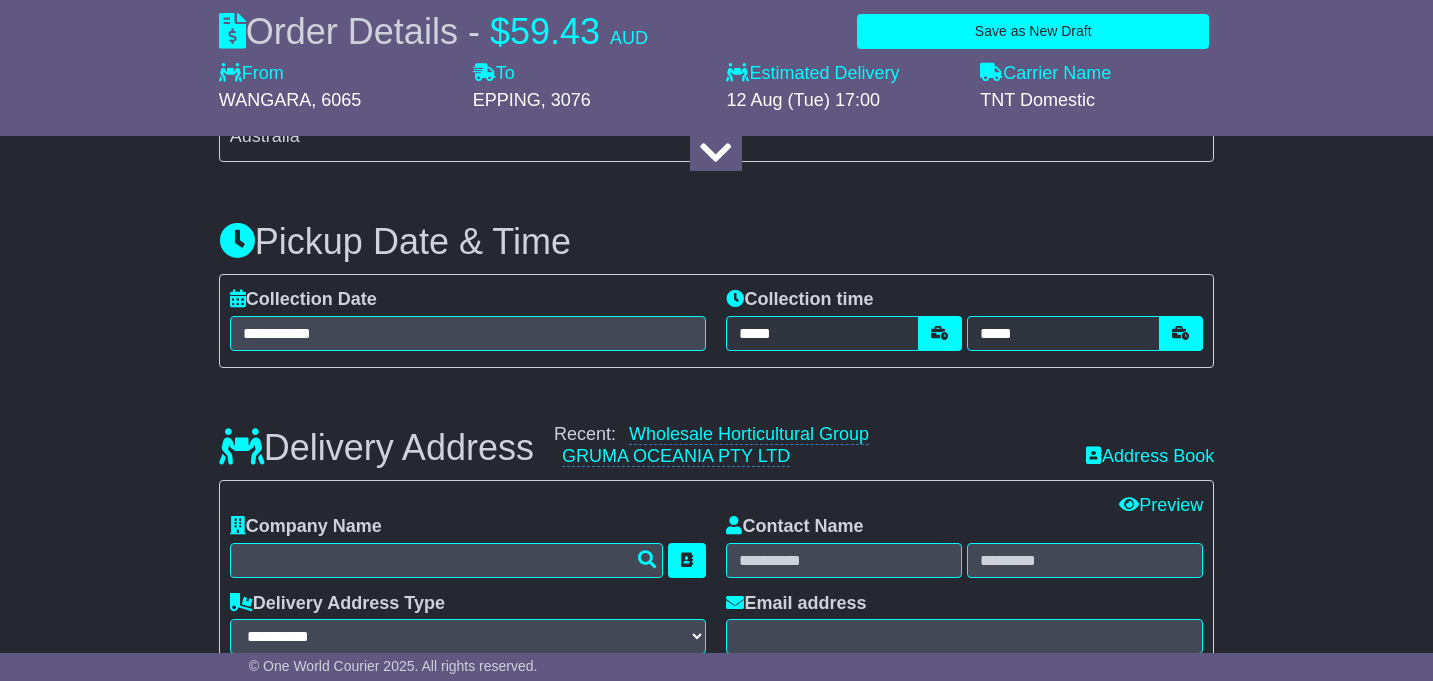 scroll, scrollTop: 1080, scrollLeft: 0, axis: vertical 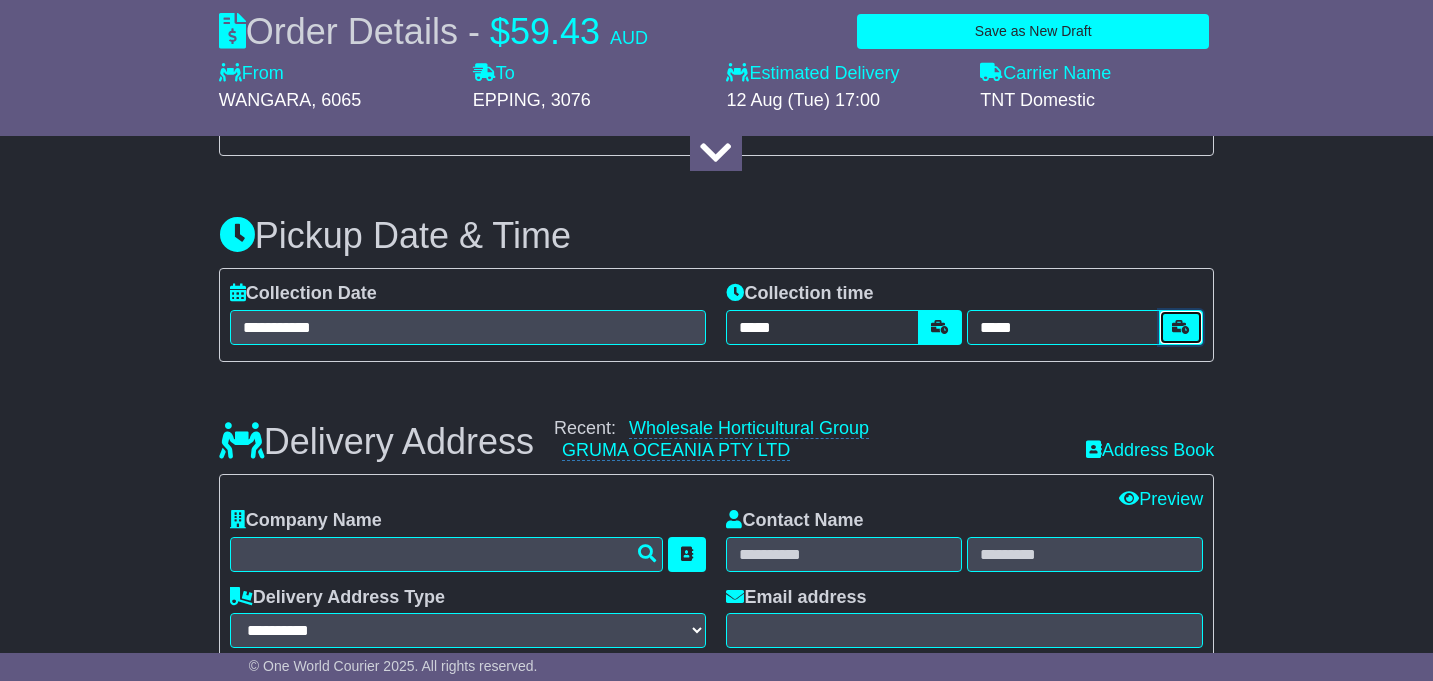 click at bounding box center (1181, 327) 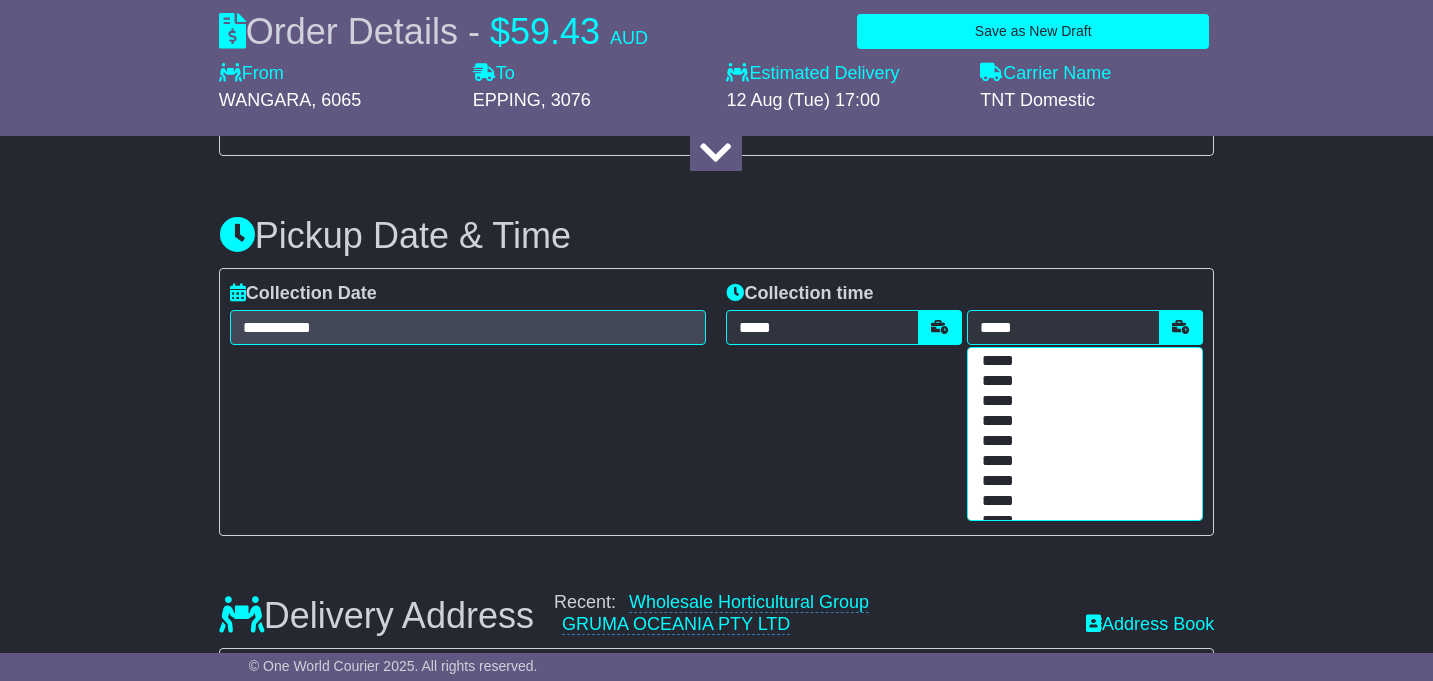 scroll, scrollTop: 478, scrollLeft: 0, axis: vertical 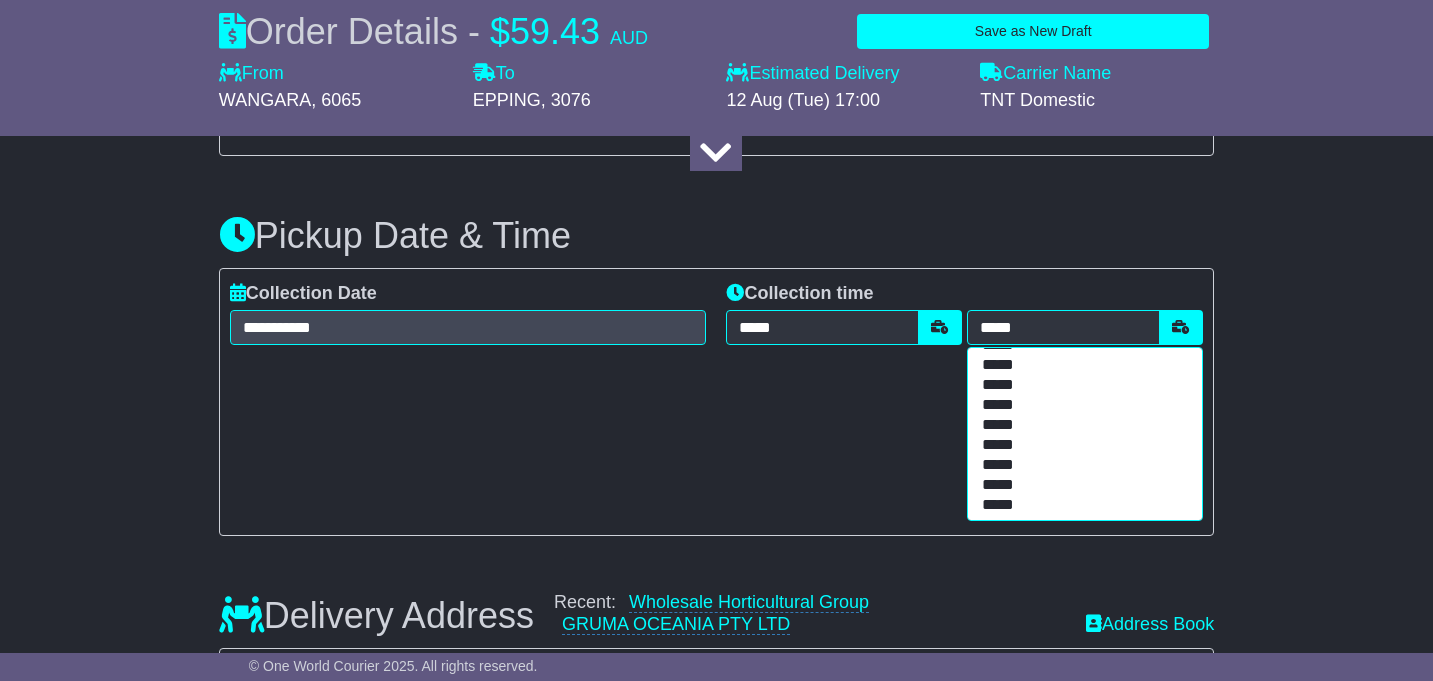 click on "*****" at bounding box center [1080, 446] 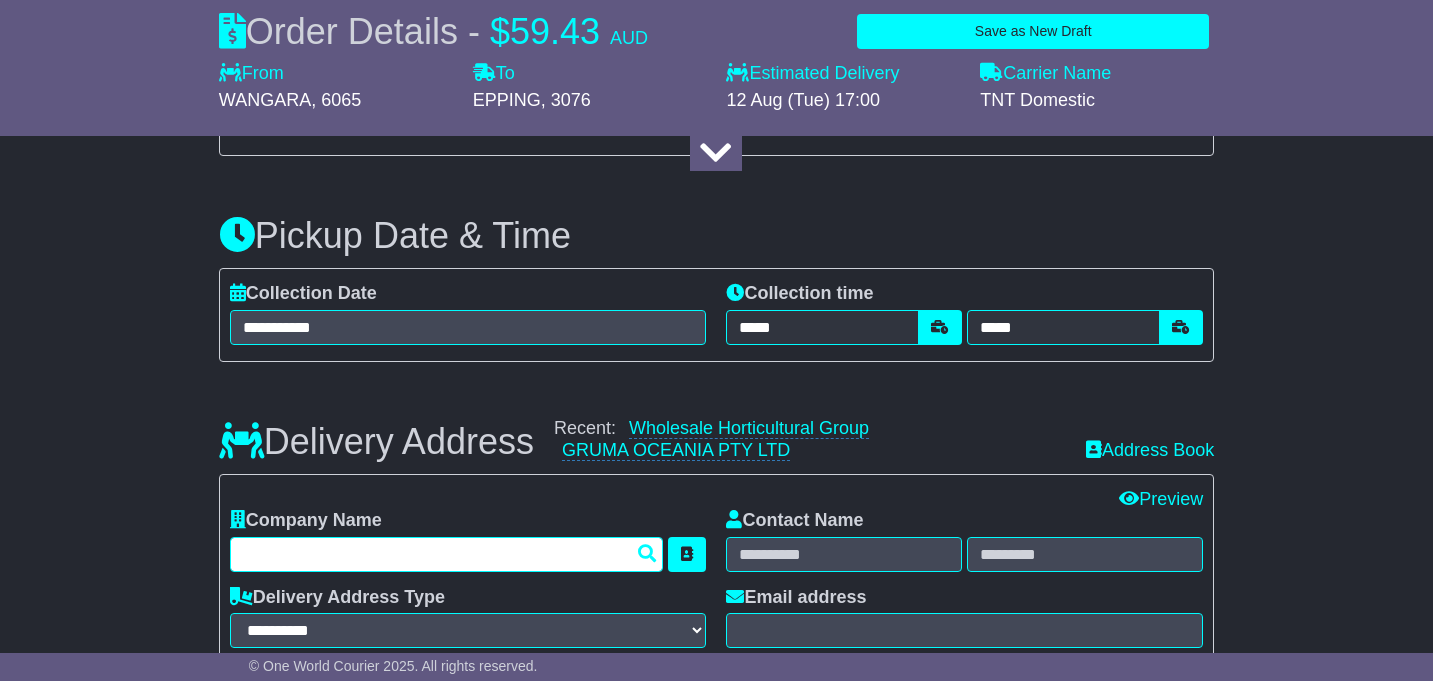 click at bounding box center [447, 554] 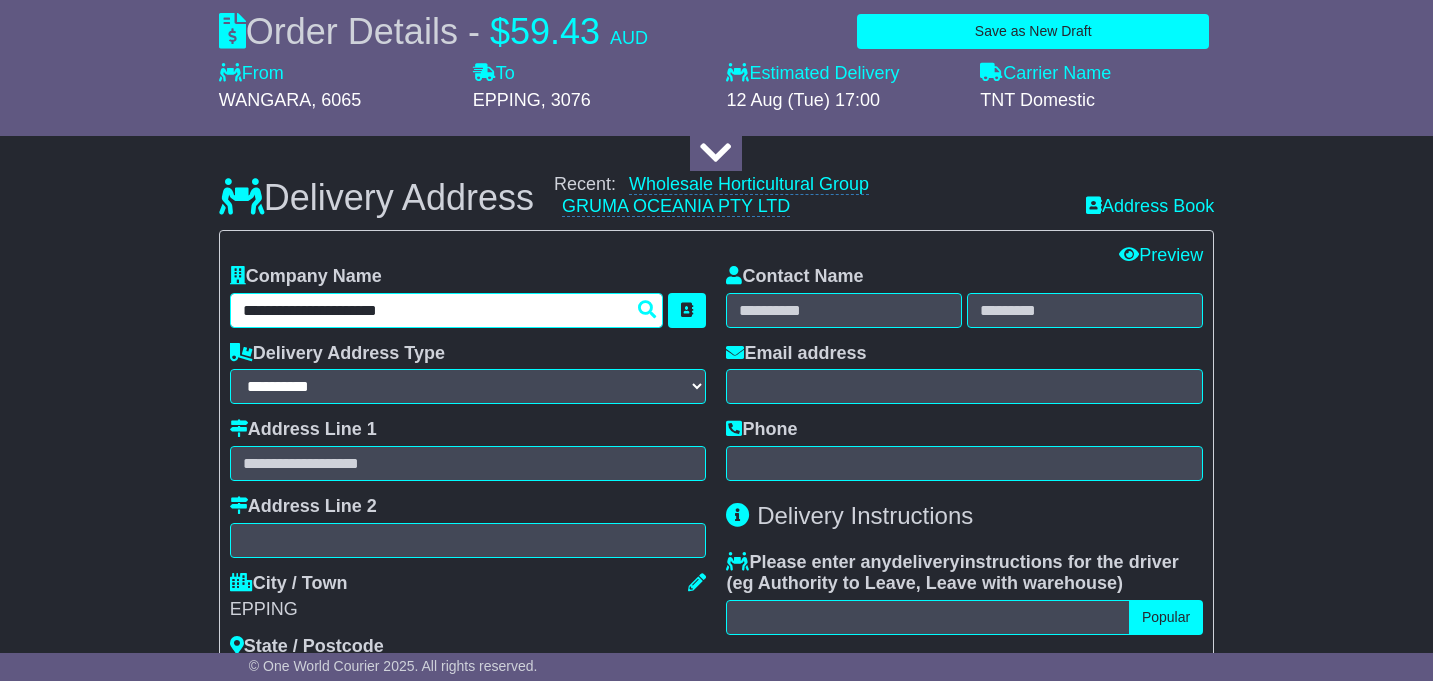 scroll, scrollTop: 1336, scrollLeft: 0, axis: vertical 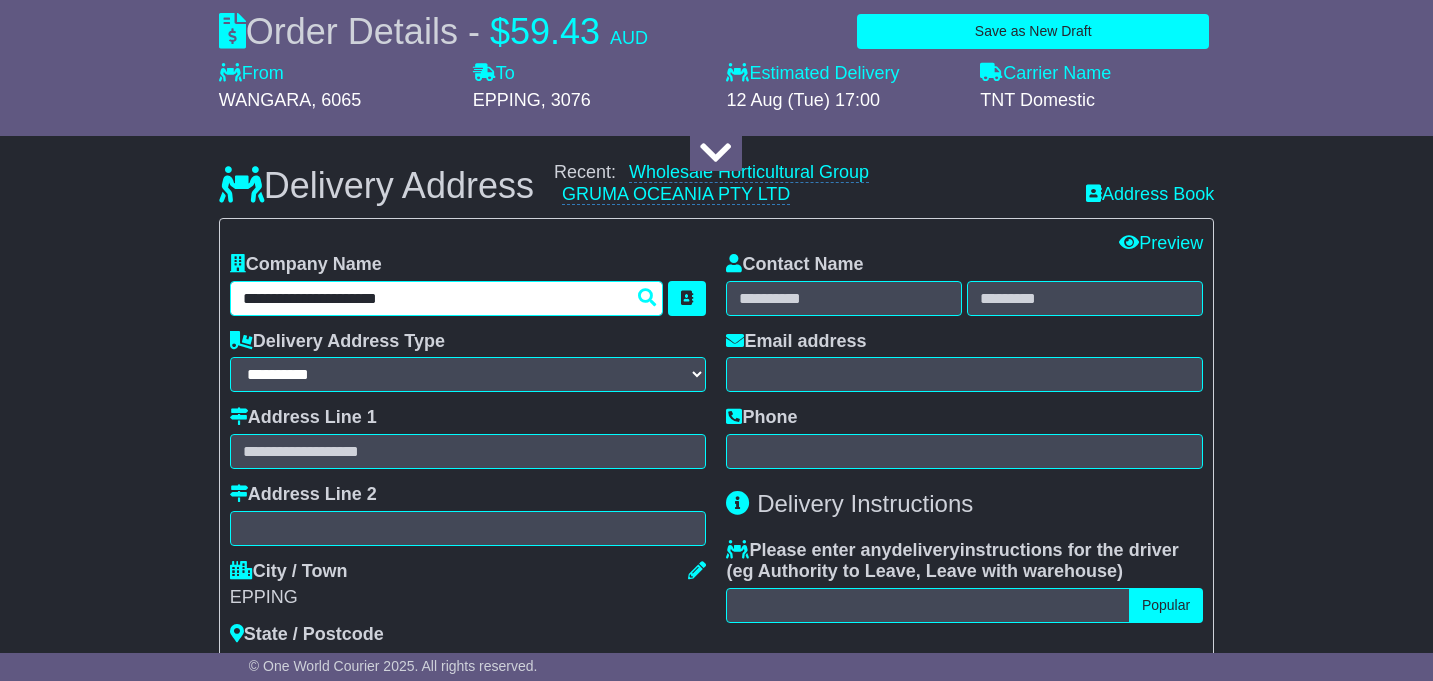 type on "**********" 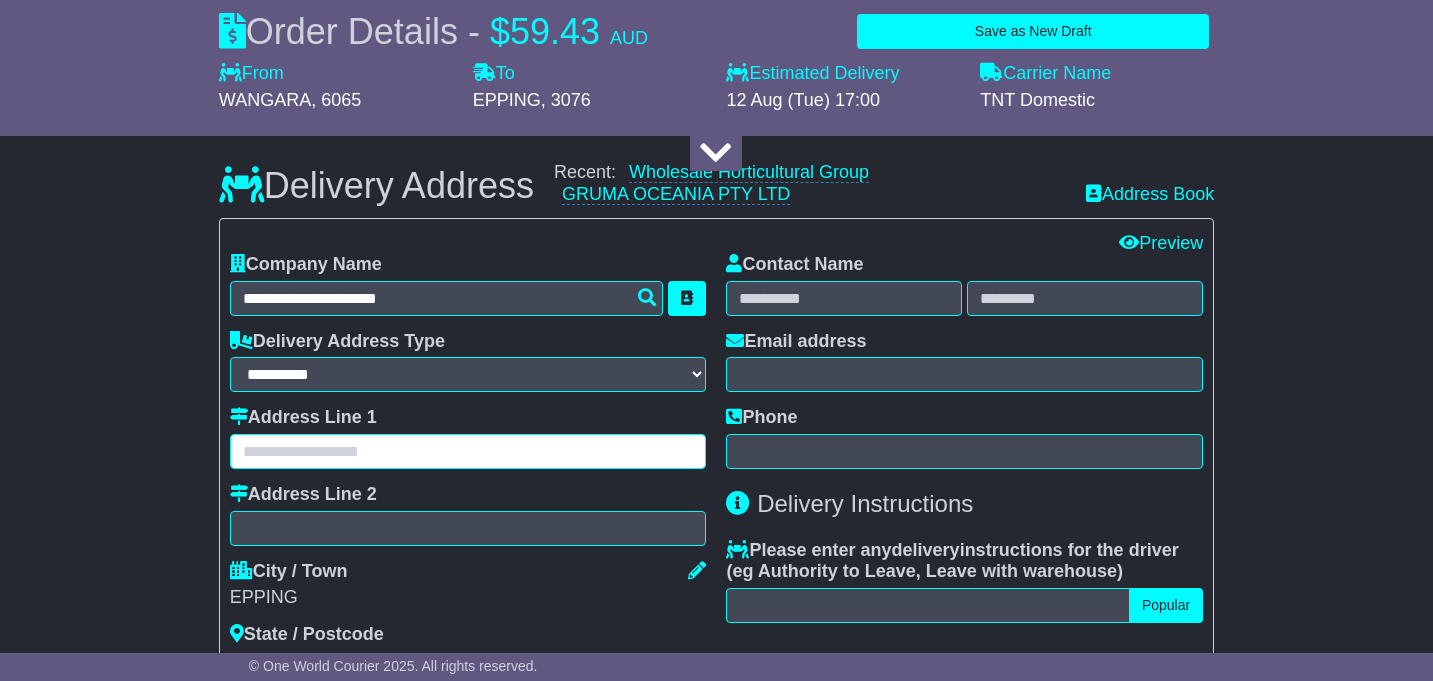 click at bounding box center (468, 451) 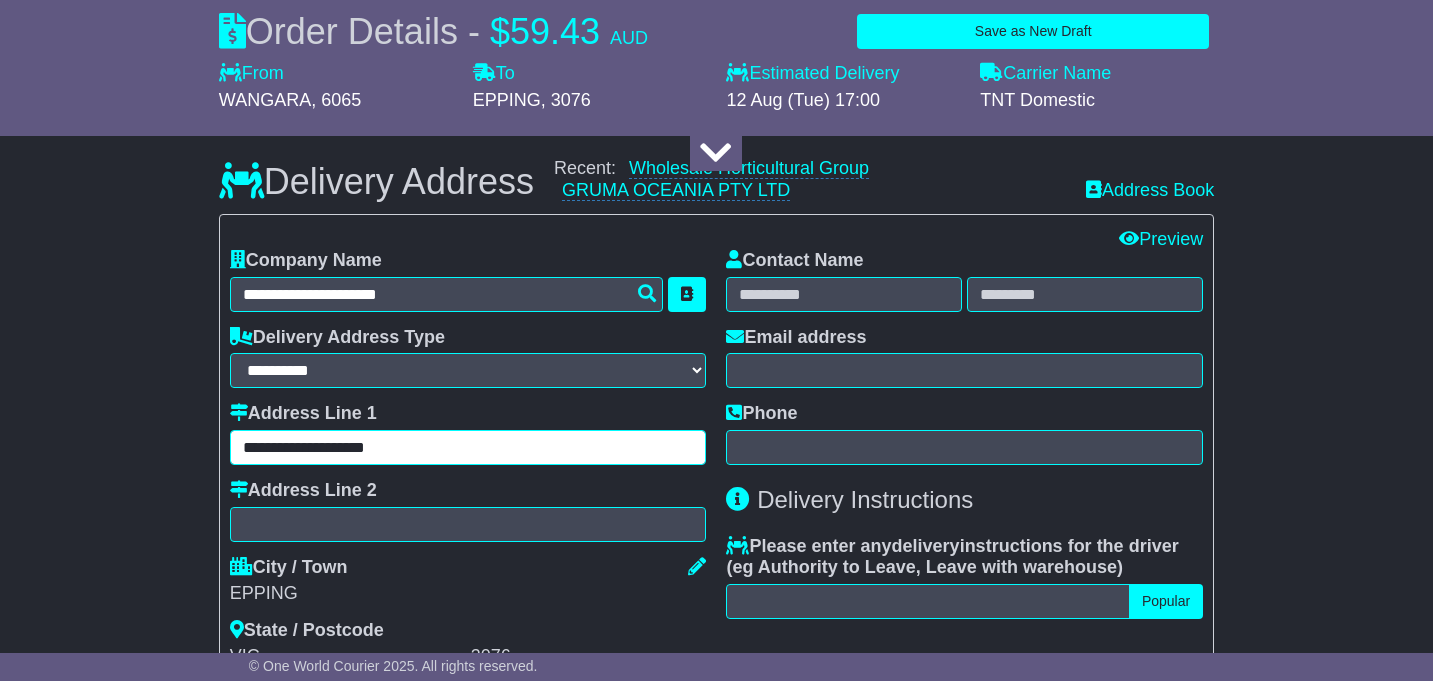 scroll, scrollTop: 1343, scrollLeft: 0, axis: vertical 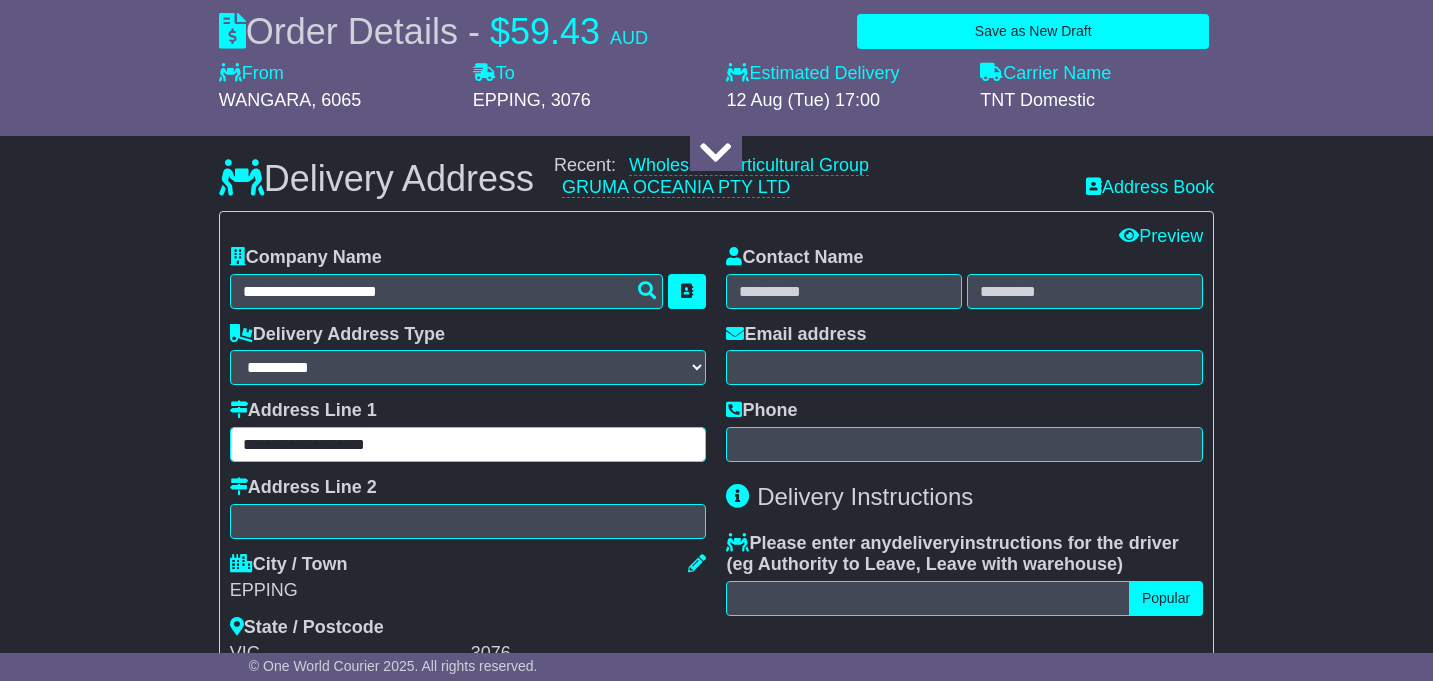type on "**********" 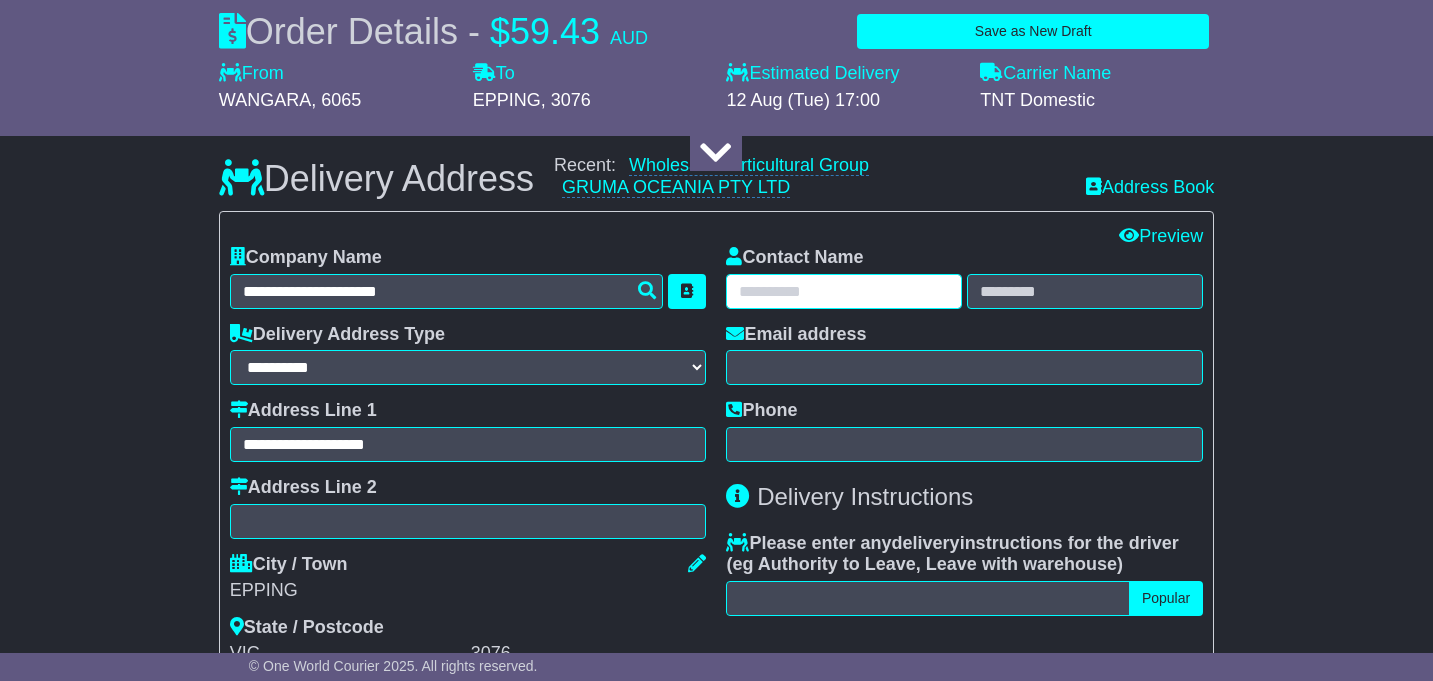 click at bounding box center [844, 291] 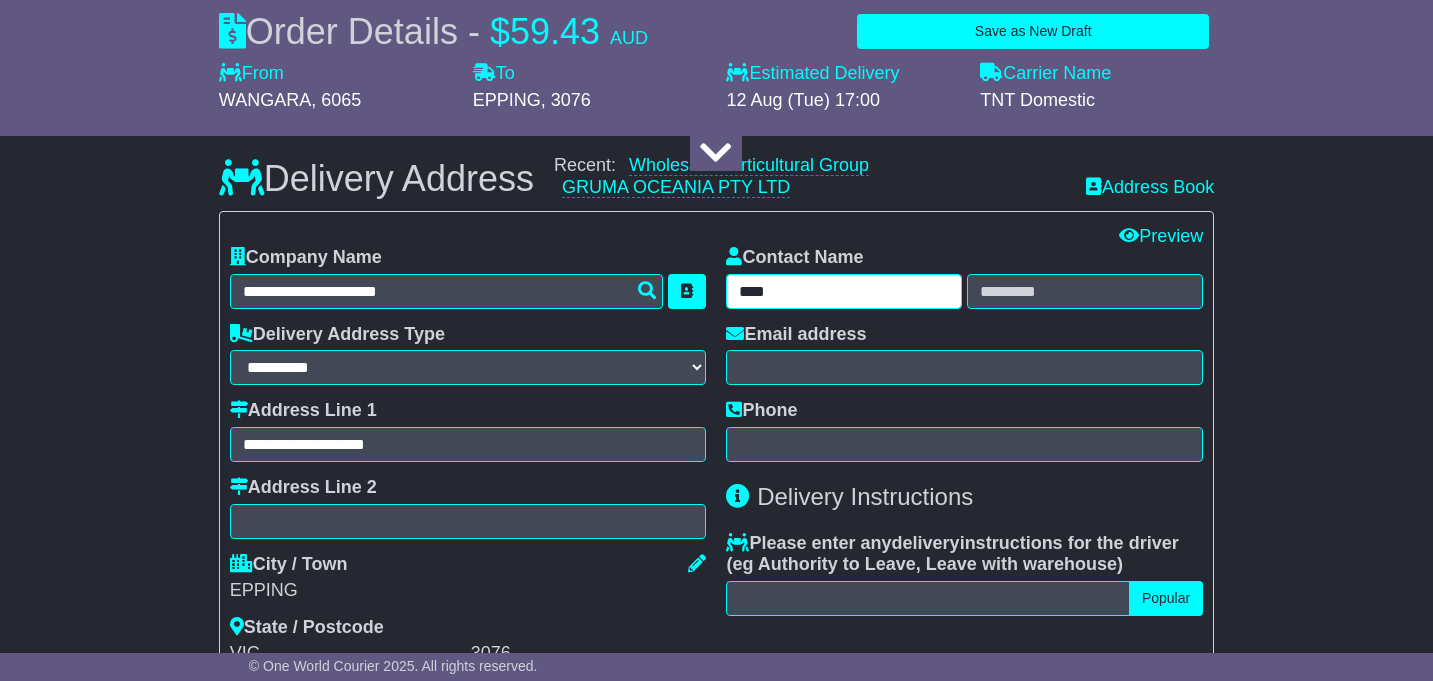 type on "***" 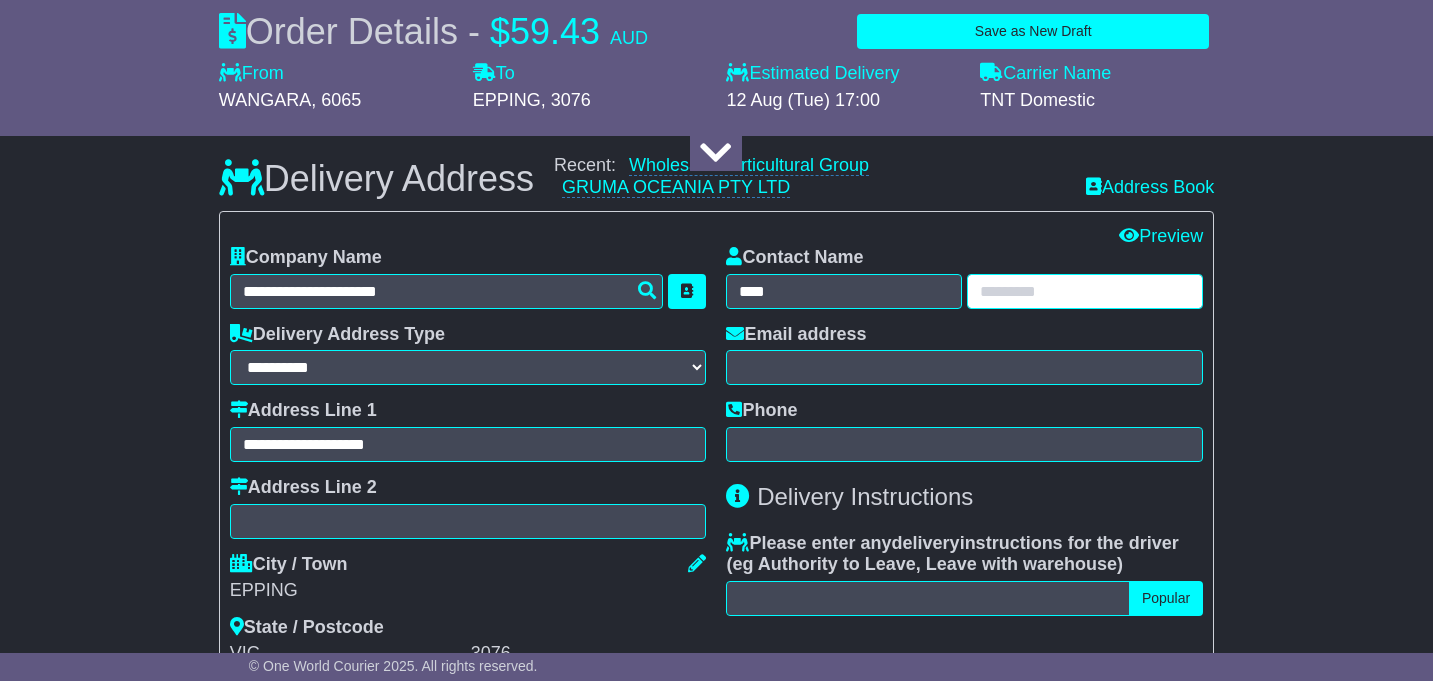 click at bounding box center (1085, 291) 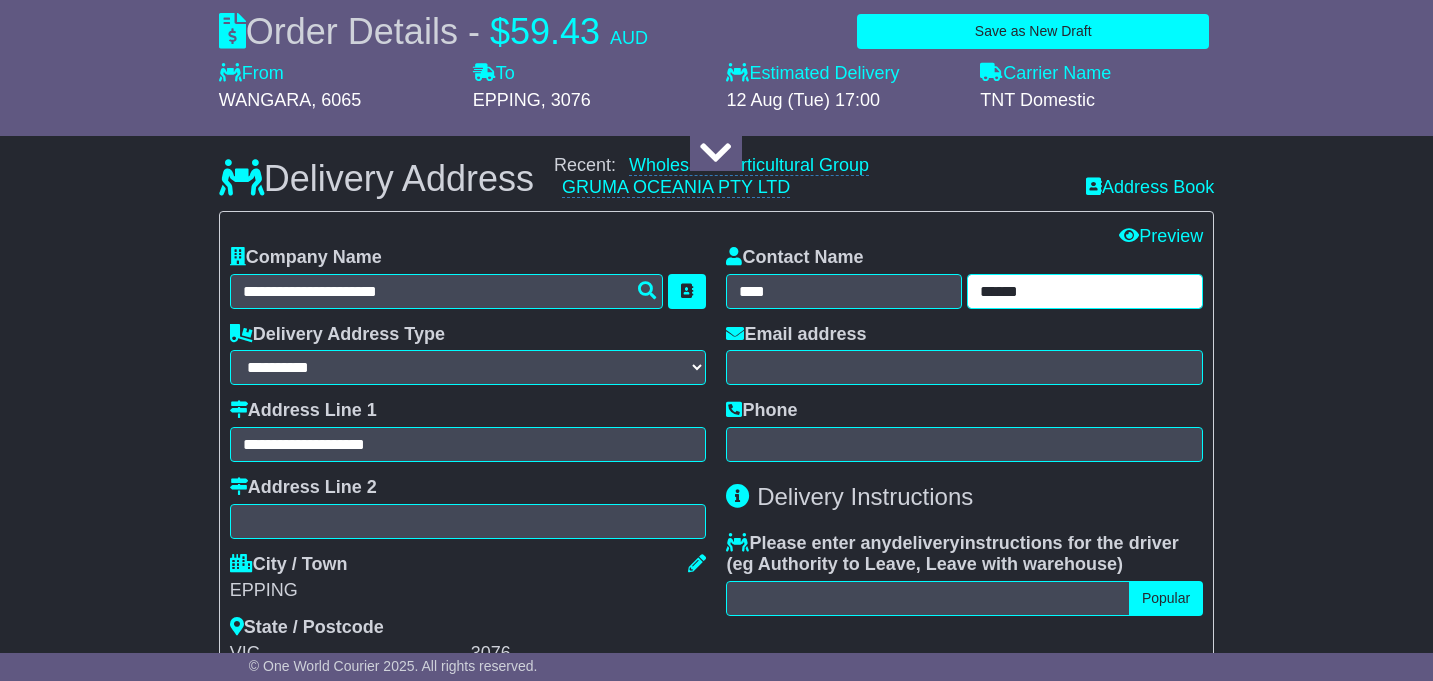 type on "******" 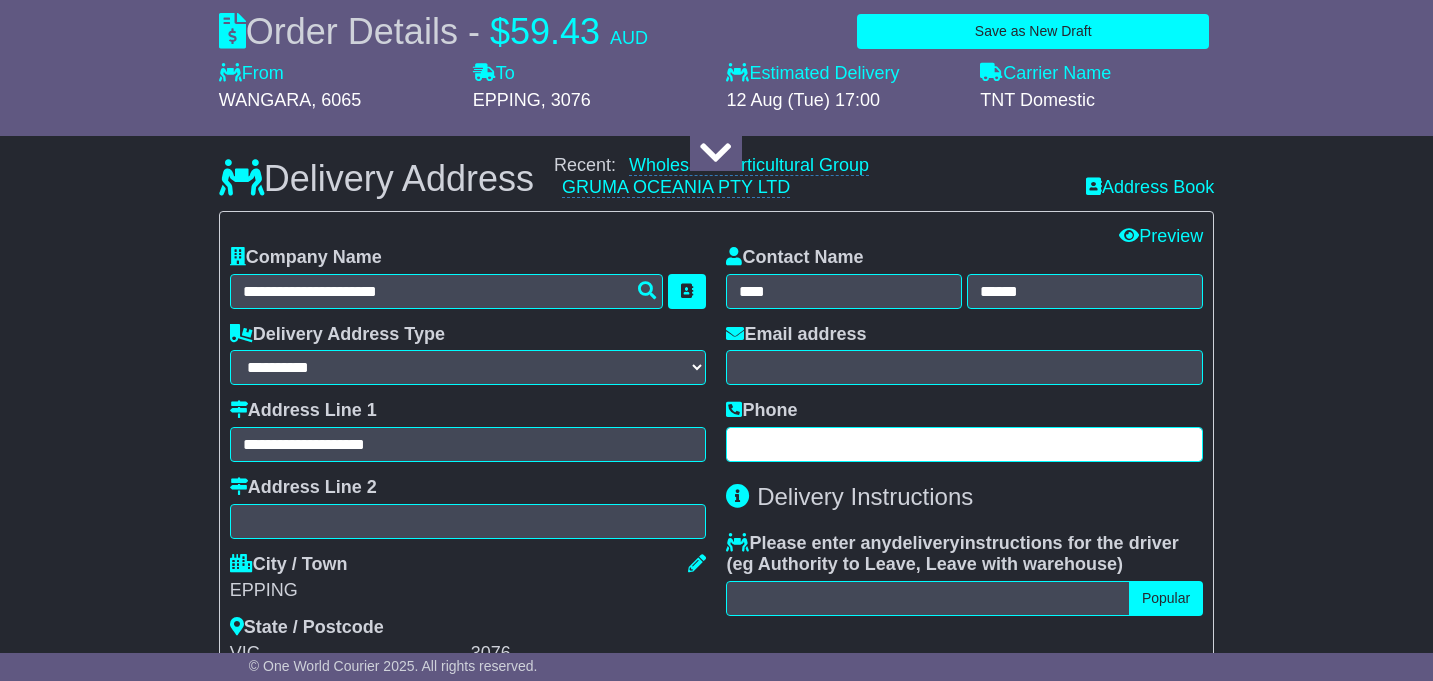 click at bounding box center [964, 444] 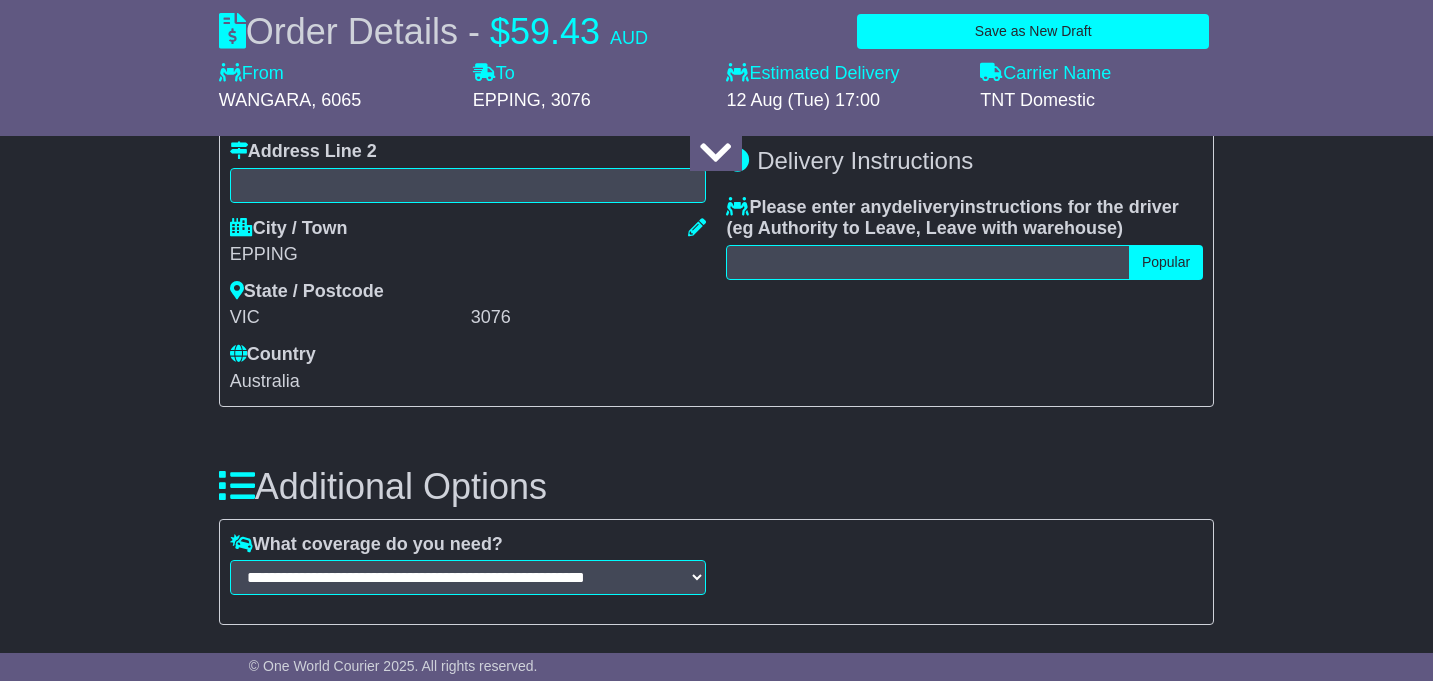 scroll, scrollTop: 1678, scrollLeft: 0, axis: vertical 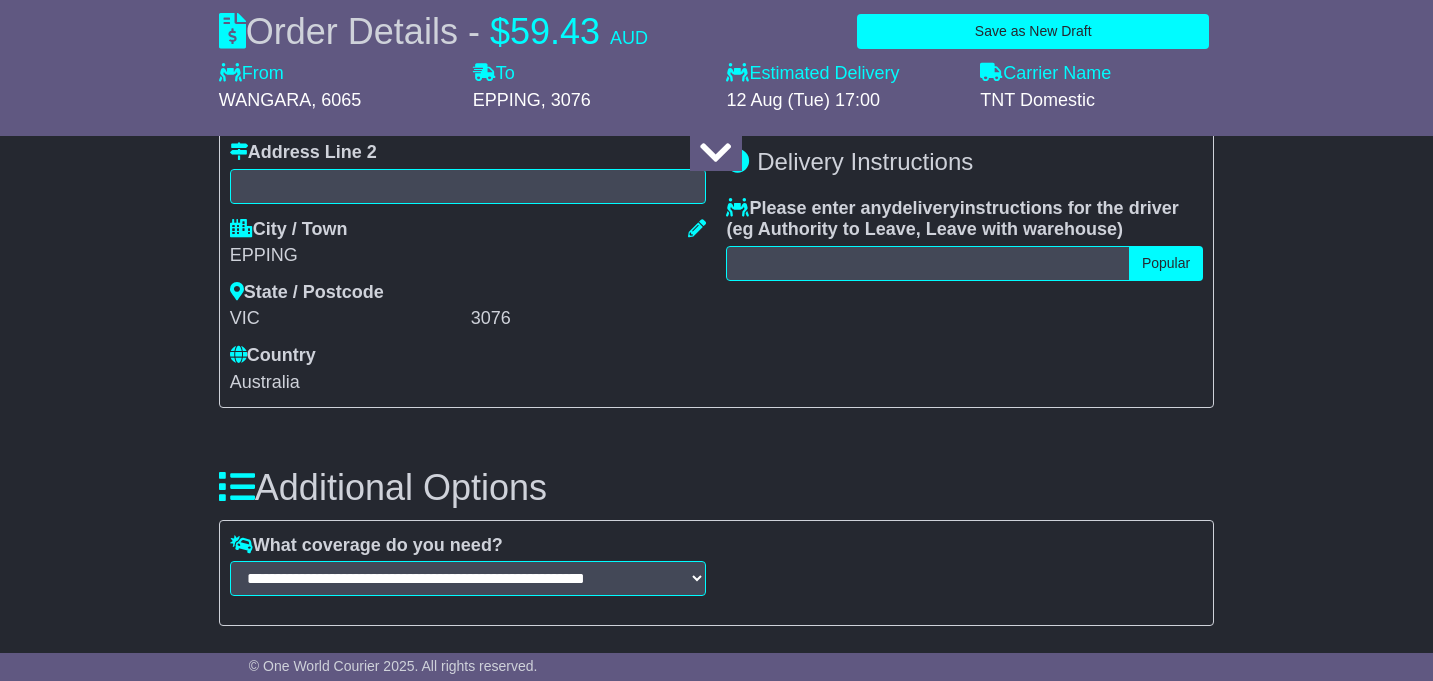 type on "********" 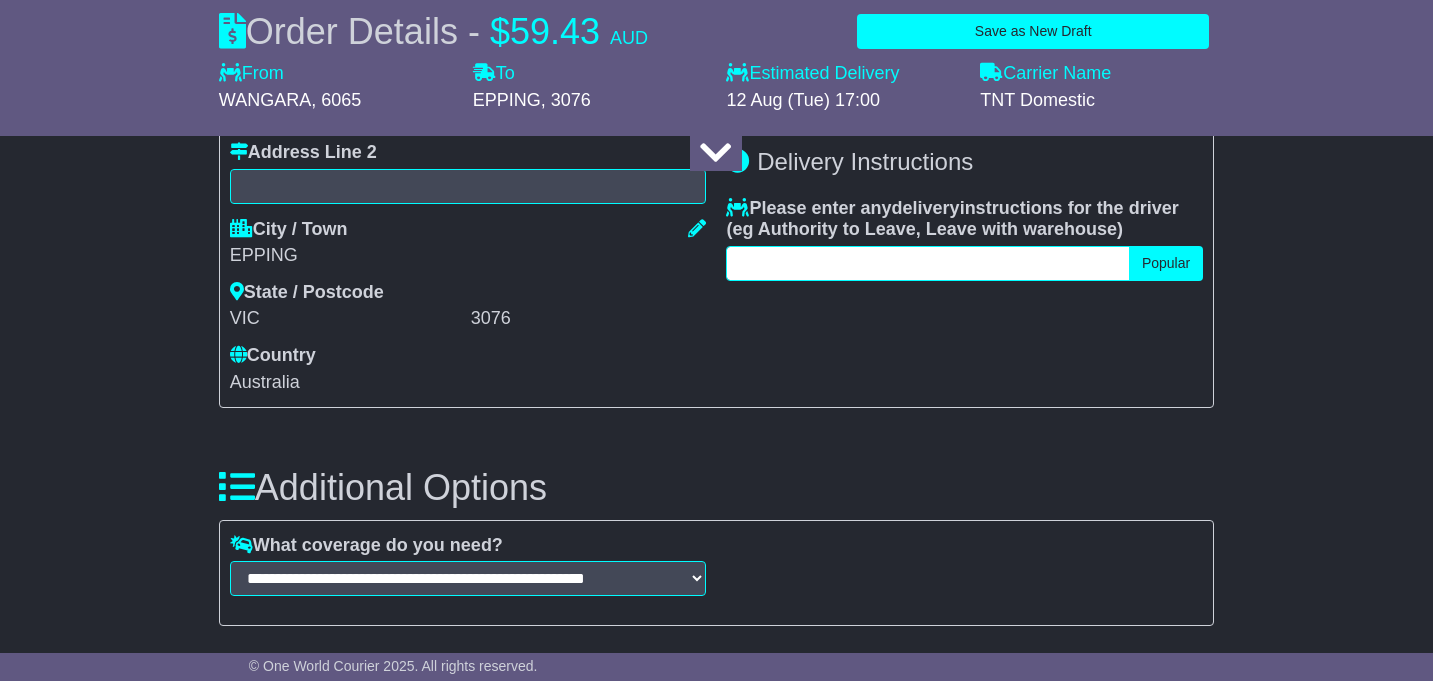 click at bounding box center [927, 263] 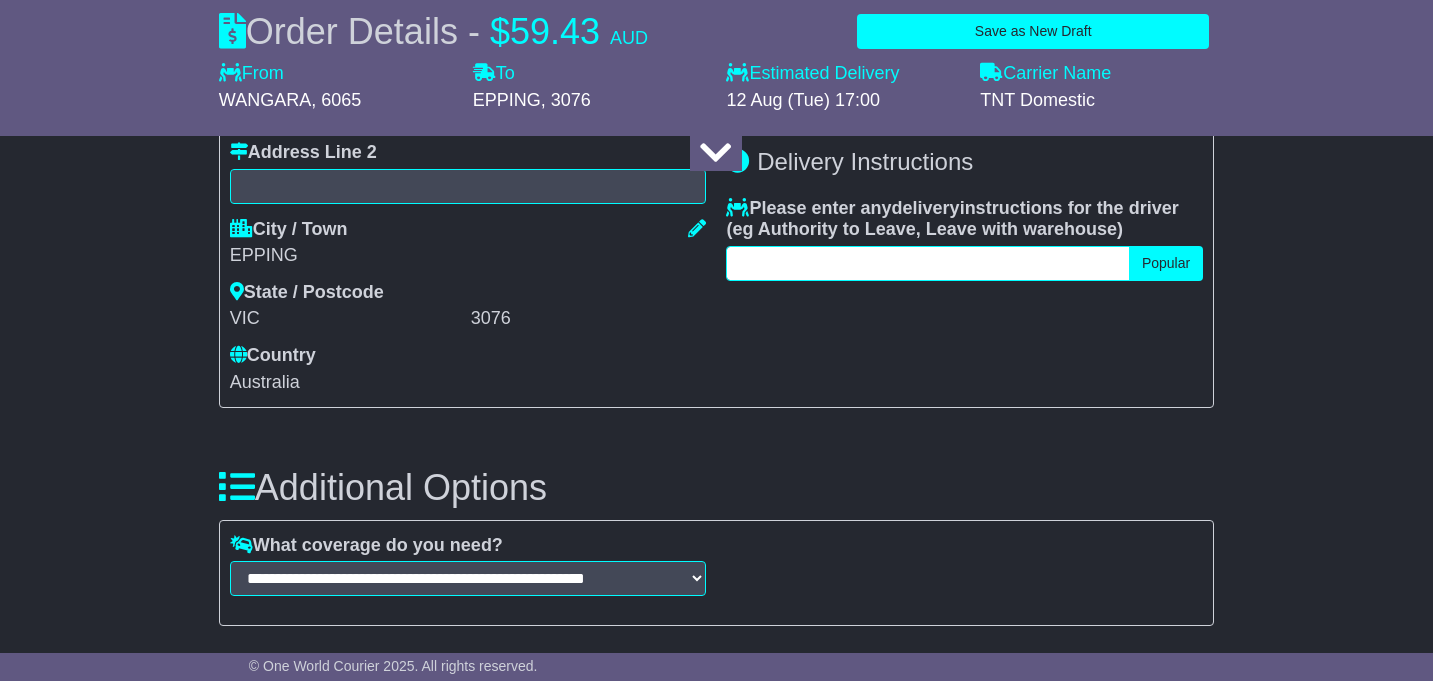 type on "*" 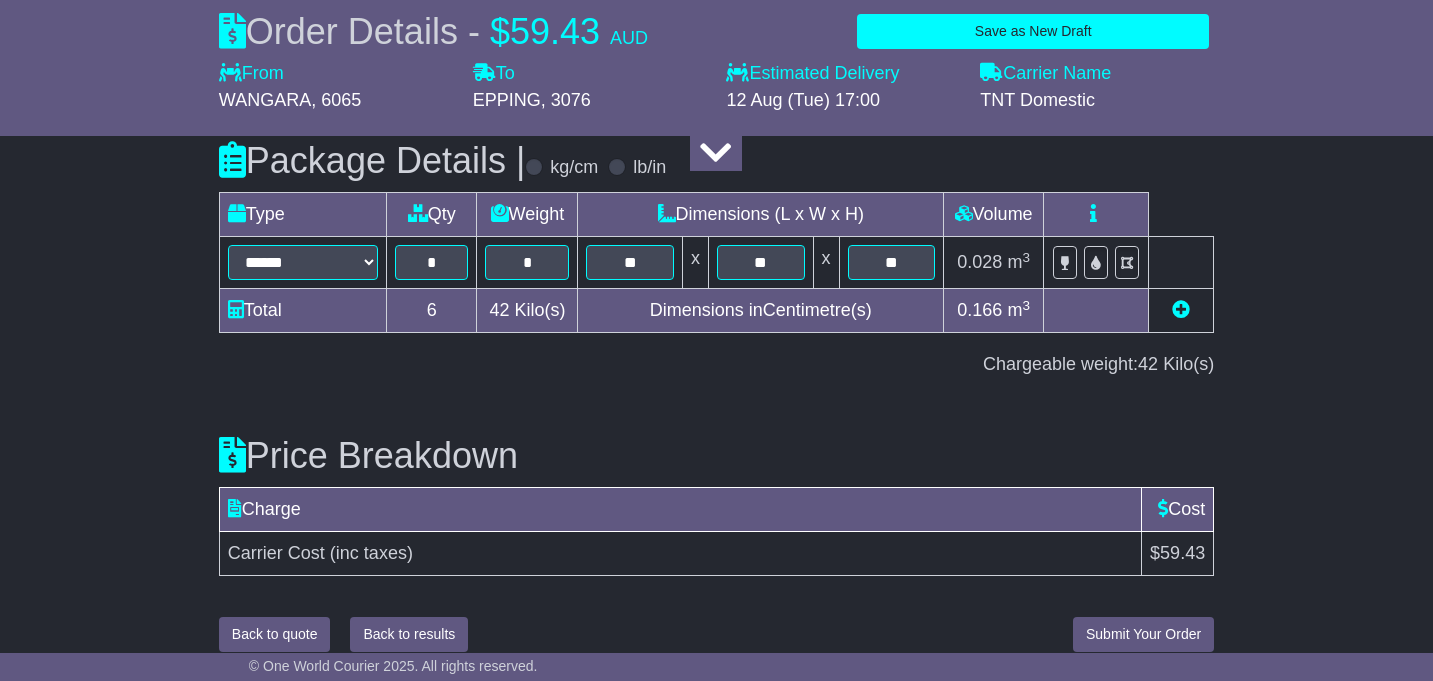 scroll, scrollTop: 2456, scrollLeft: 0, axis: vertical 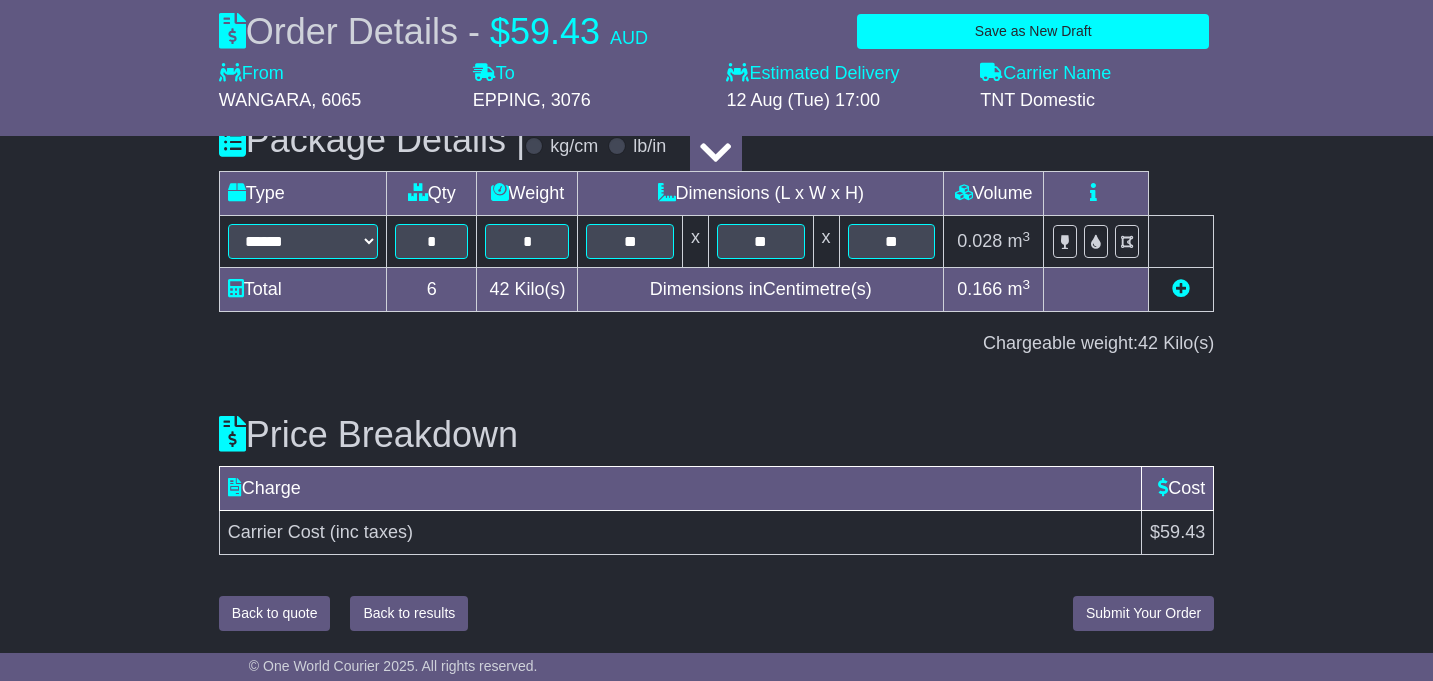 type on "**********" 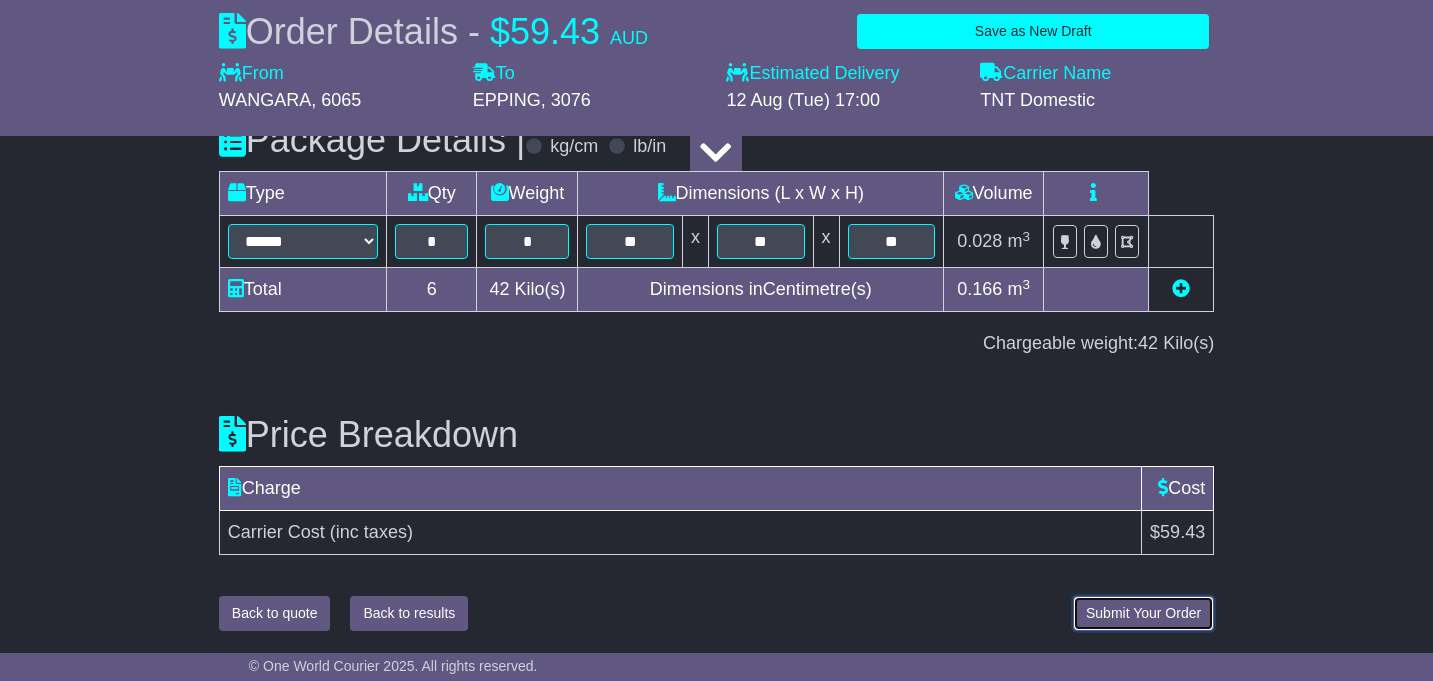 click on "Submit Your Order" at bounding box center (1143, 613) 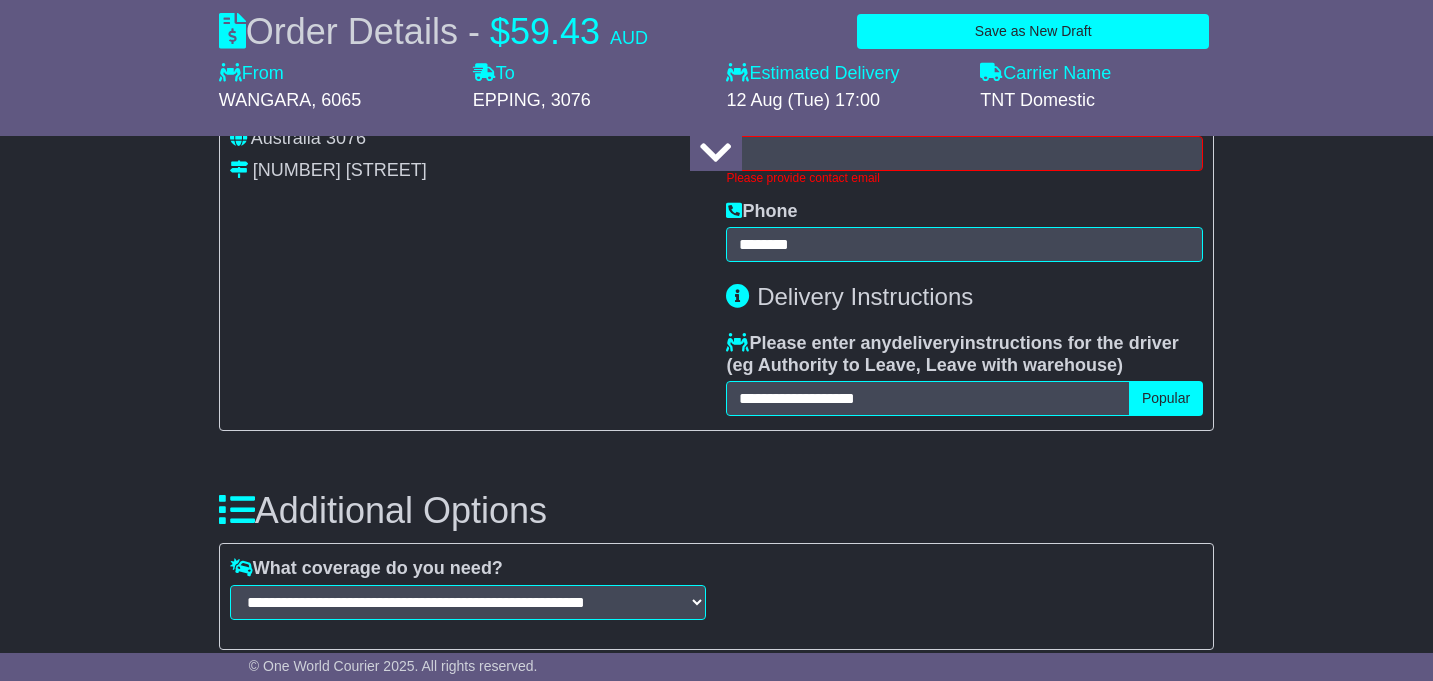 scroll, scrollTop: 1530, scrollLeft: 0, axis: vertical 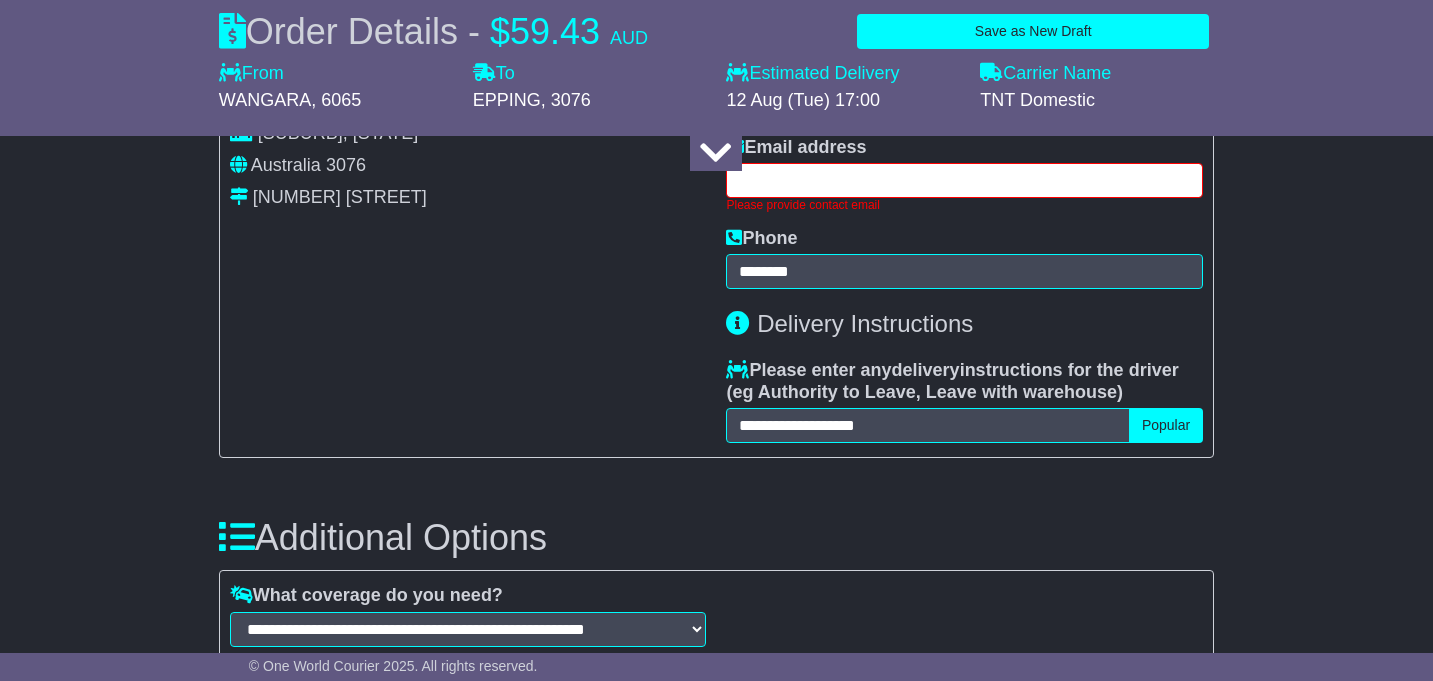 click at bounding box center (964, 180) 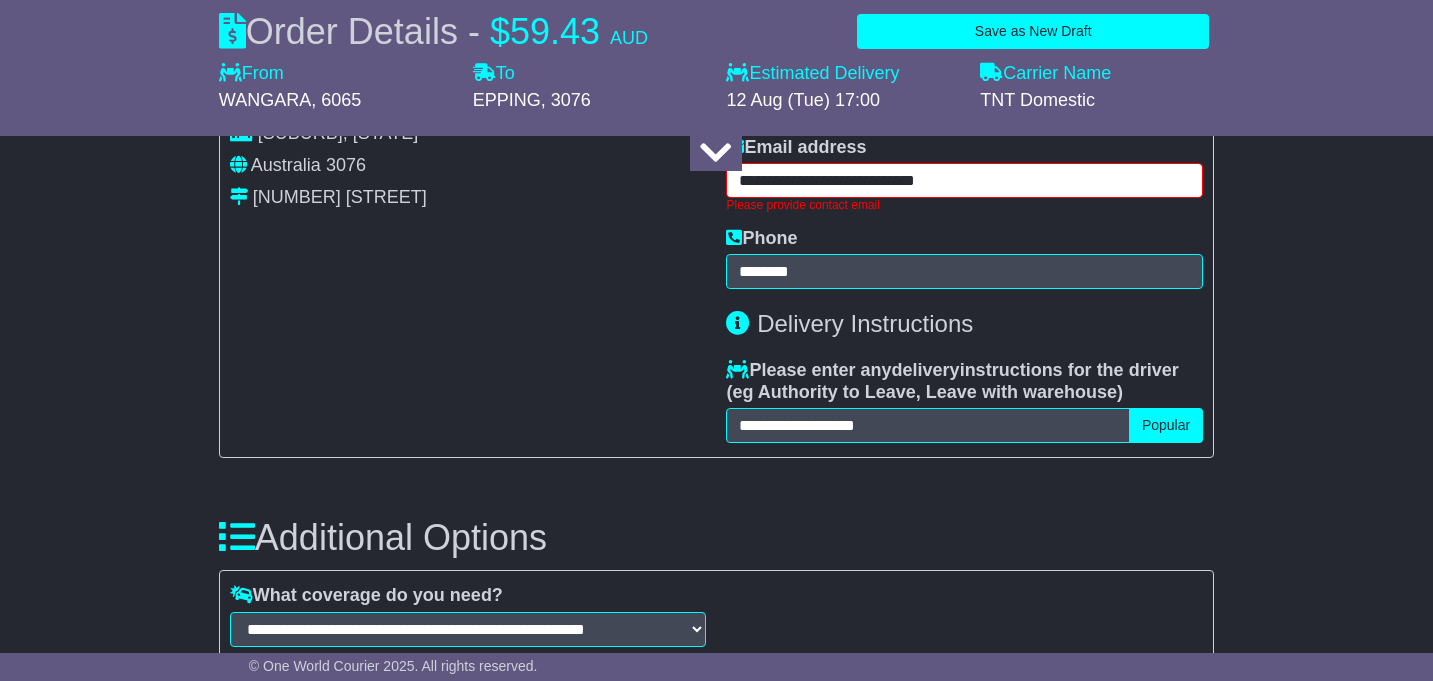 type on "**********" 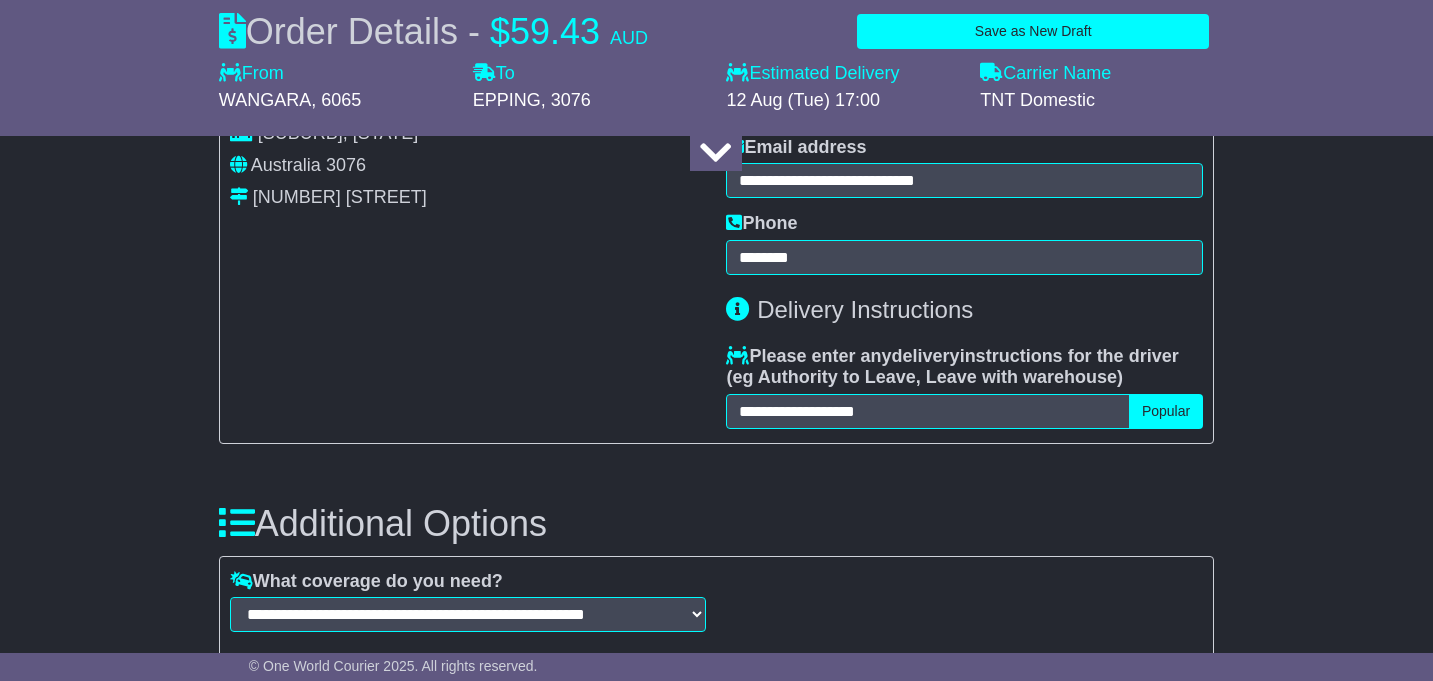 click on "**********" at bounding box center [468, 244] 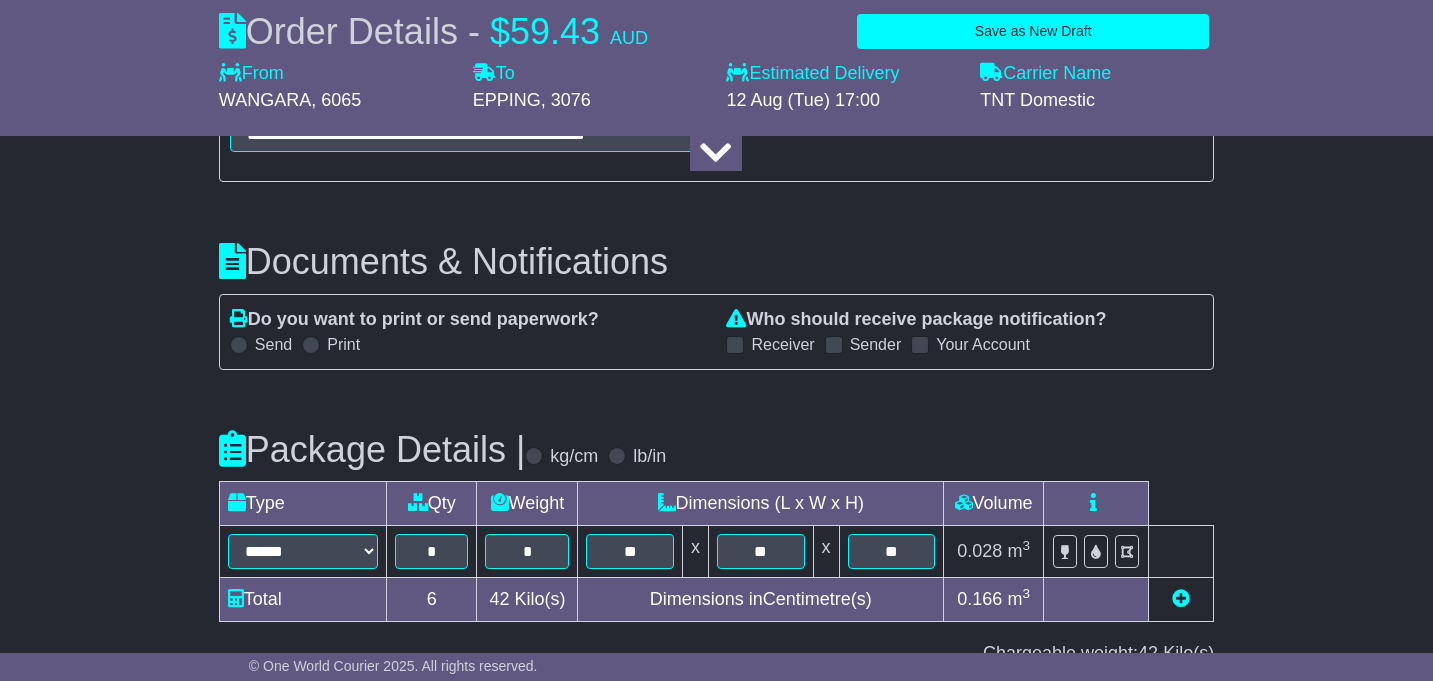 scroll, scrollTop: 2344, scrollLeft: 0, axis: vertical 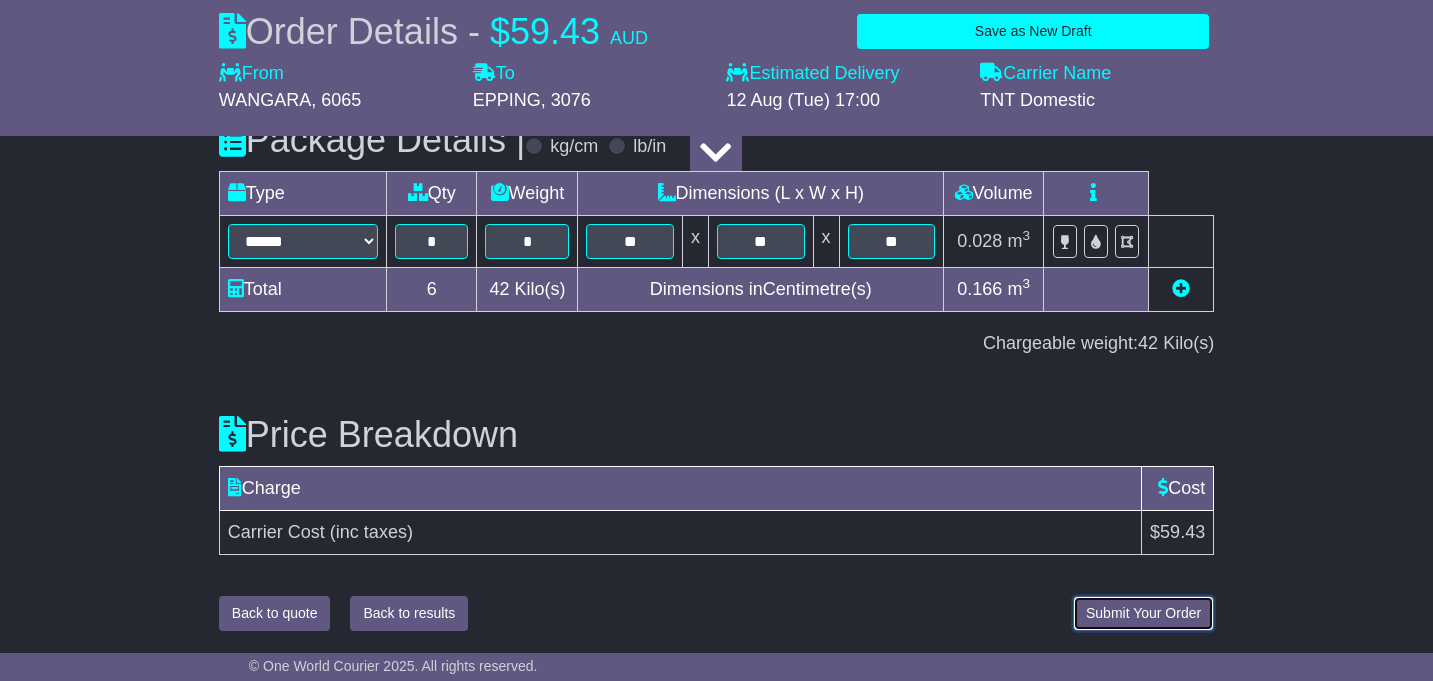 click on "Submit Your Order" at bounding box center [1143, 613] 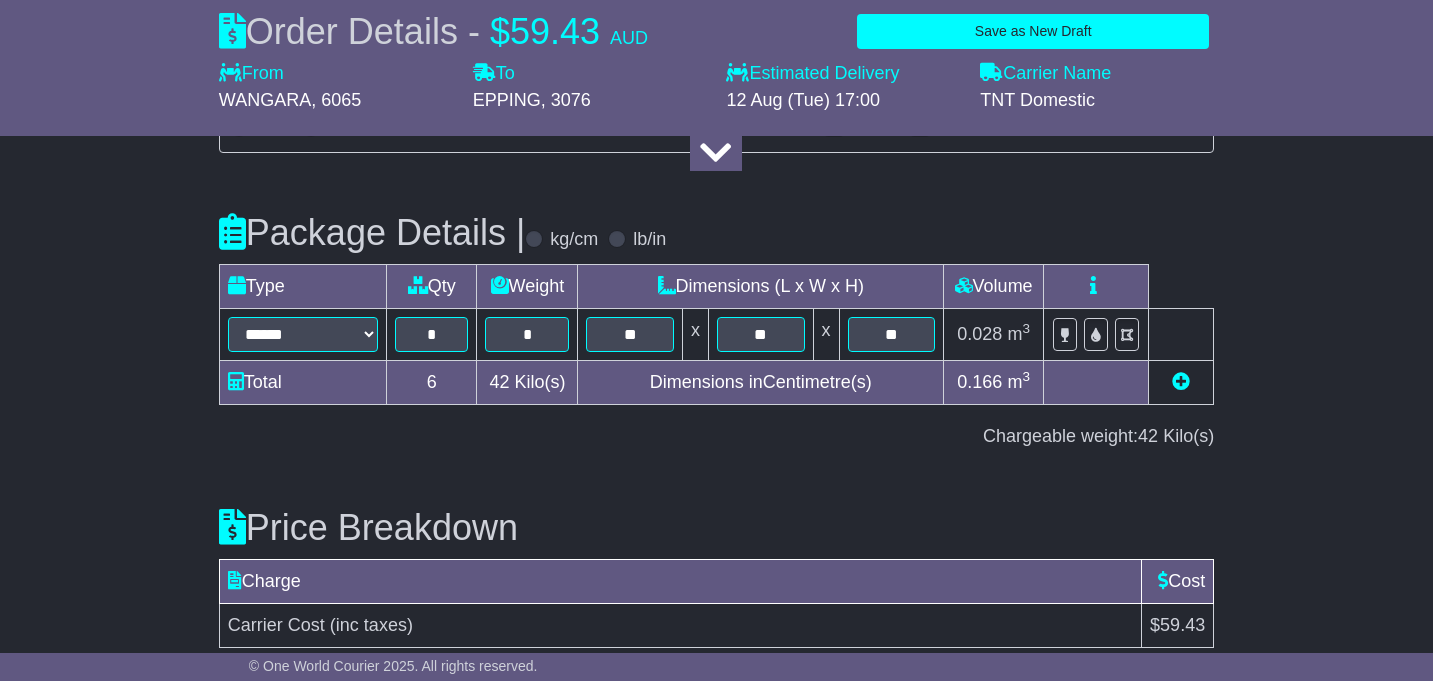 scroll, scrollTop: 2344, scrollLeft: 0, axis: vertical 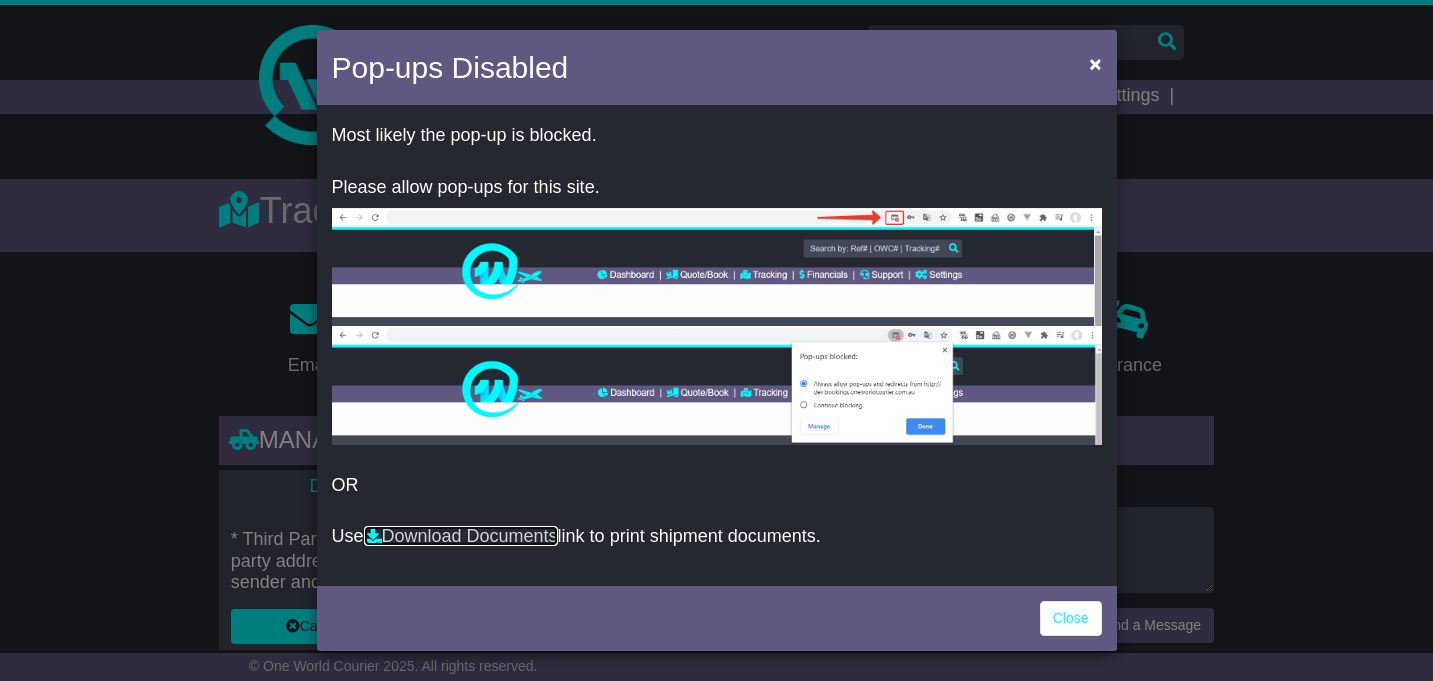 click on "Download Documents" at bounding box center (461, 536) 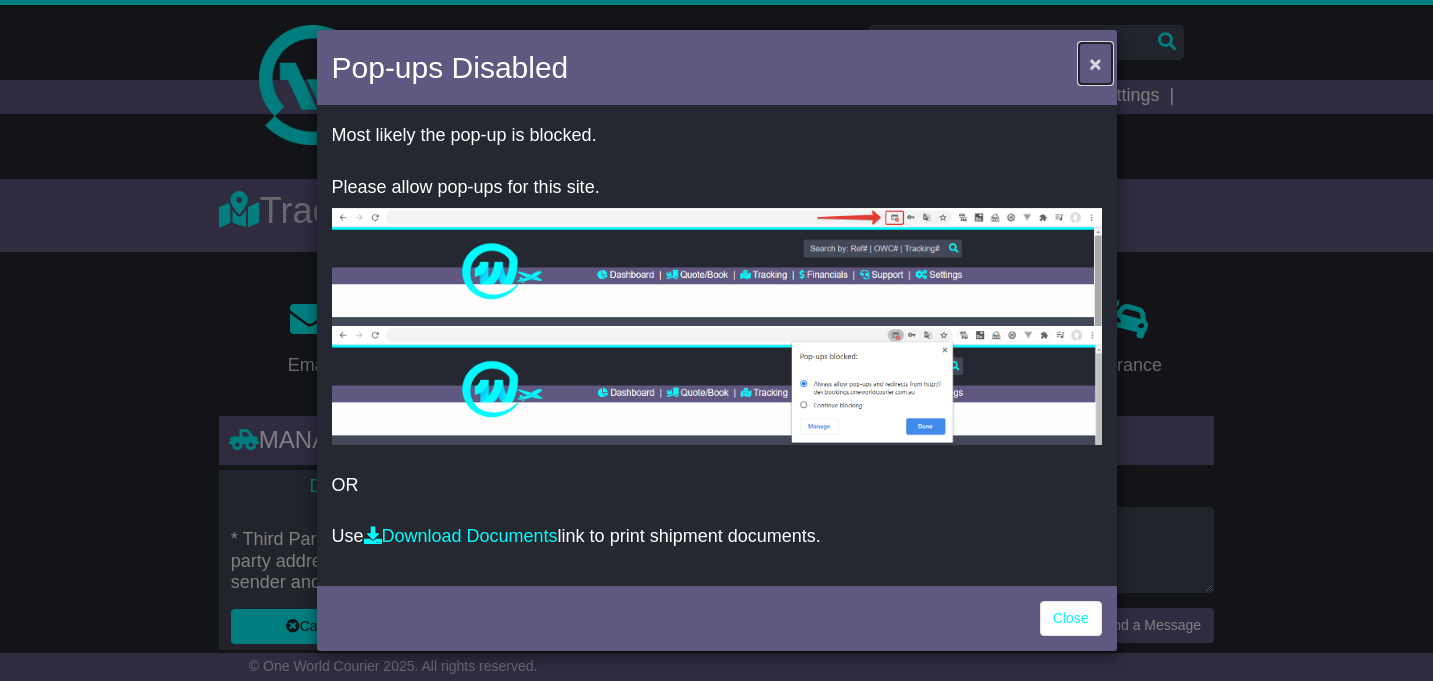 click on "×" at bounding box center (1095, 63) 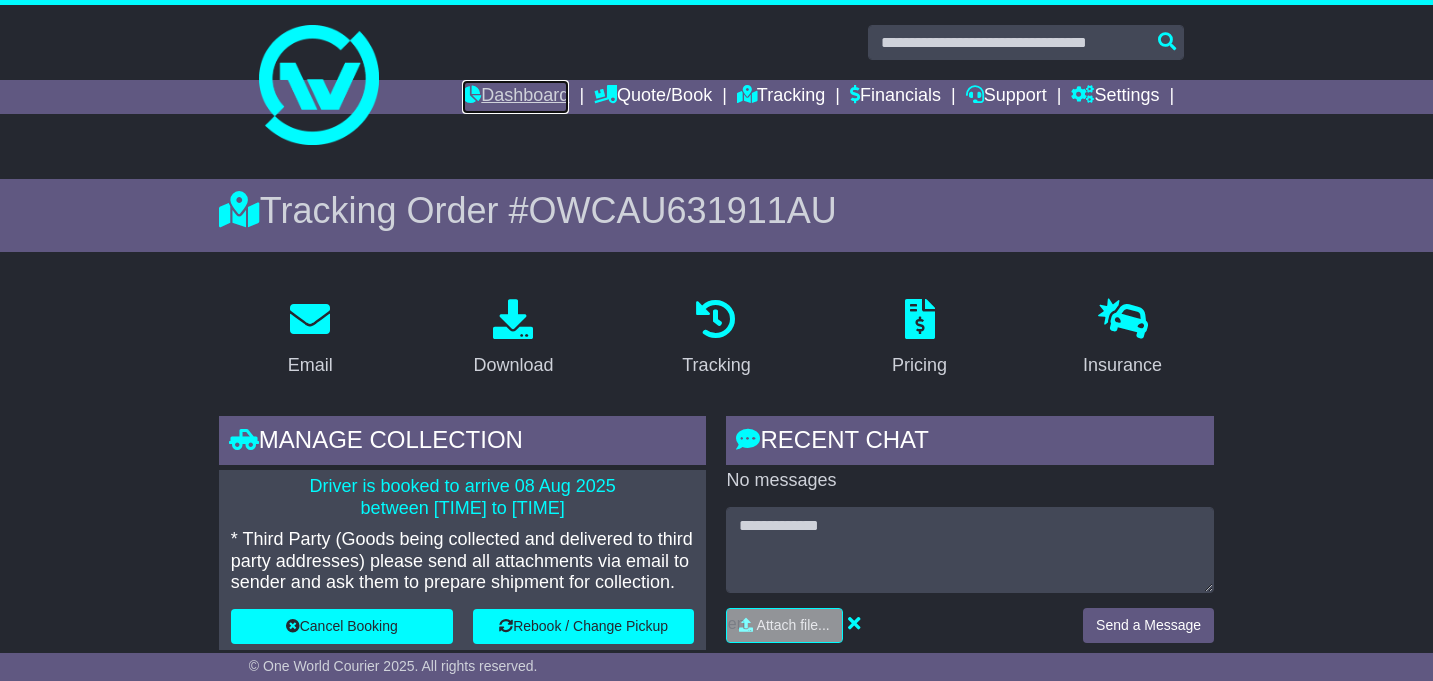 click on "Dashboard" at bounding box center (515, 97) 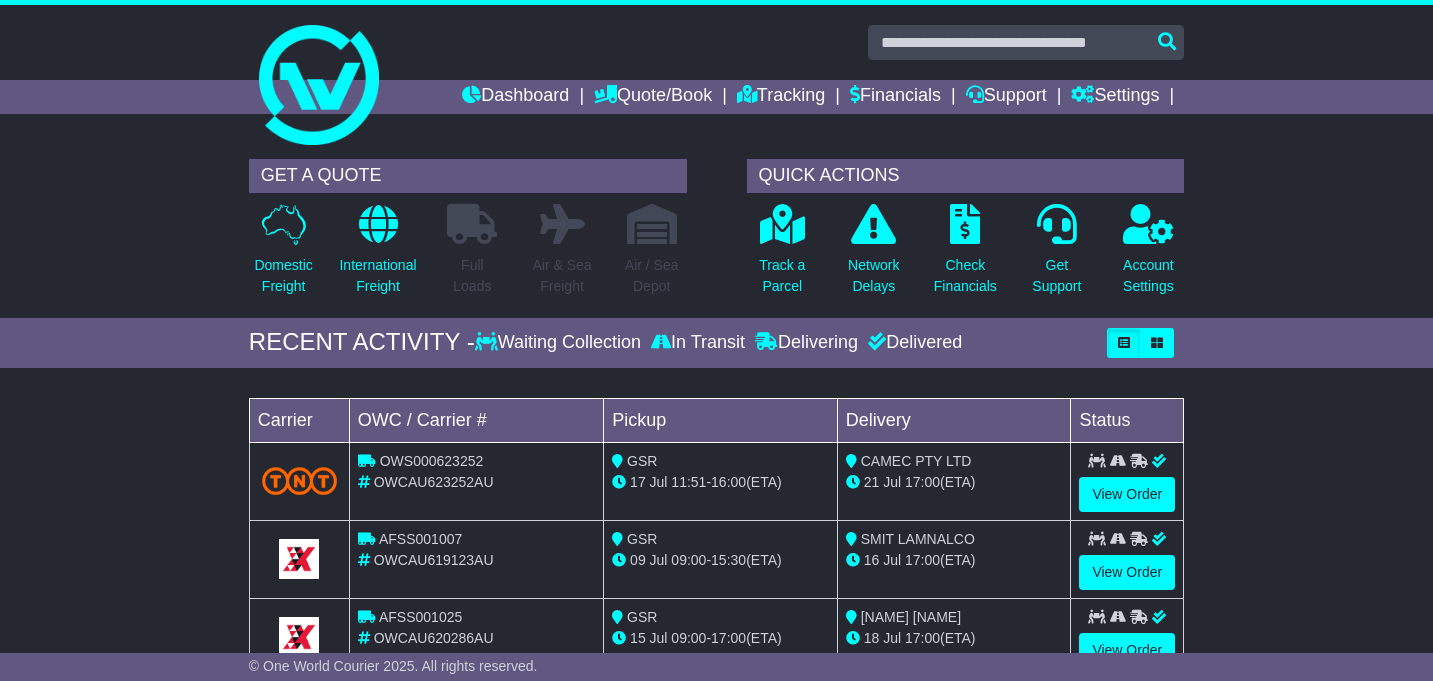scroll, scrollTop: 0, scrollLeft: 0, axis: both 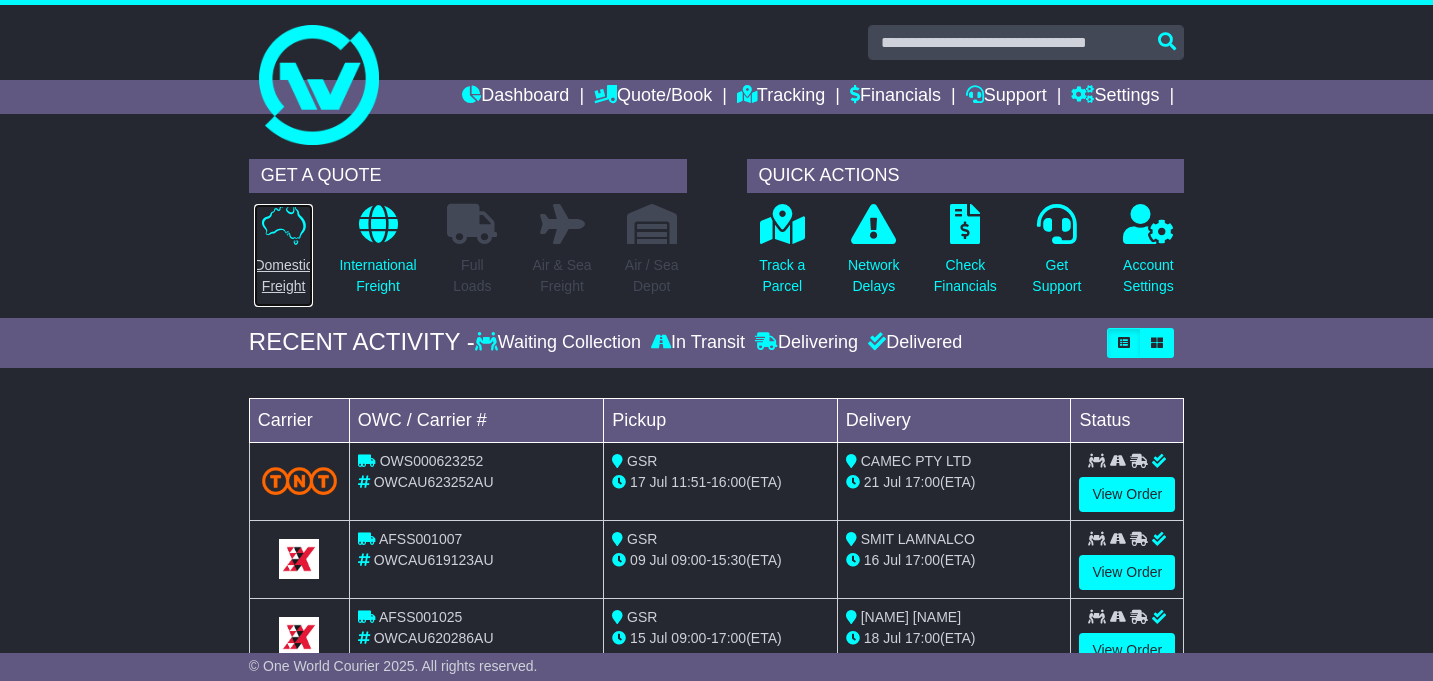 click at bounding box center (284, 224) 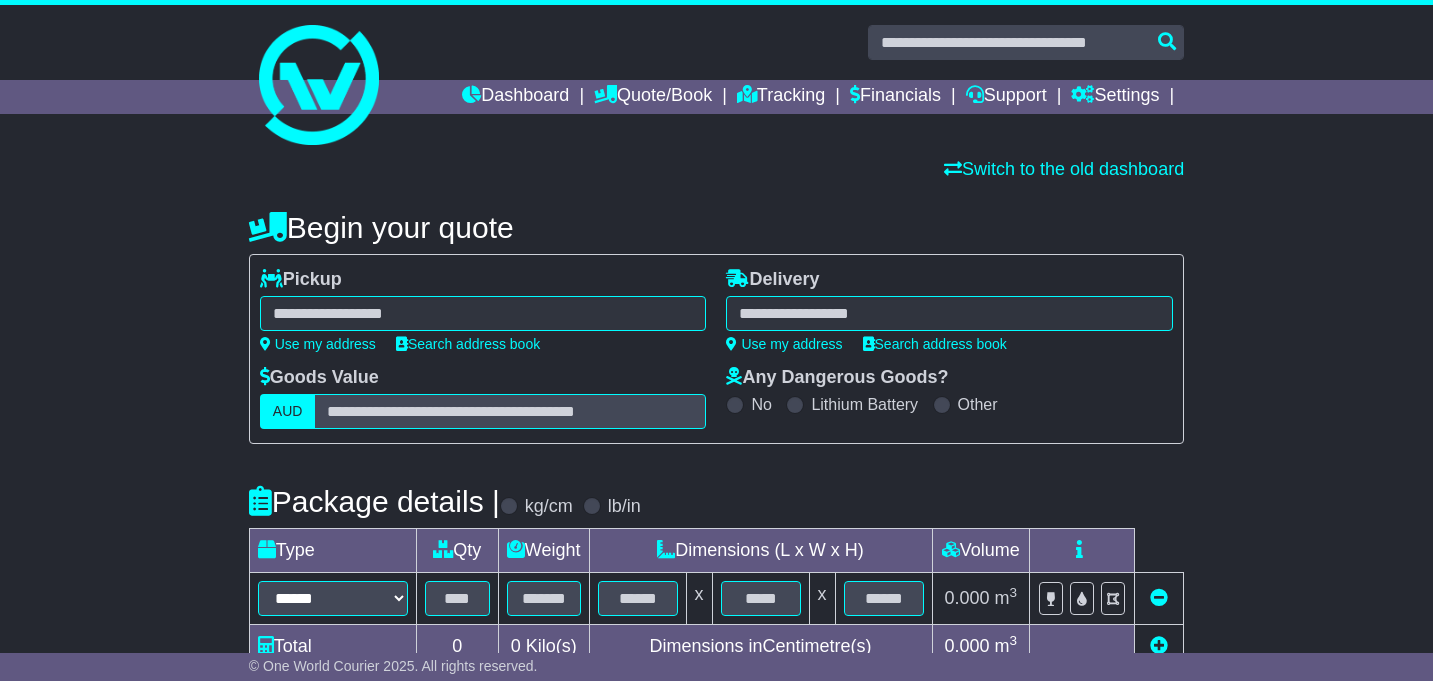 scroll, scrollTop: 0, scrollLeft: 0, axis: both 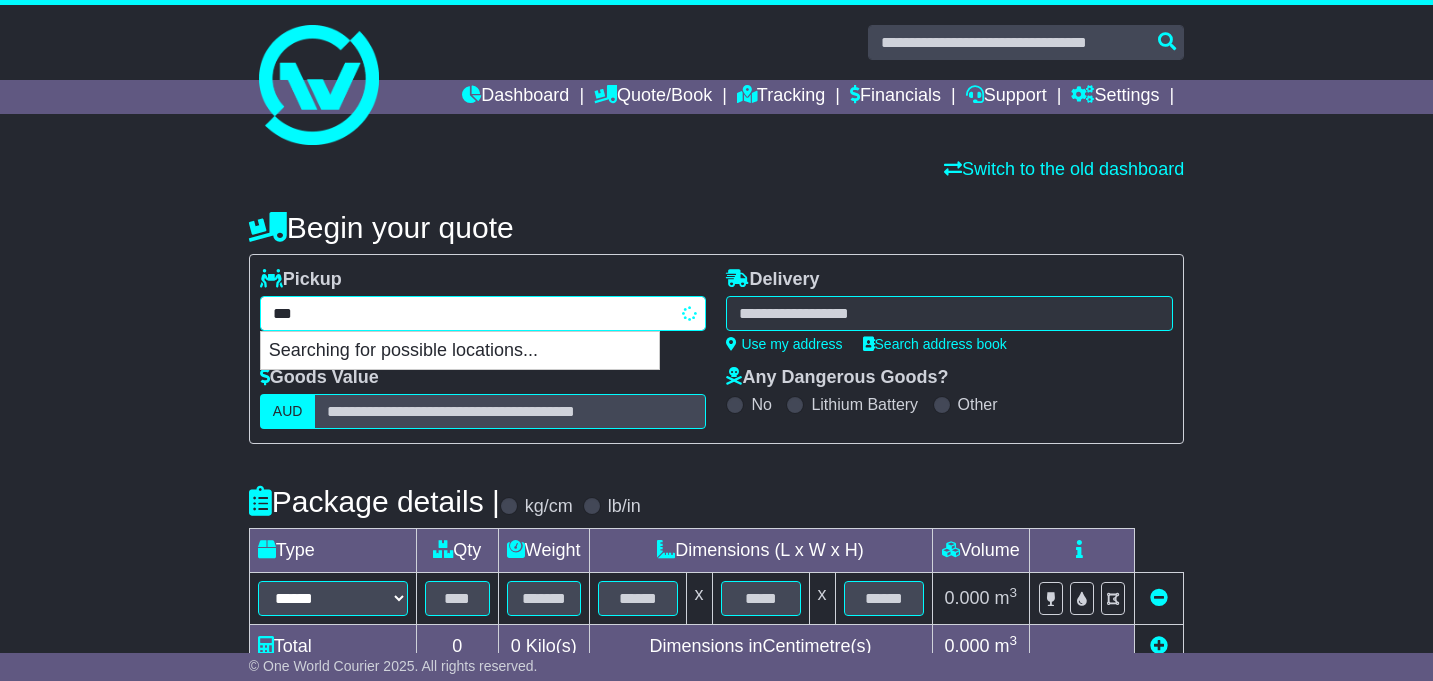 type on "****" 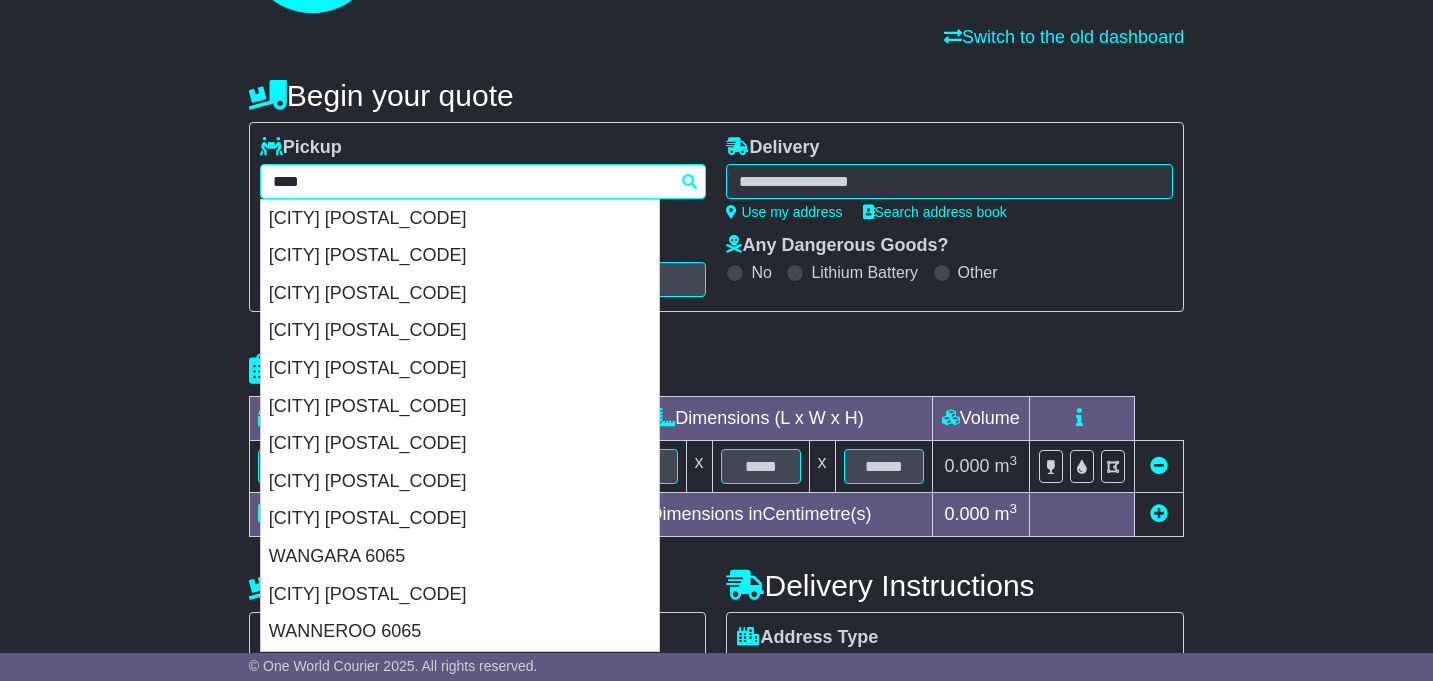 scroll, scrollTop: 139, scrollLeft: 0, axis: vertical 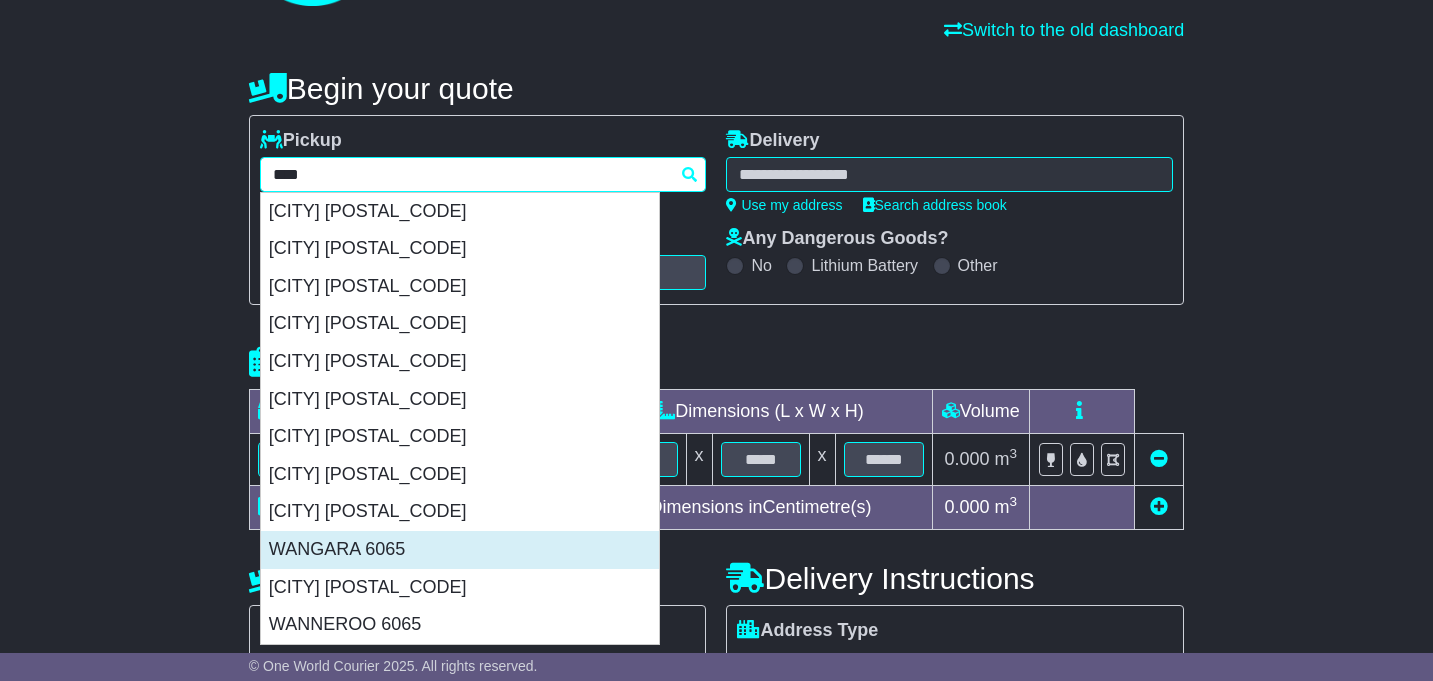 click on "WANGARA 6065" at bounding box center [460, 550] 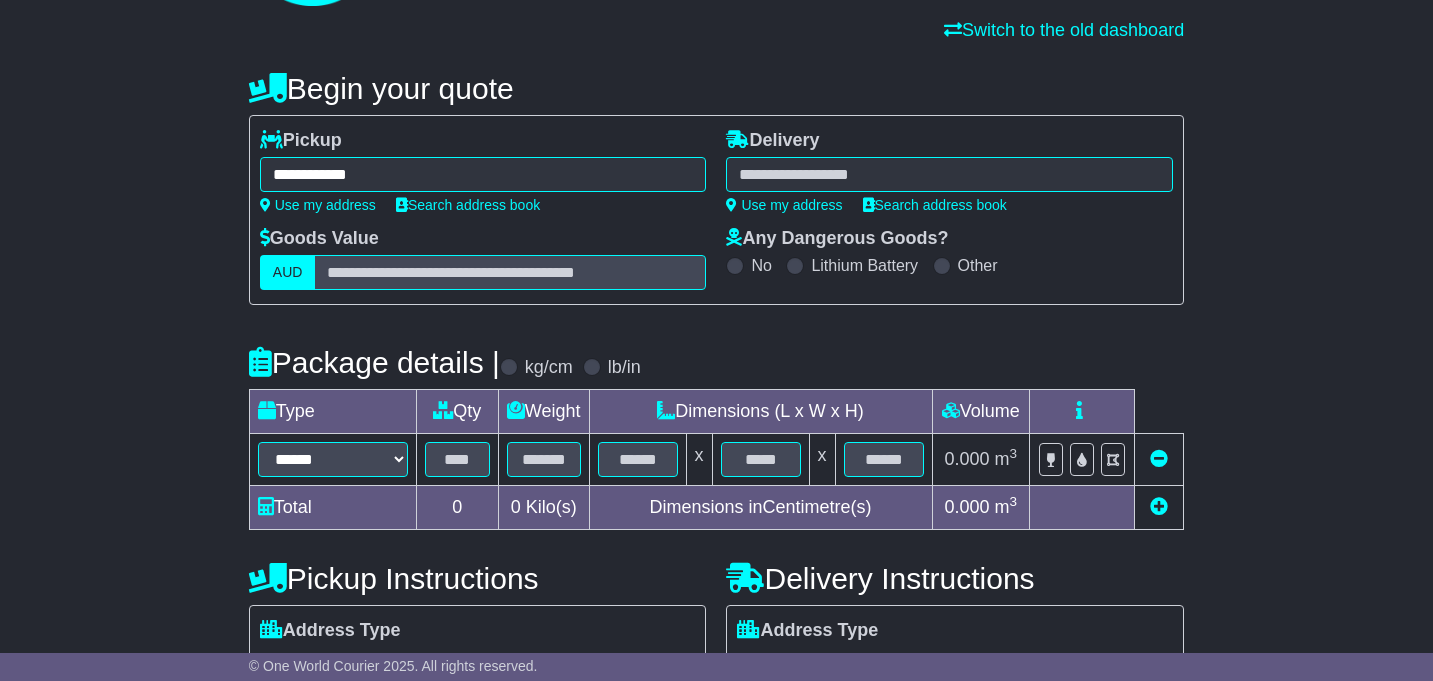 type on "**********" 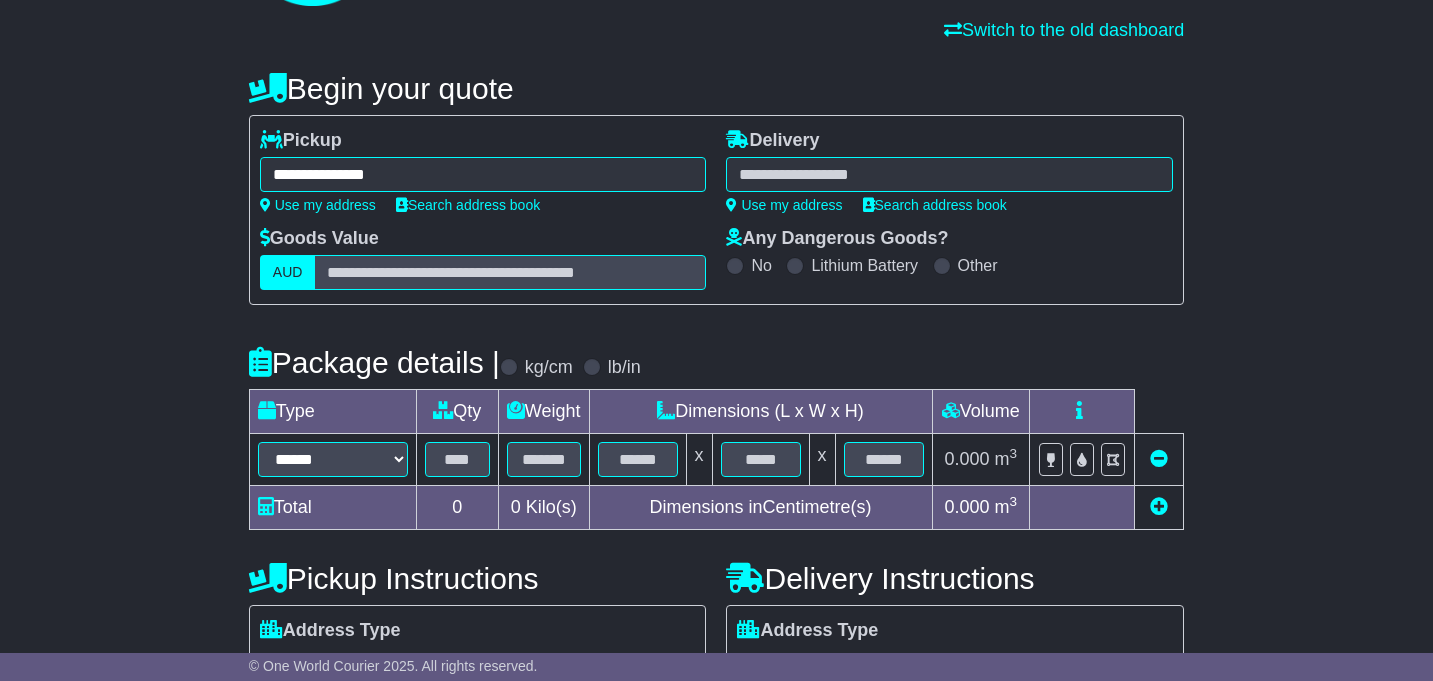 click at bounding box center (949, 174) 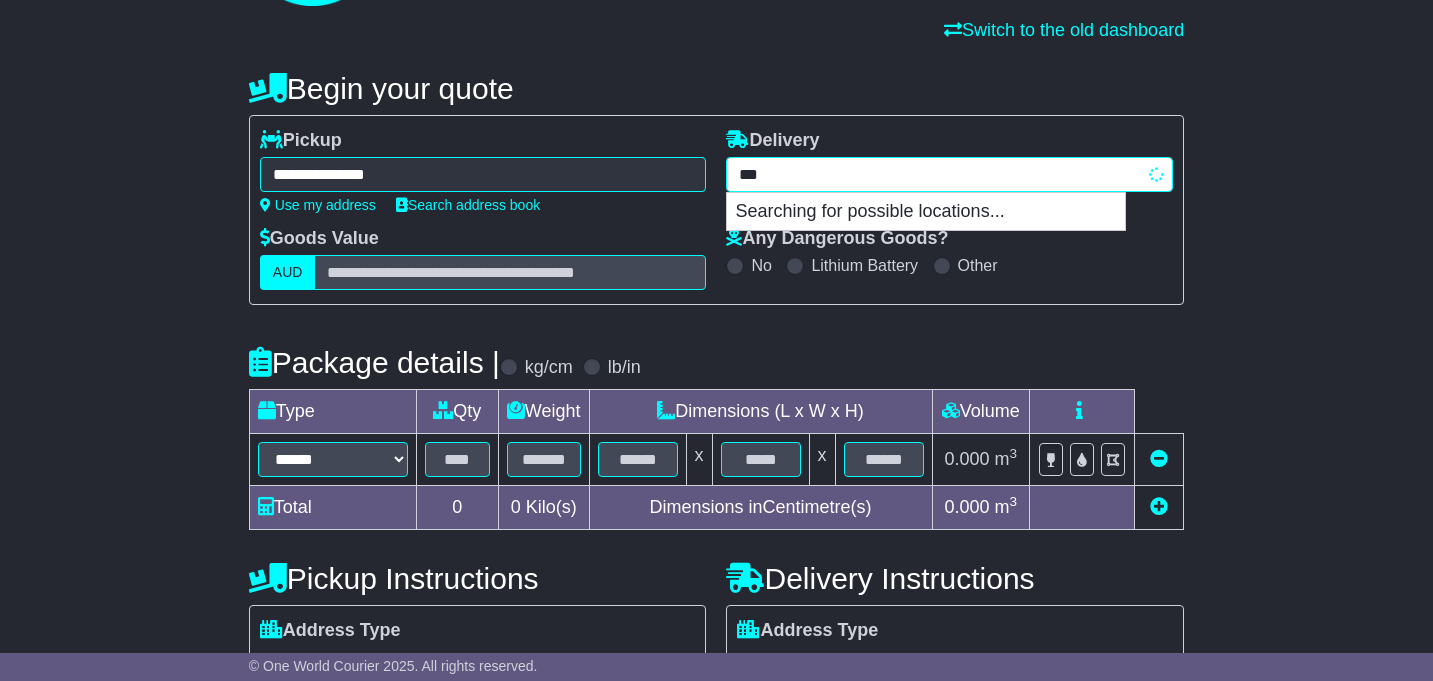type on "****" 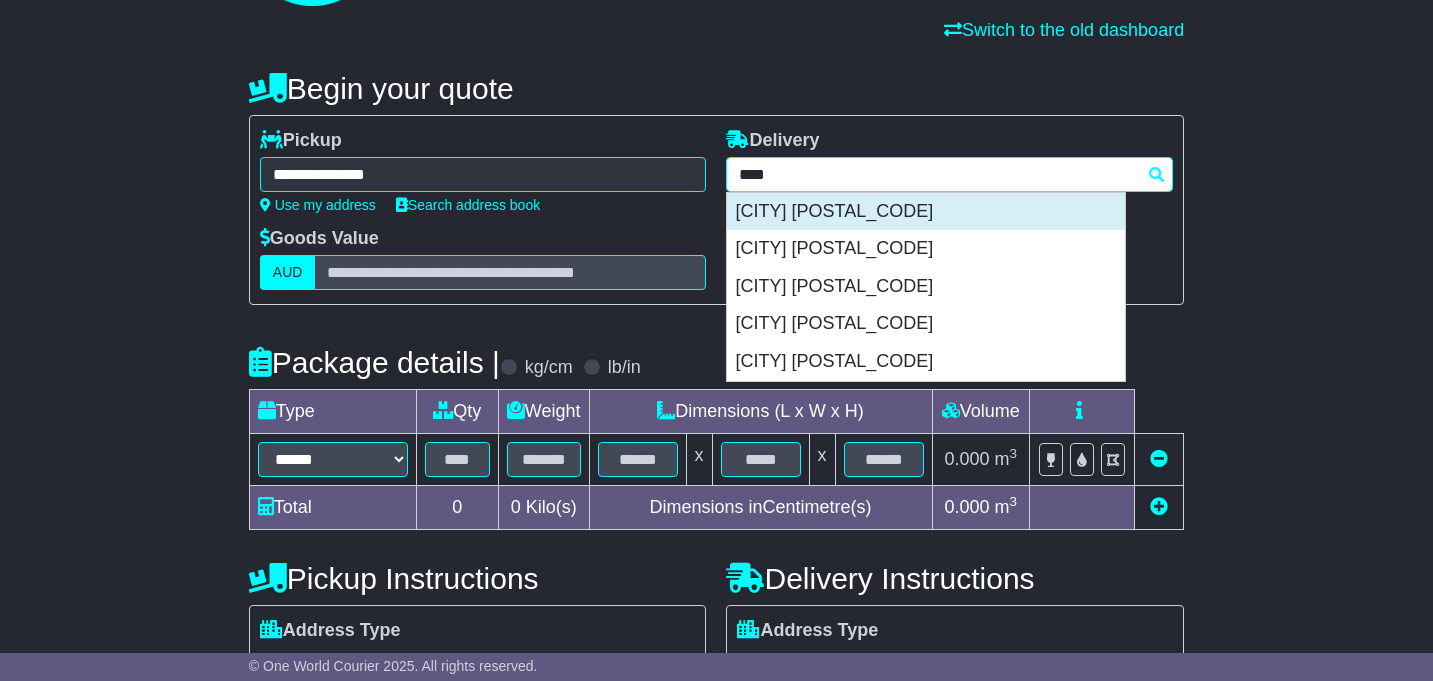 click on "FERNTREE GULLY 3156" at bounding box center [926, 212] 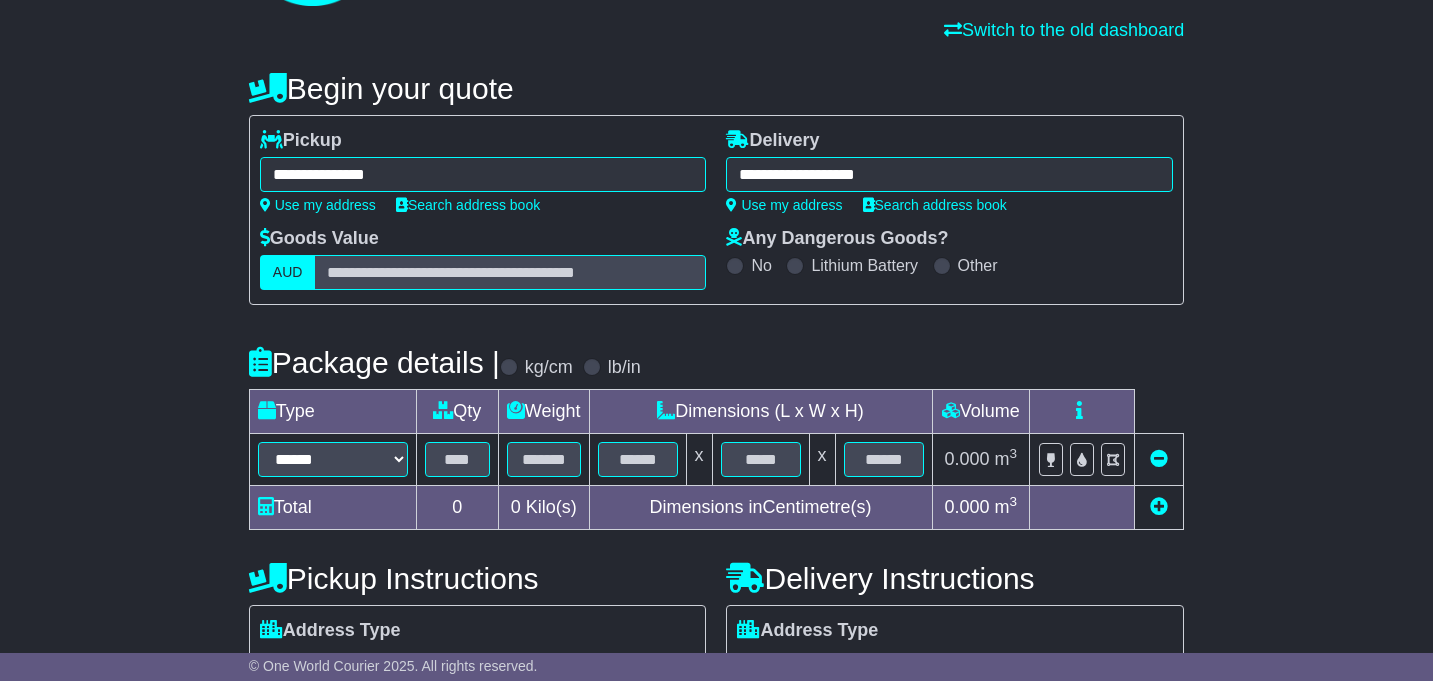 type on "**********" 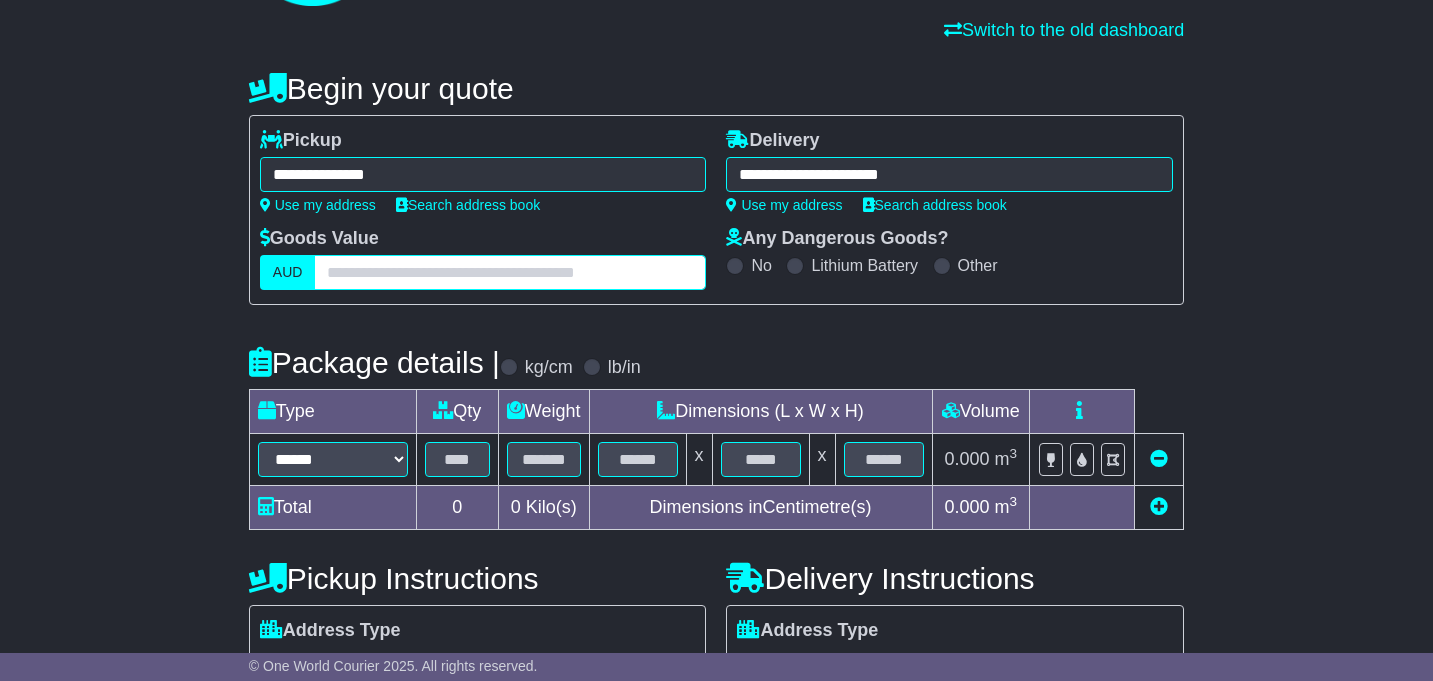 click at bounding box center (510, 272) 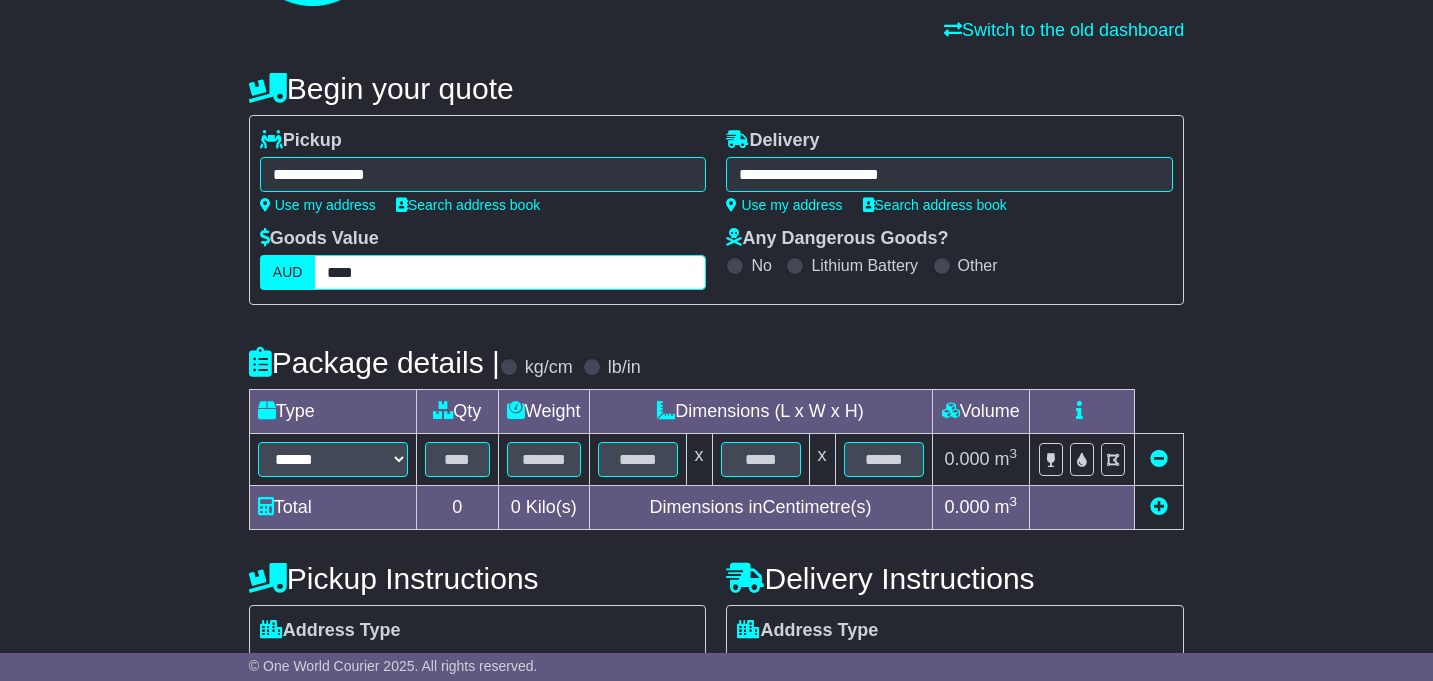 type on "****" 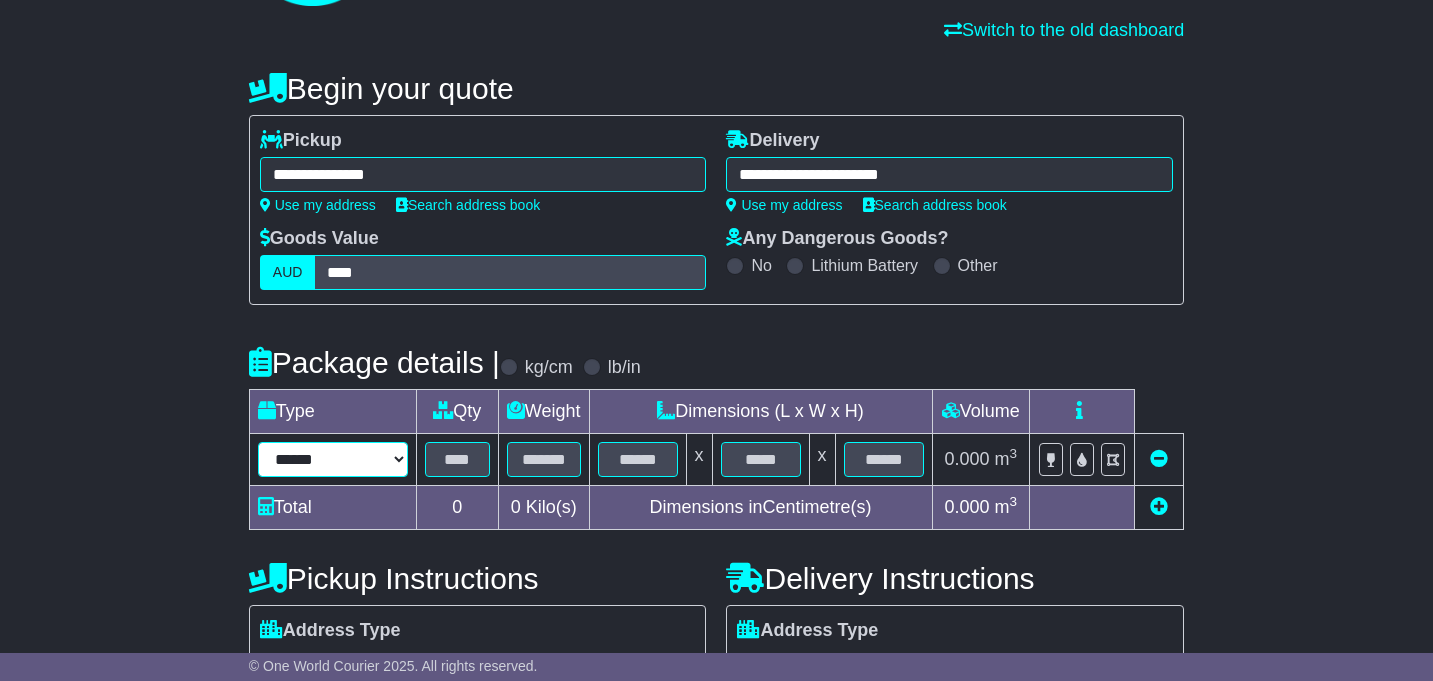click on "****** ****** *** ******** ***** **** **** ****** *** *******" at bounding box center (333, 459) 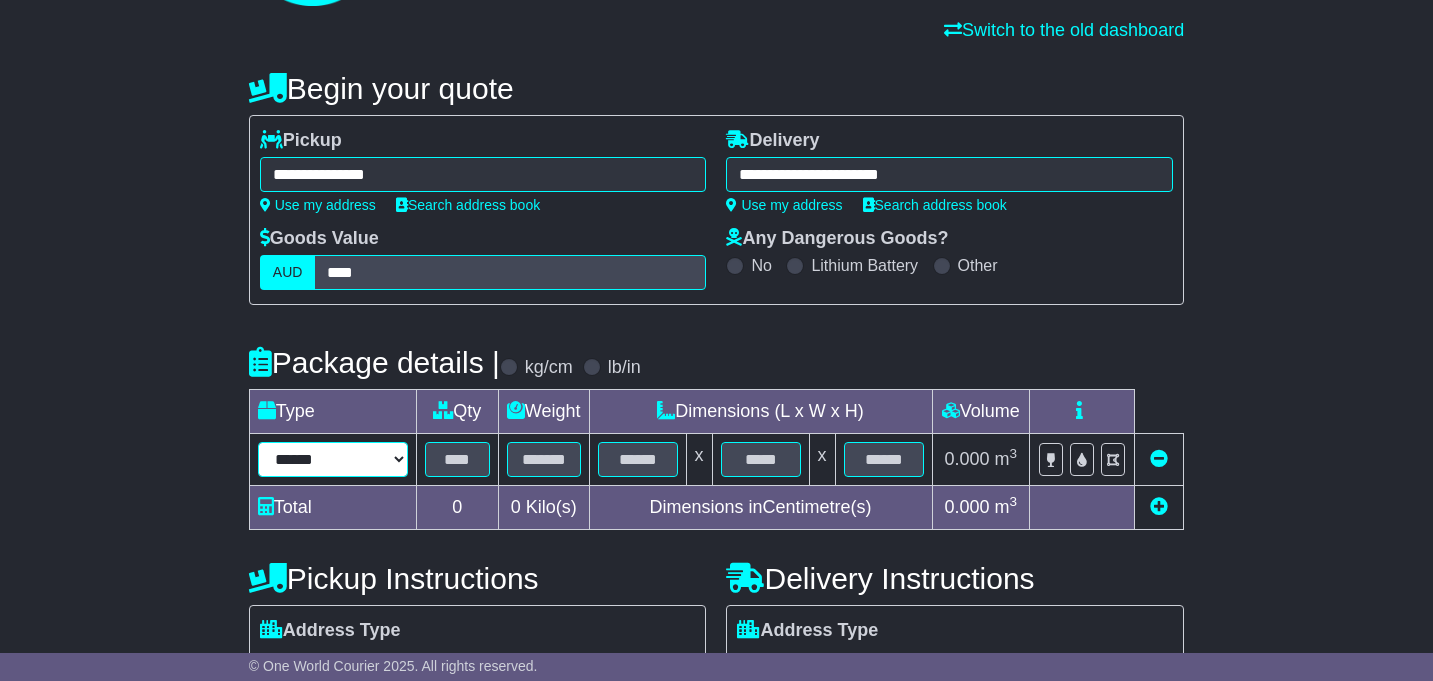 select on "*****" 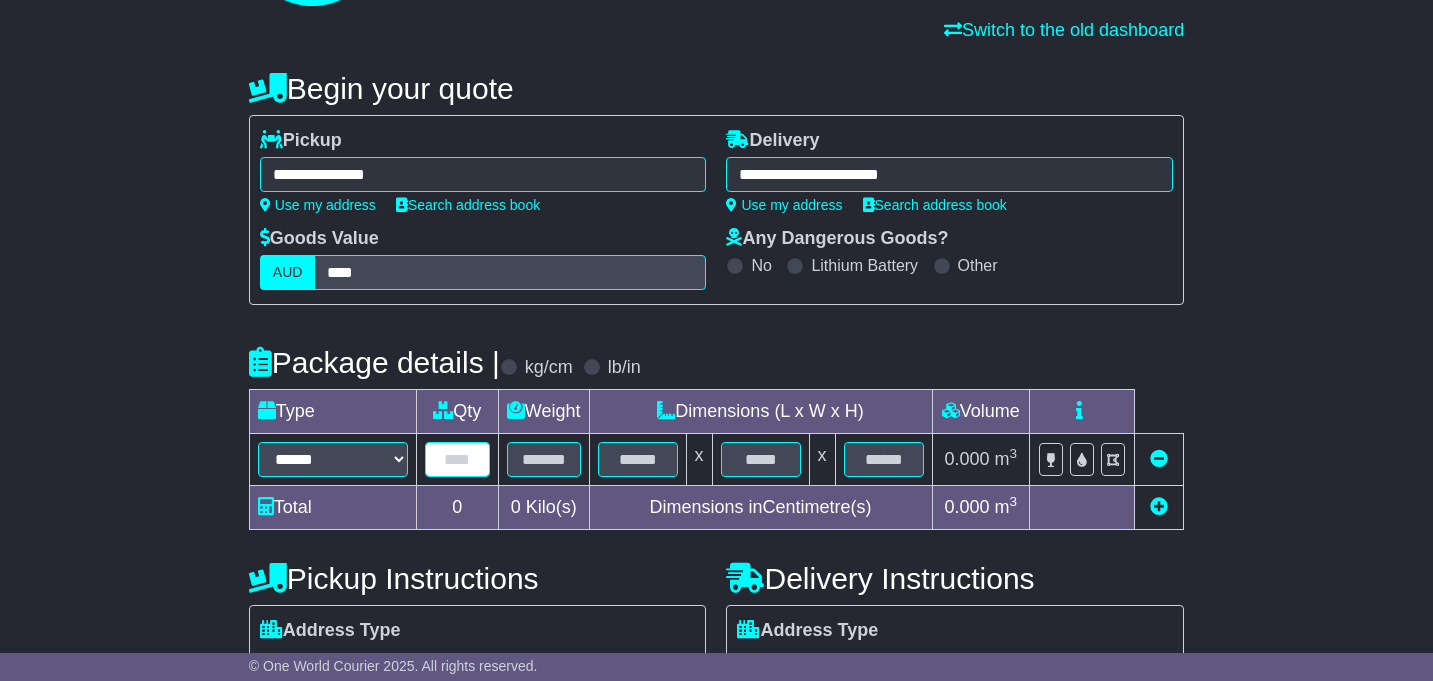 click at bounding box center [457, 459] 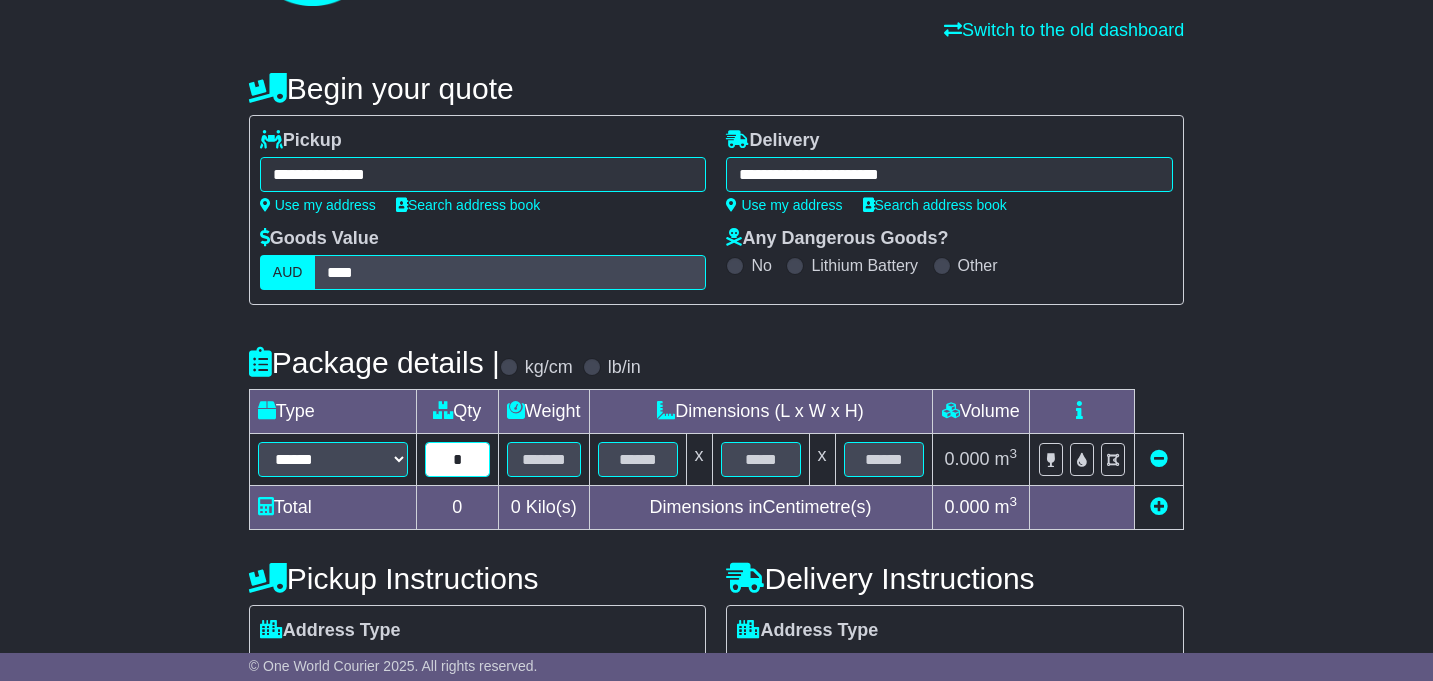 type on "*" 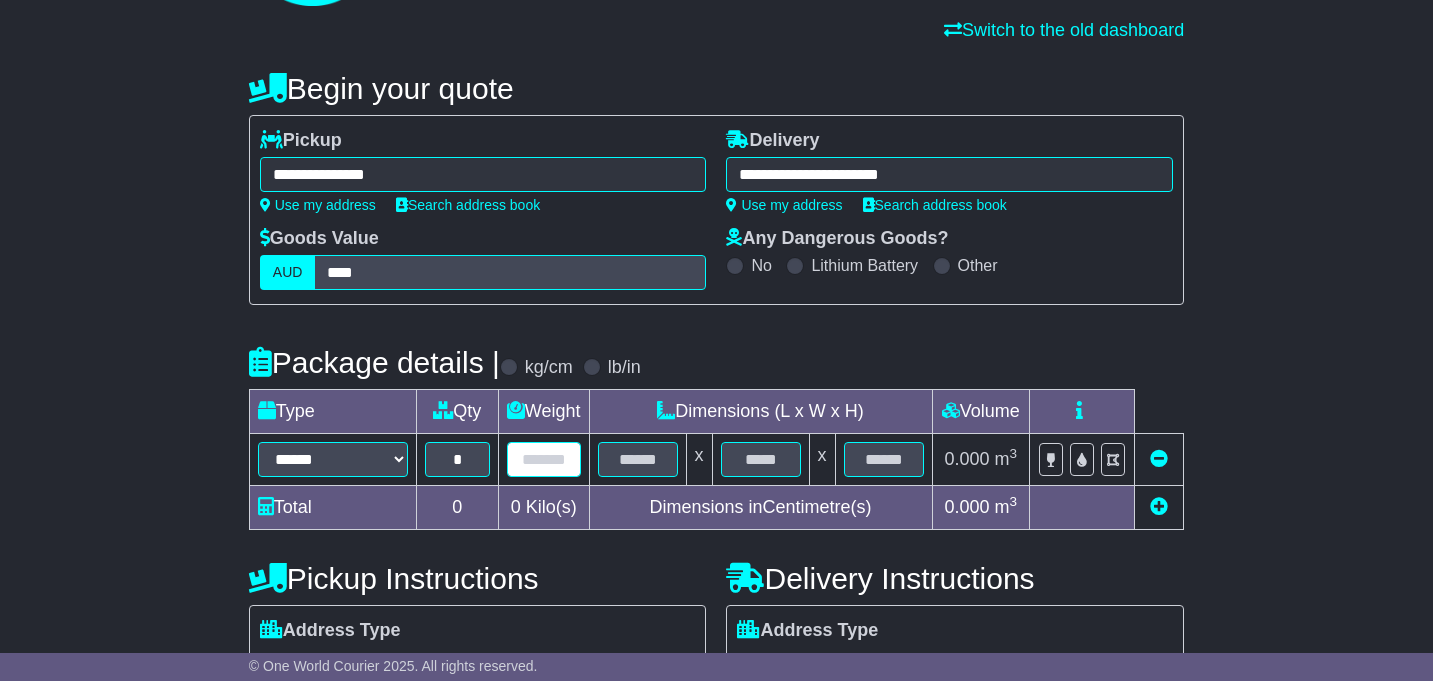 click at bounding box center (544, 459) 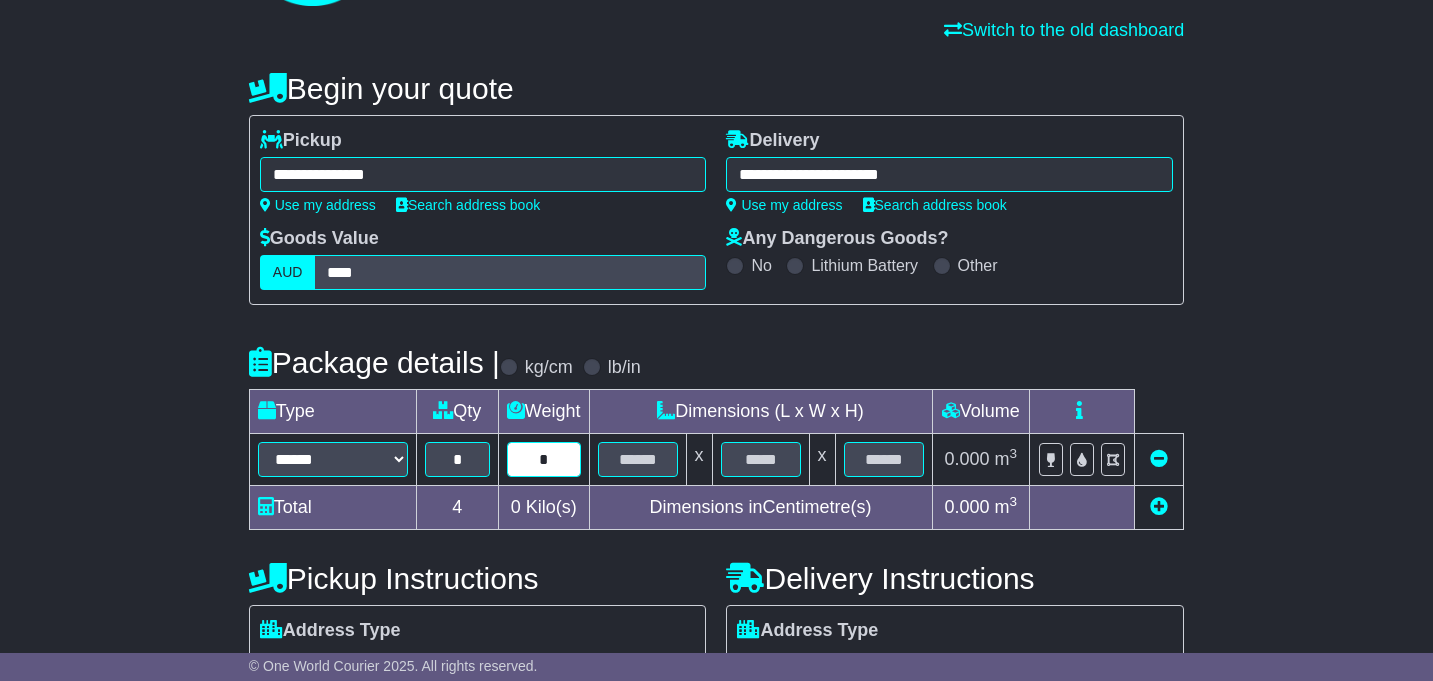 type on "*" 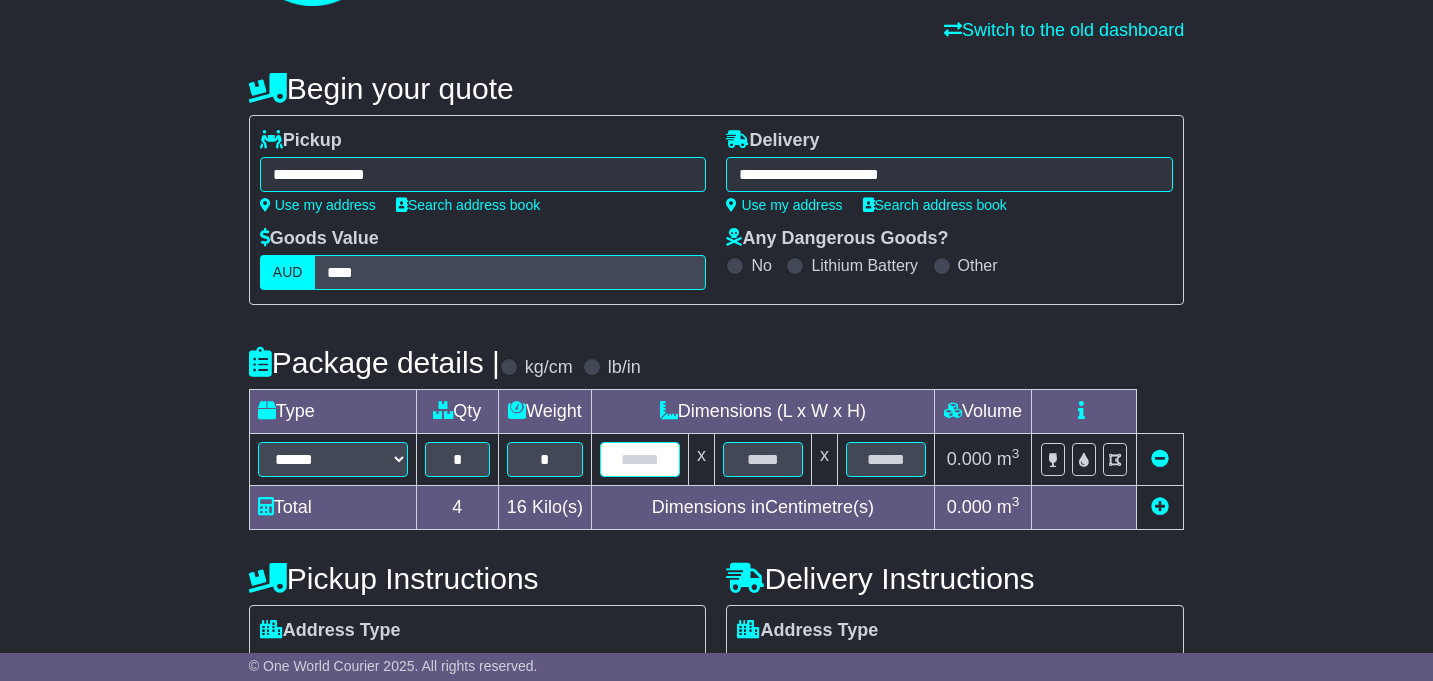 click at bounding box center (640, 459) 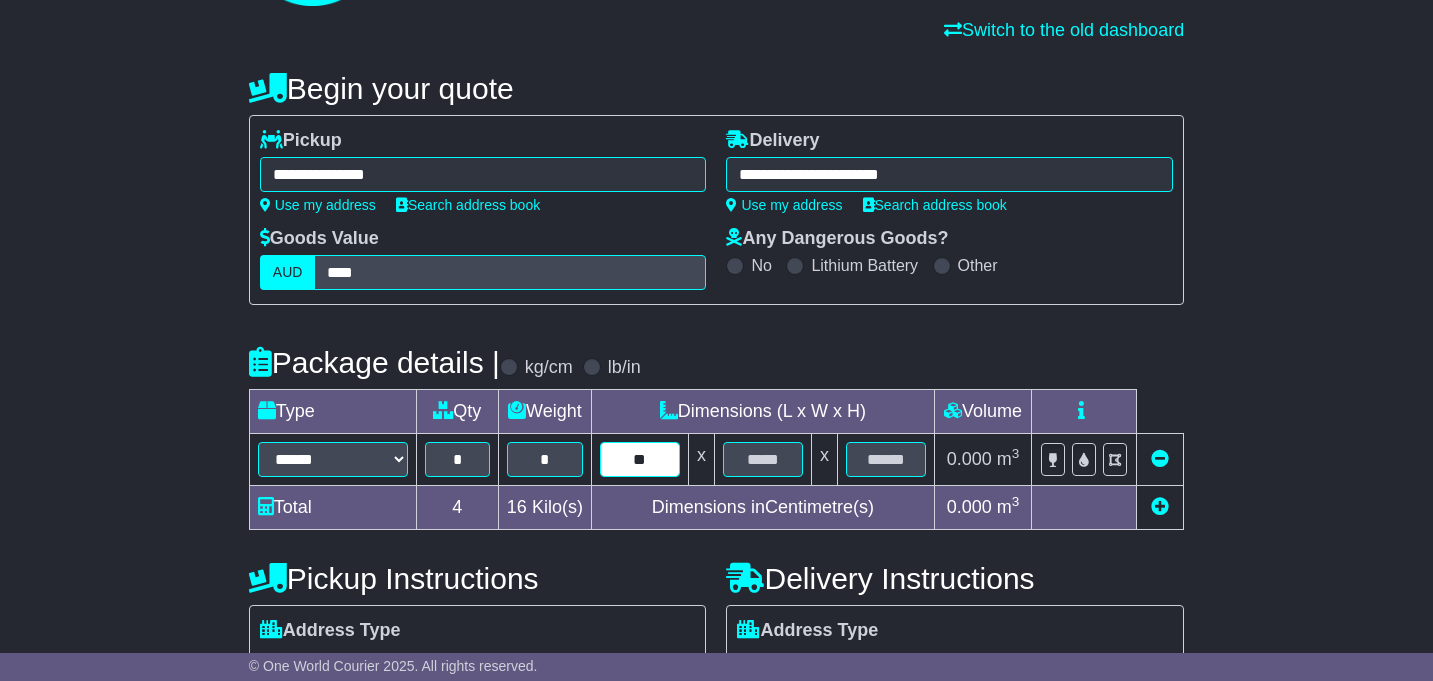type on "**" 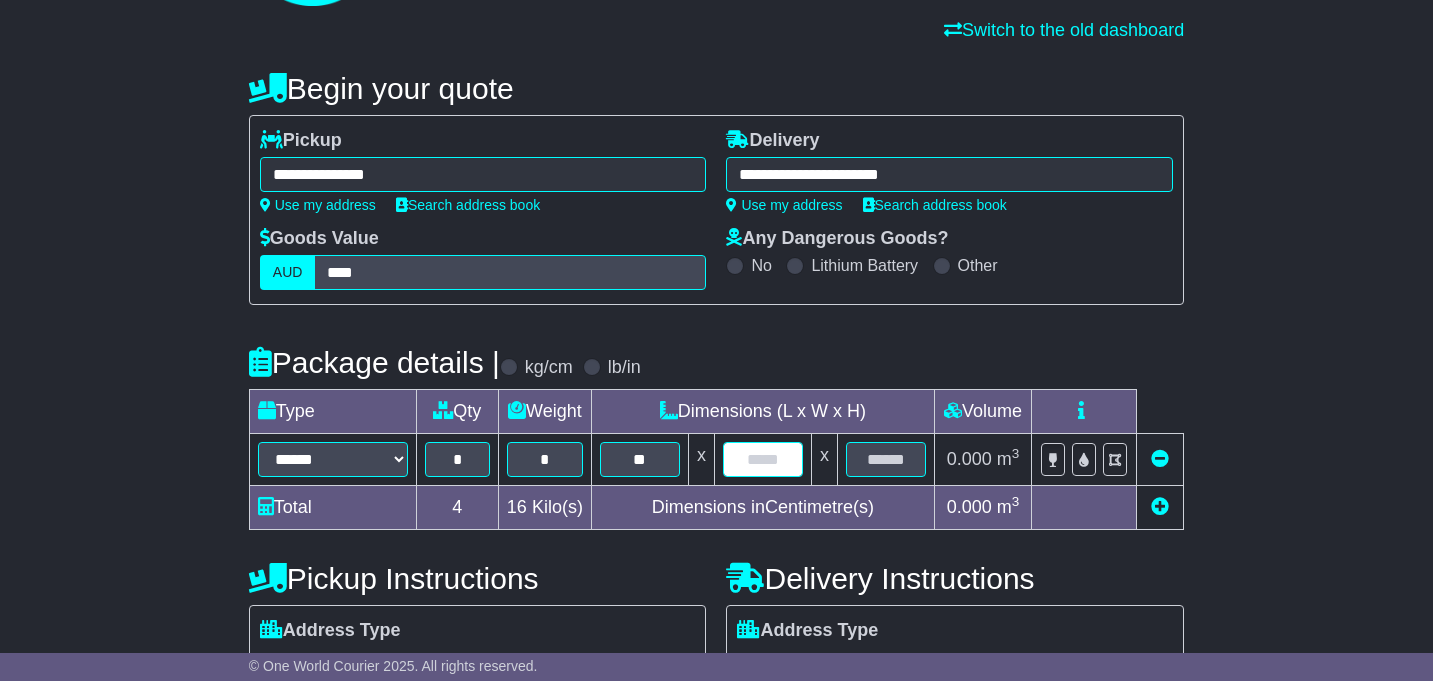 click at bounding box center [763, 459] 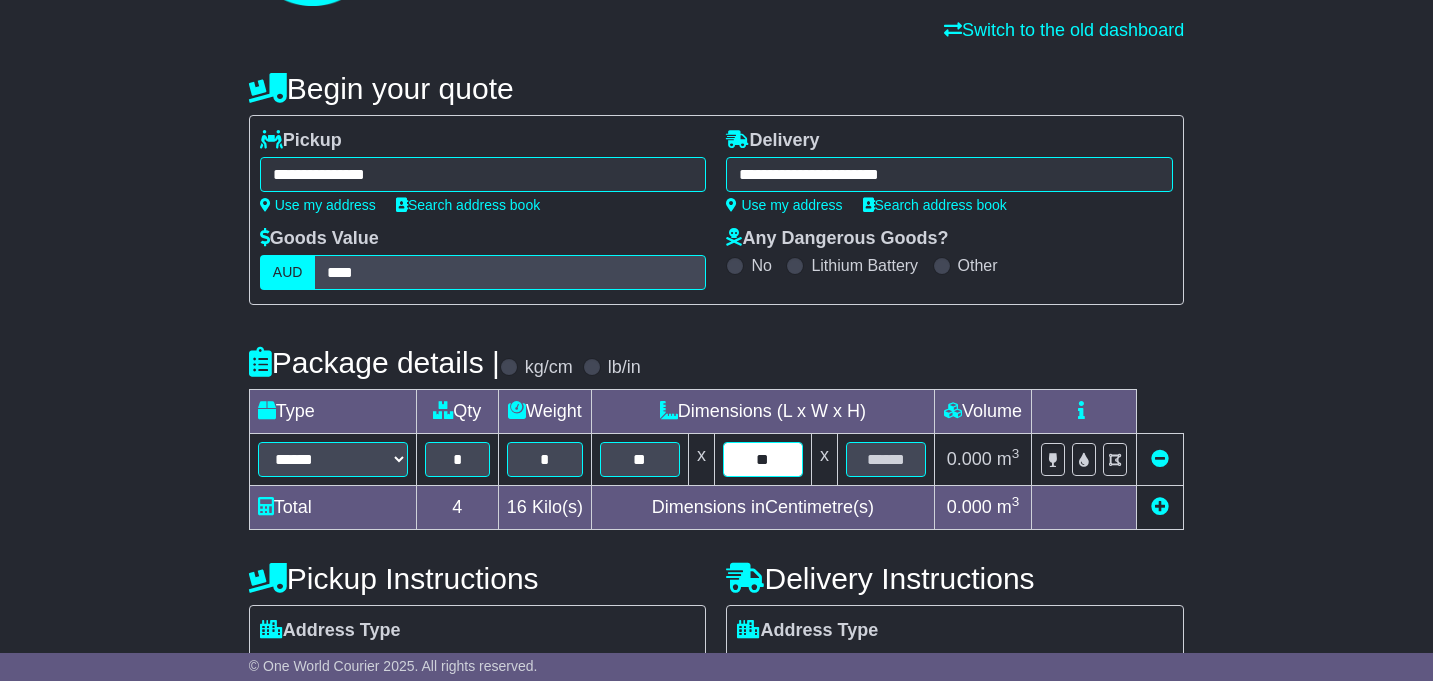 type on "**" 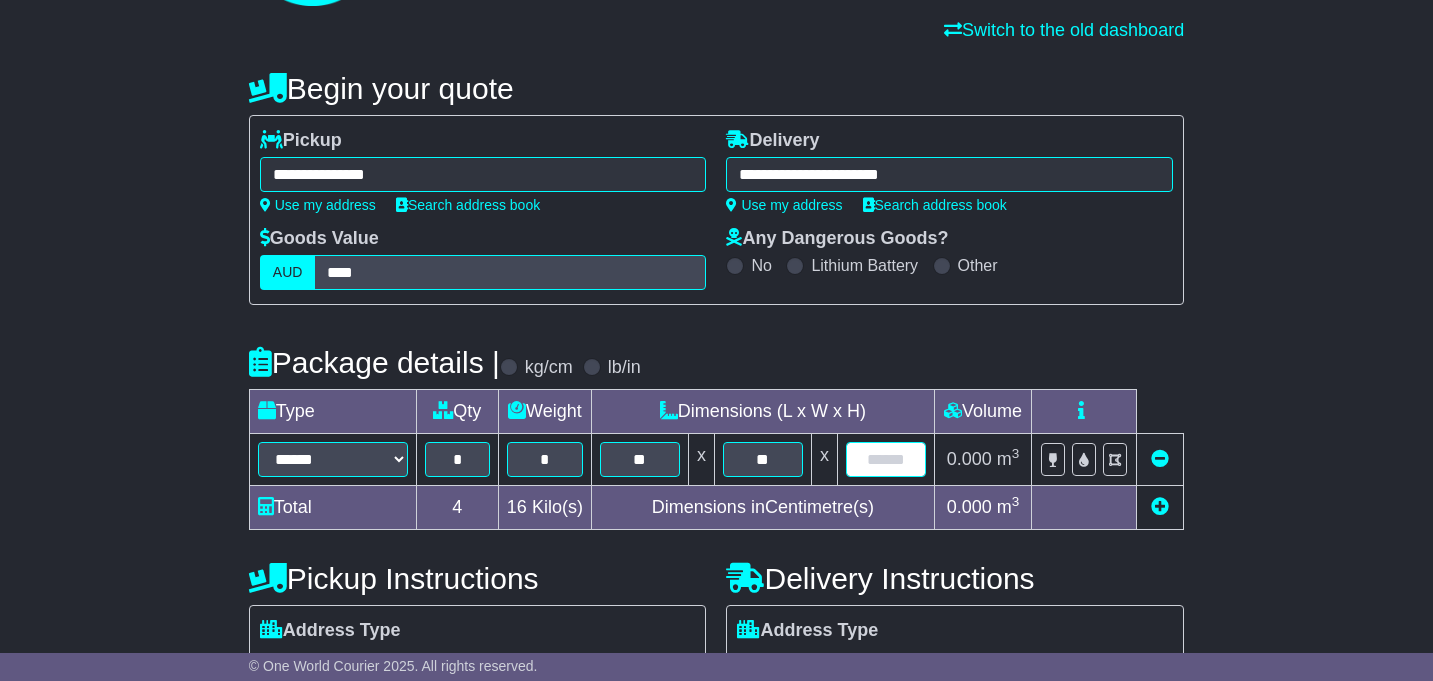click at bounding box center [886, 459] 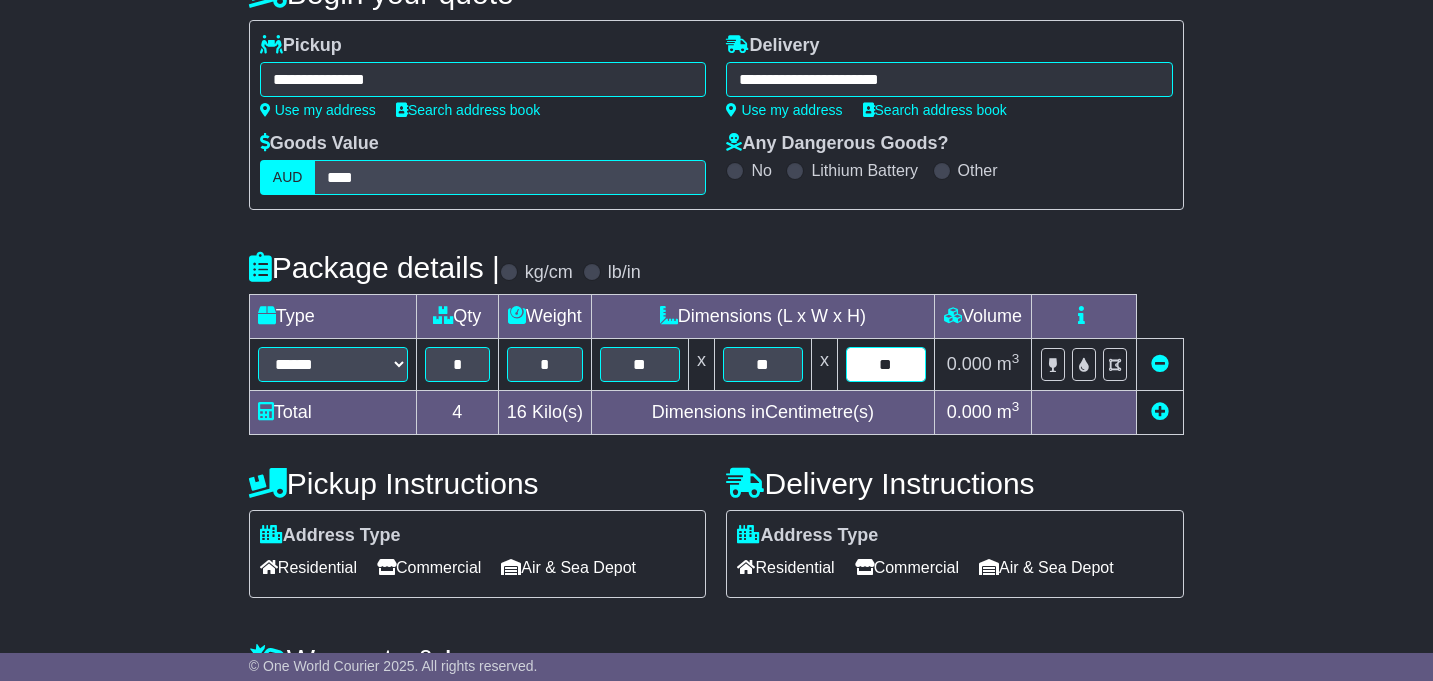 scroll, scrollTop: 292, scrollLeft: 0, axis: vertical 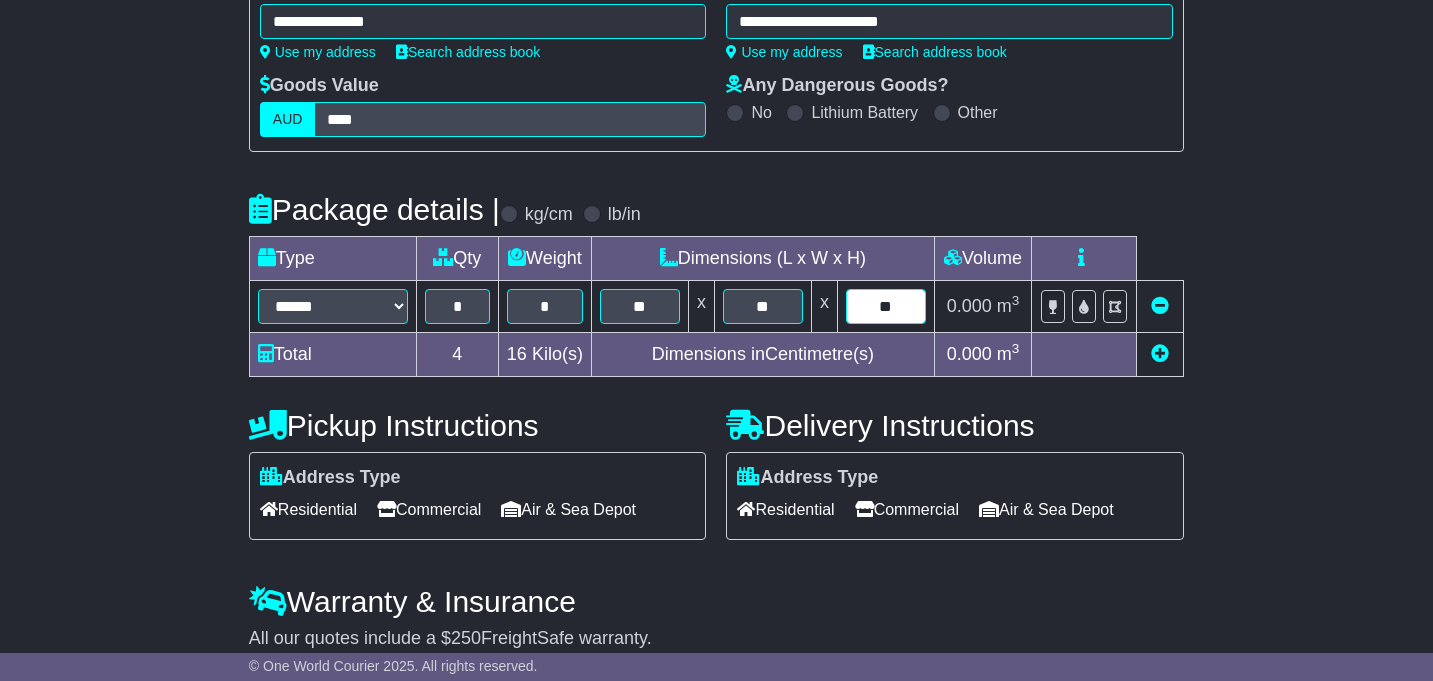 type on "**" 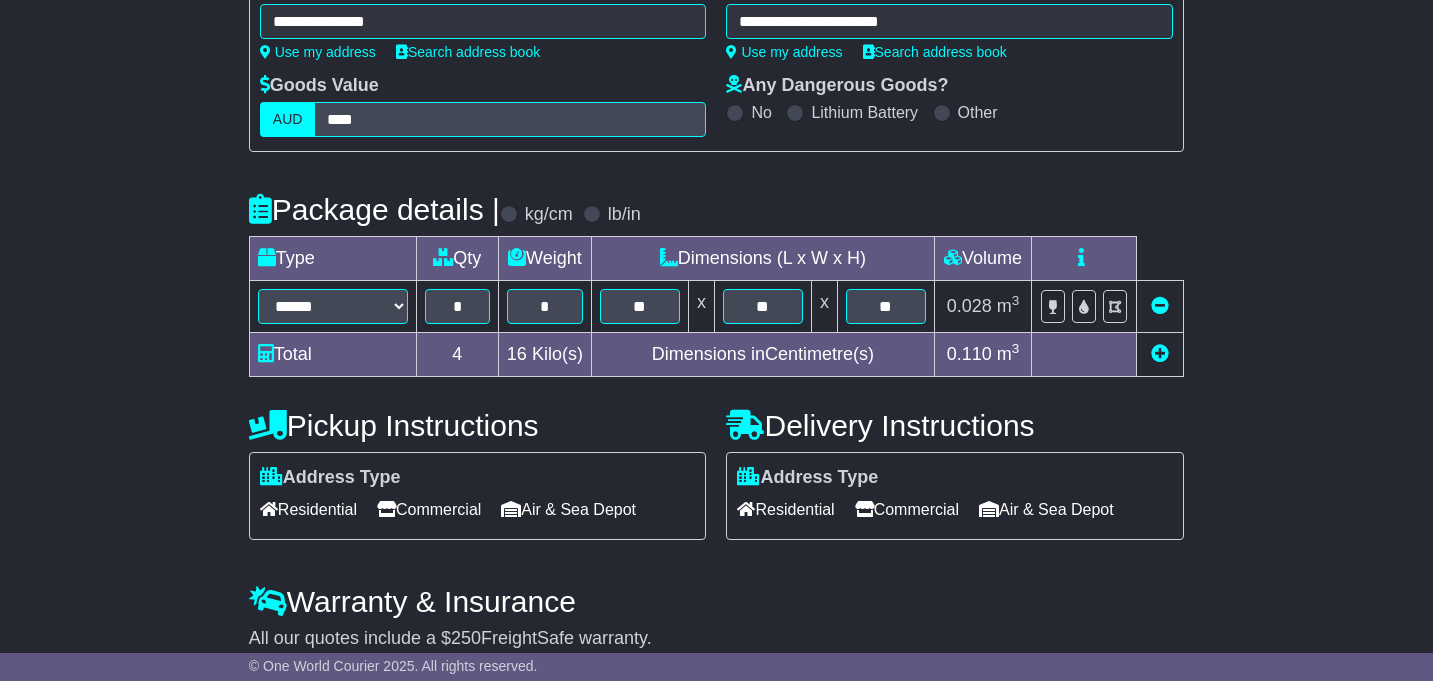 click on "Commercial" at bounding box center [429, 509] 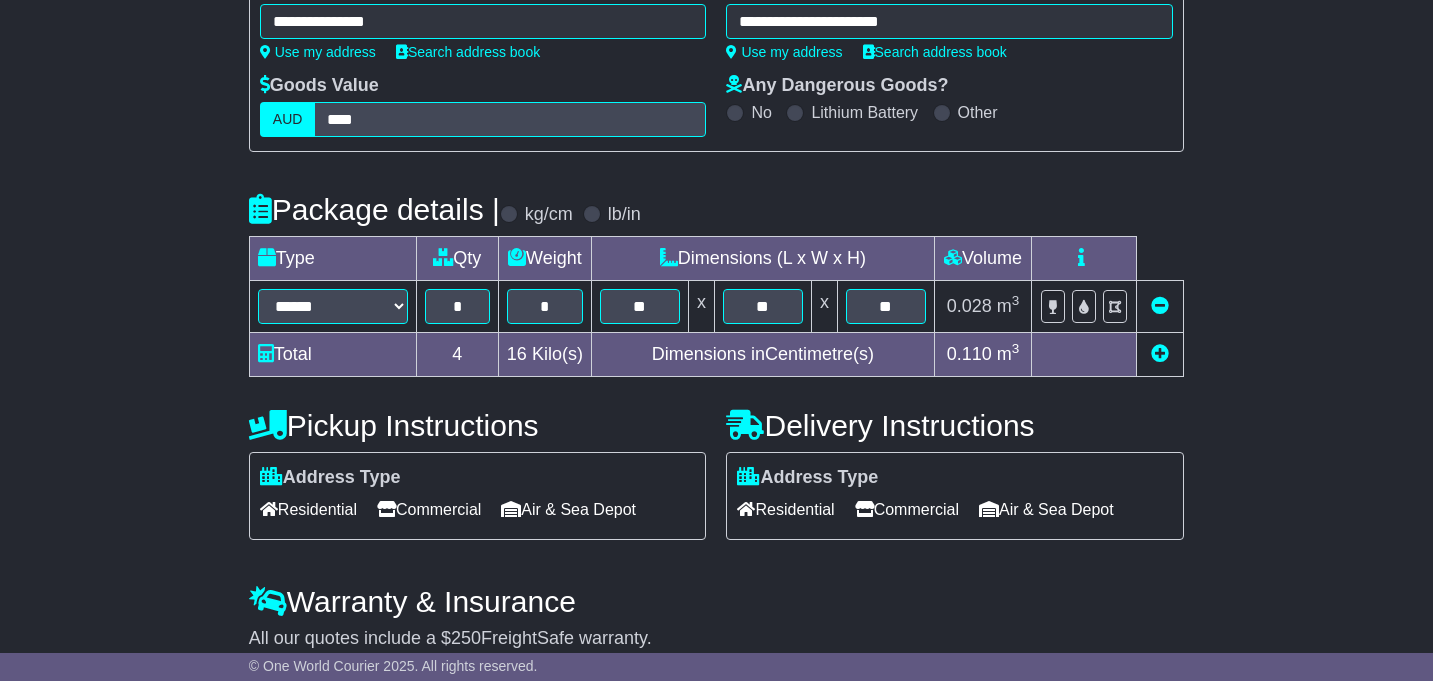 click on "Commercial" at bounding box center [907, 509] 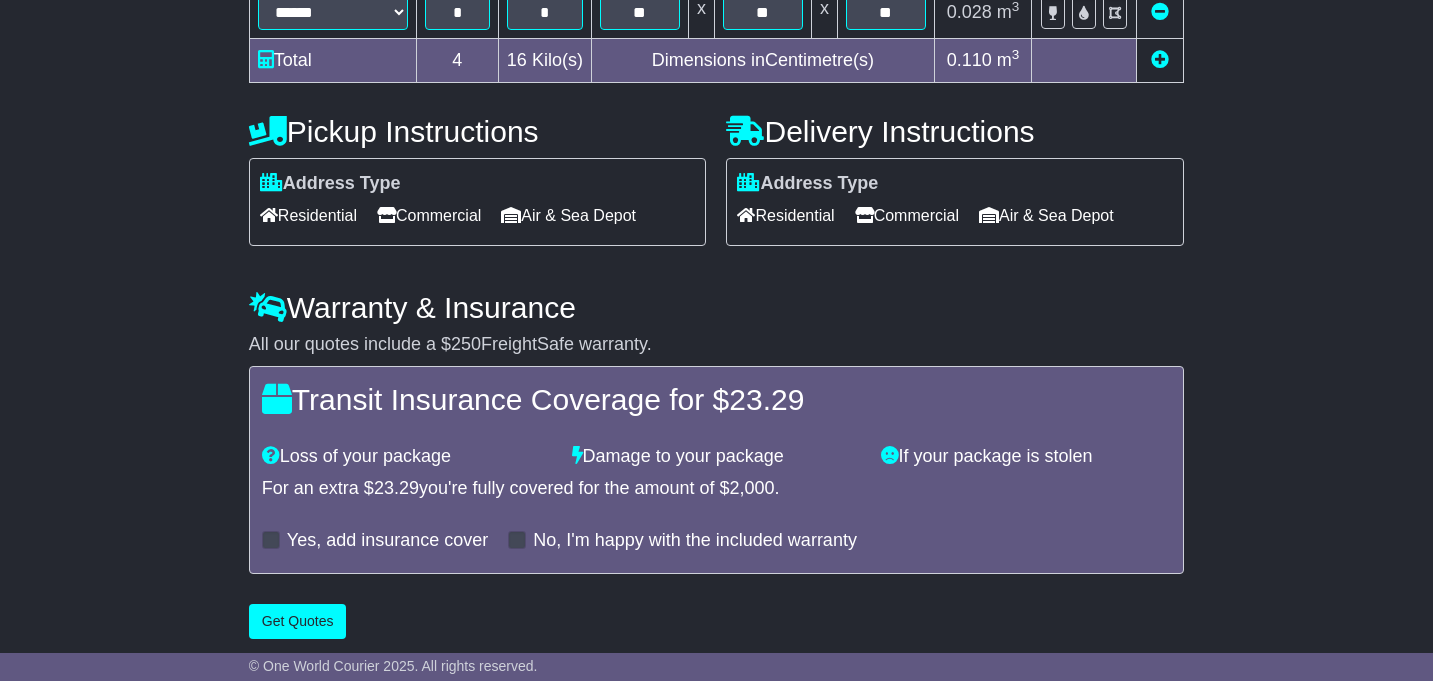 scroll, scrollTop: 597, scrollLeft: 0, axis: vertical 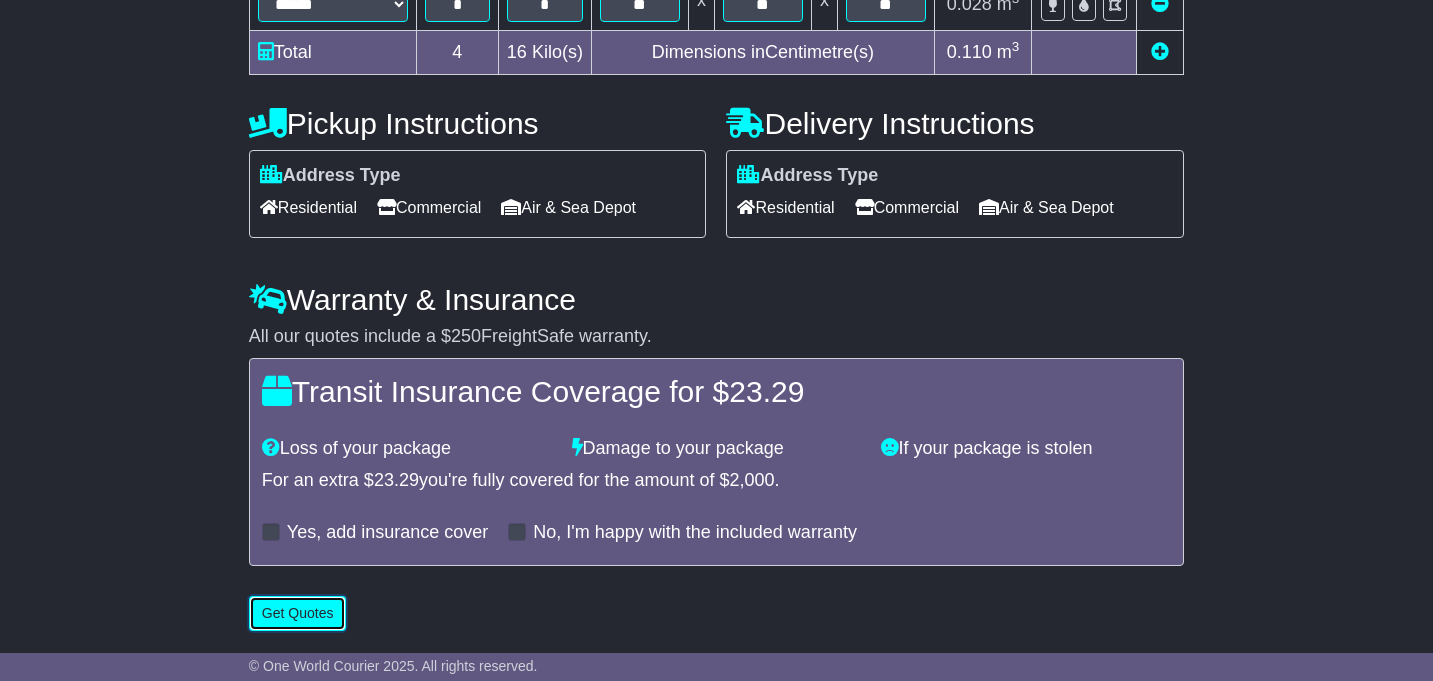 click on "Get Quotes" at bounding box center [298, 613] 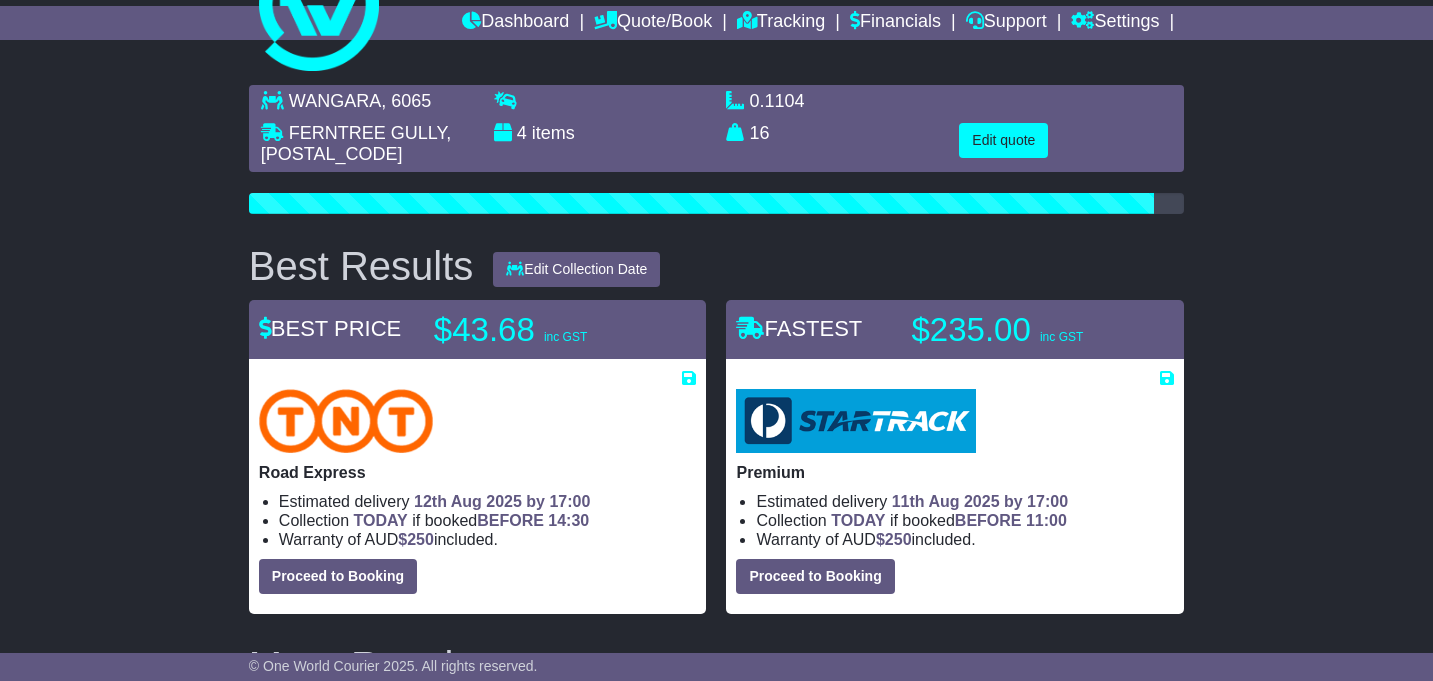 scroll, scrollTop: 76, scrollLeft: 0, axis: vertical 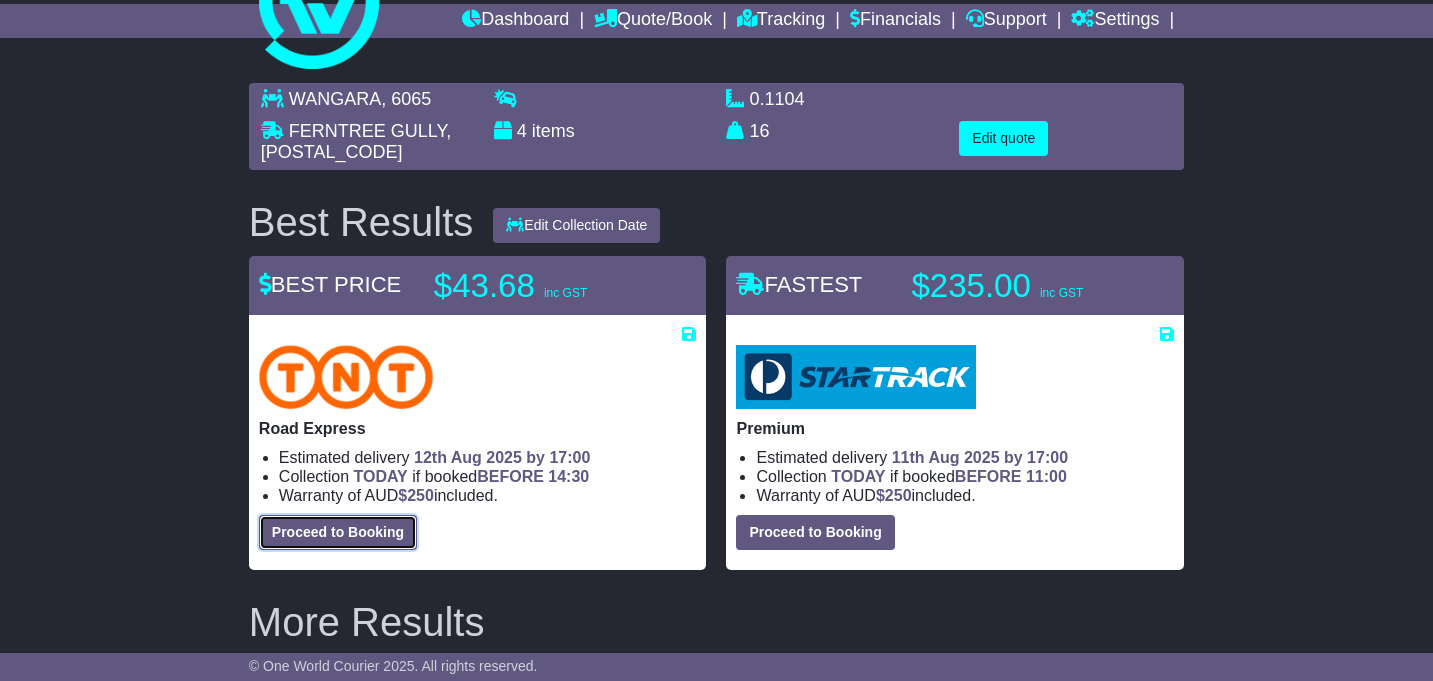 click on "Proceed to Booking" at bounding box center [338, 532] 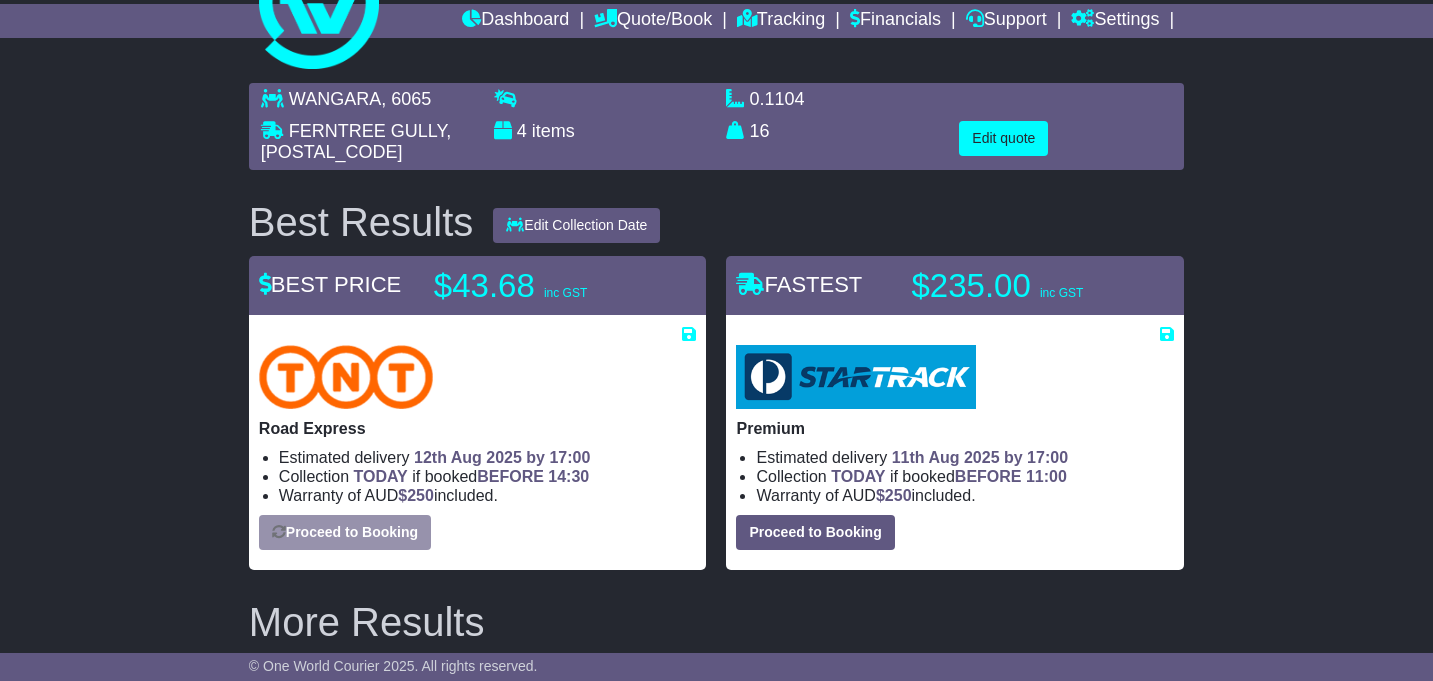 select on "*****" 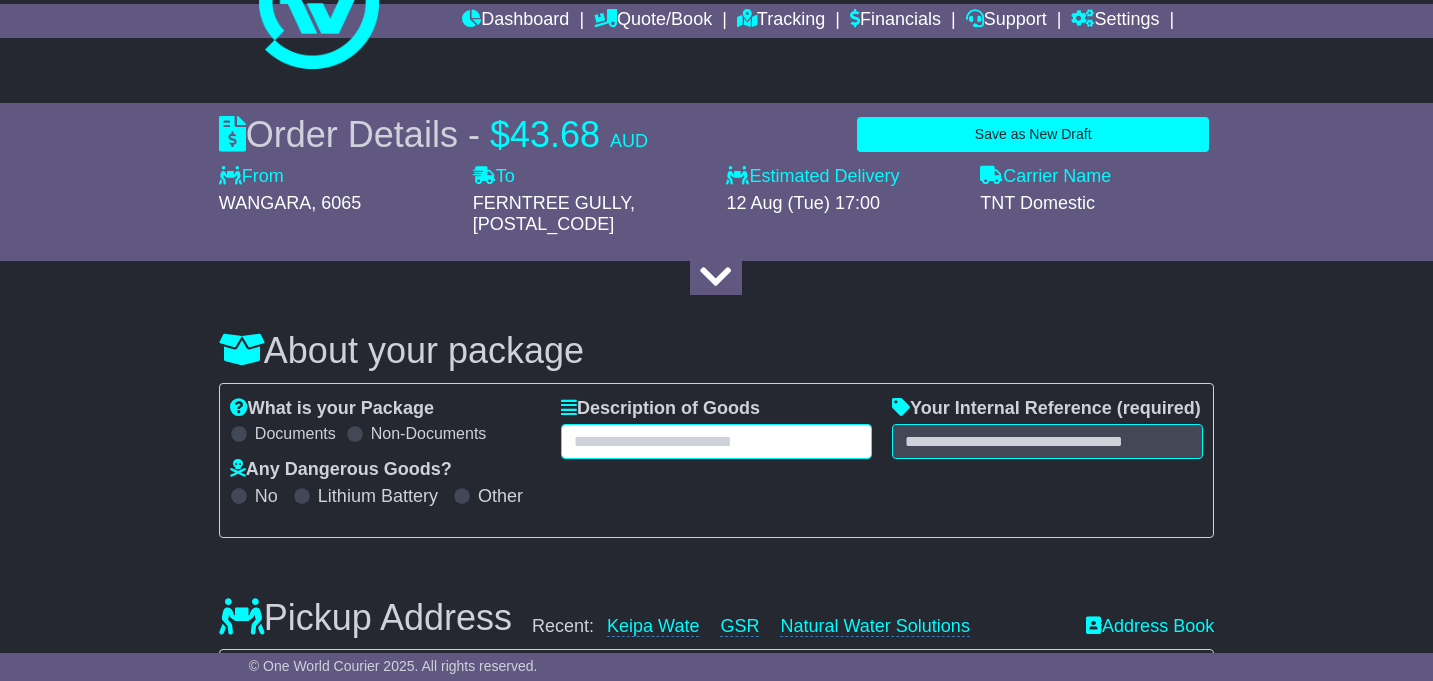 click at bounding box center (716, 441) 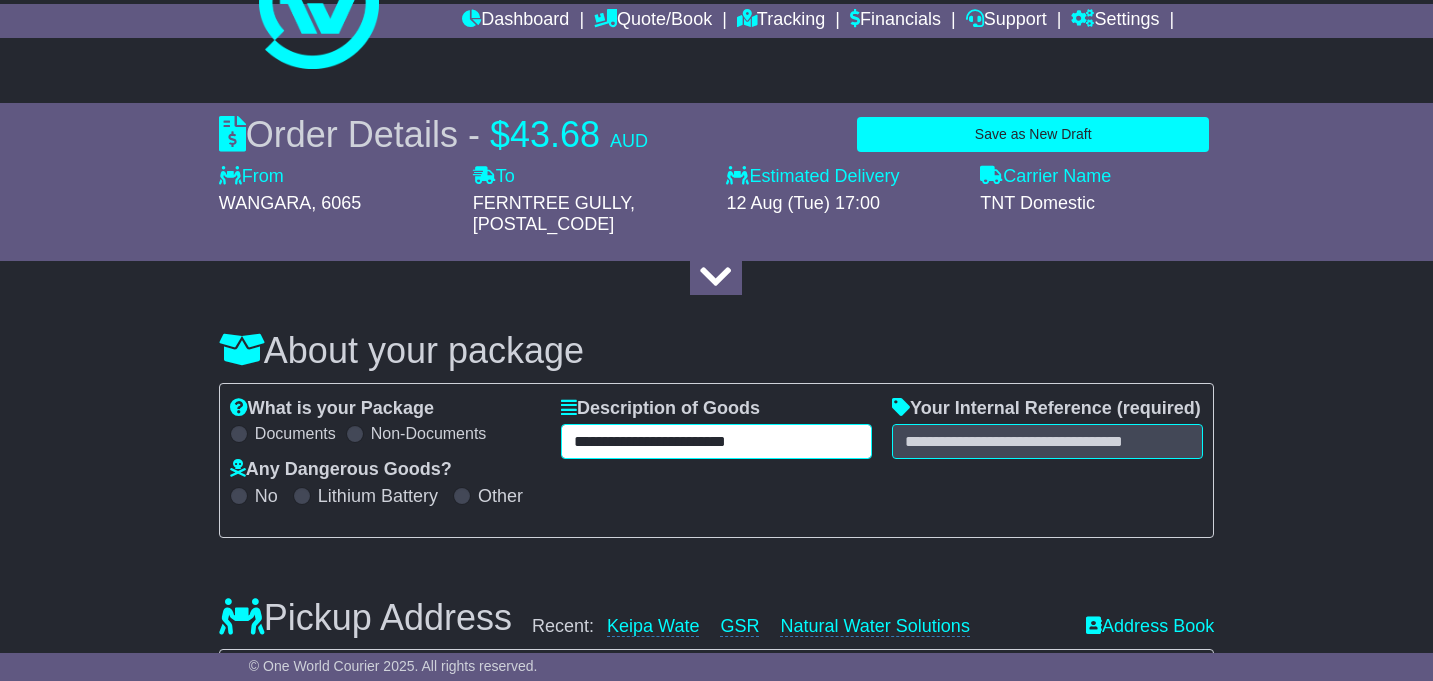 type on "**********" 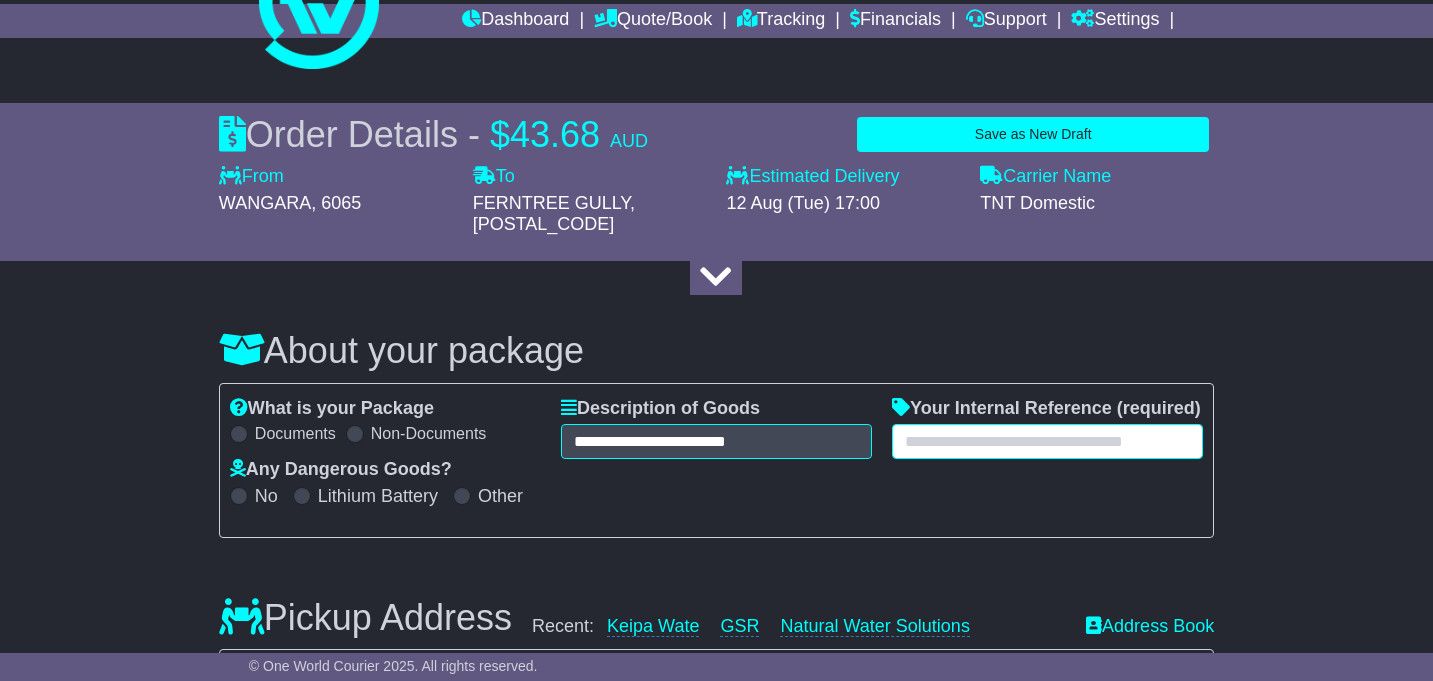 click at bounding box center (1047, 441) 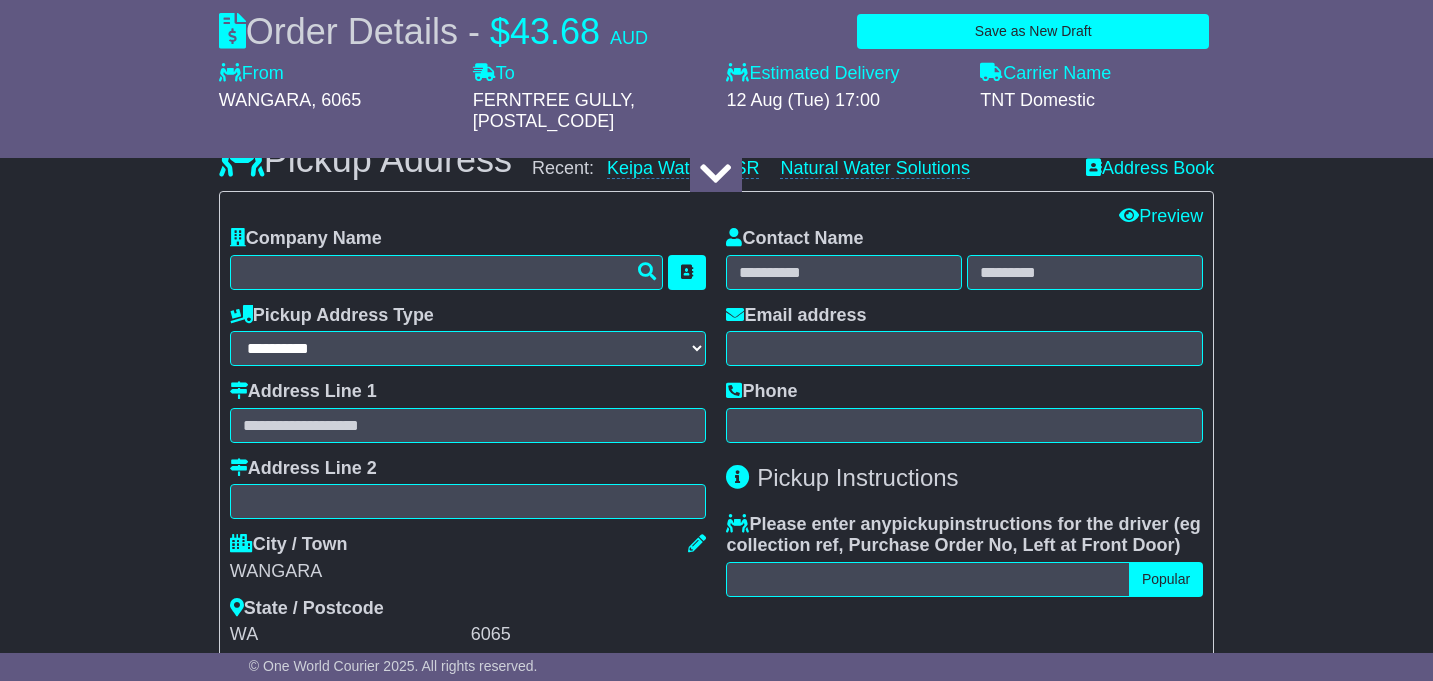 scroll, scrollTop: 540, scrollLeft: 0, axis: vertical 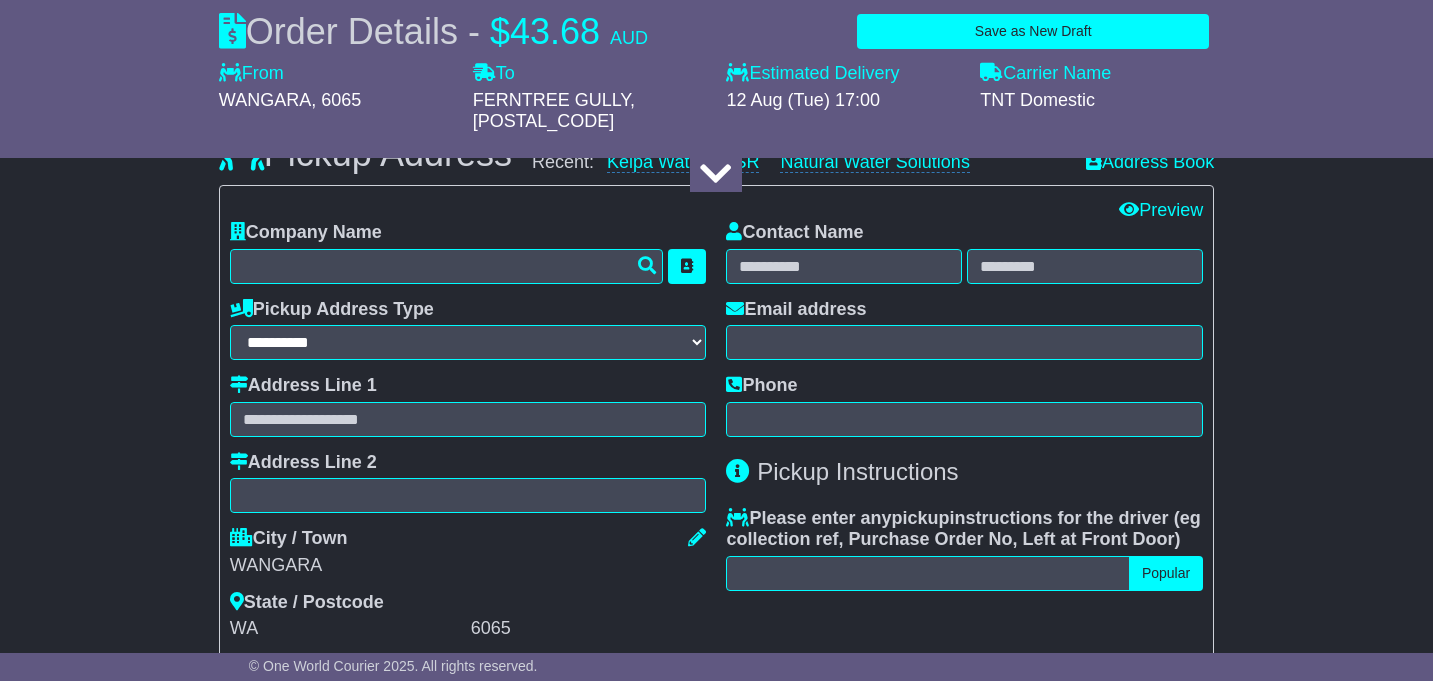 type on "**********" 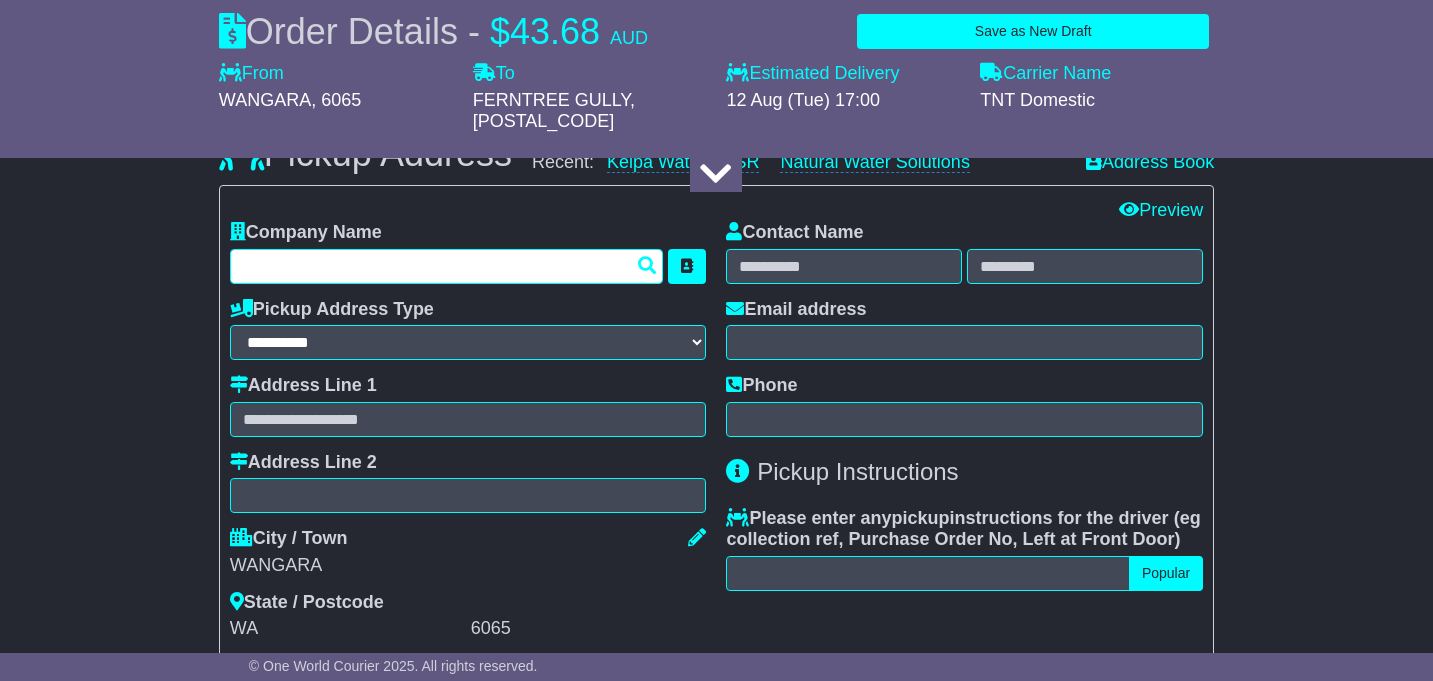 click at bounding box center (447, 266) 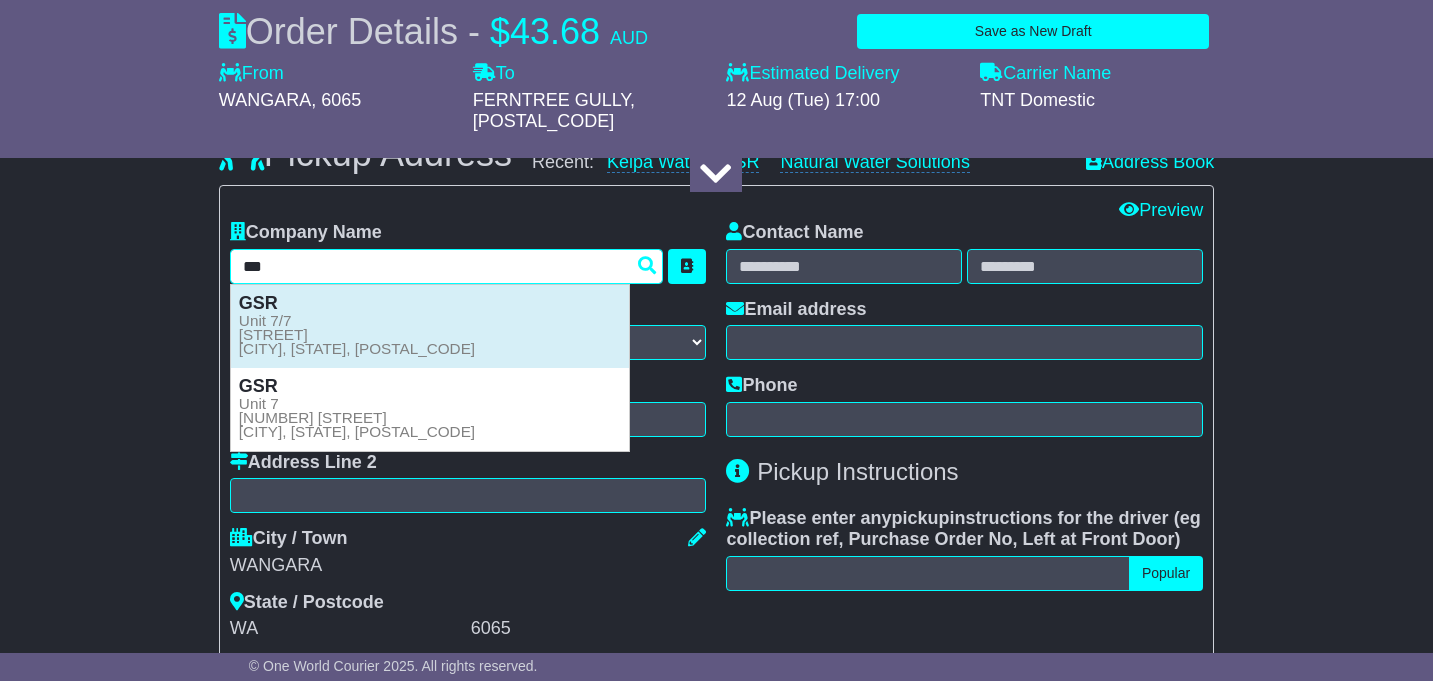 click on "Unit 7/7 Prindiville Dr   WANGARA, WA, 6065" at bounding box center [357, 335] 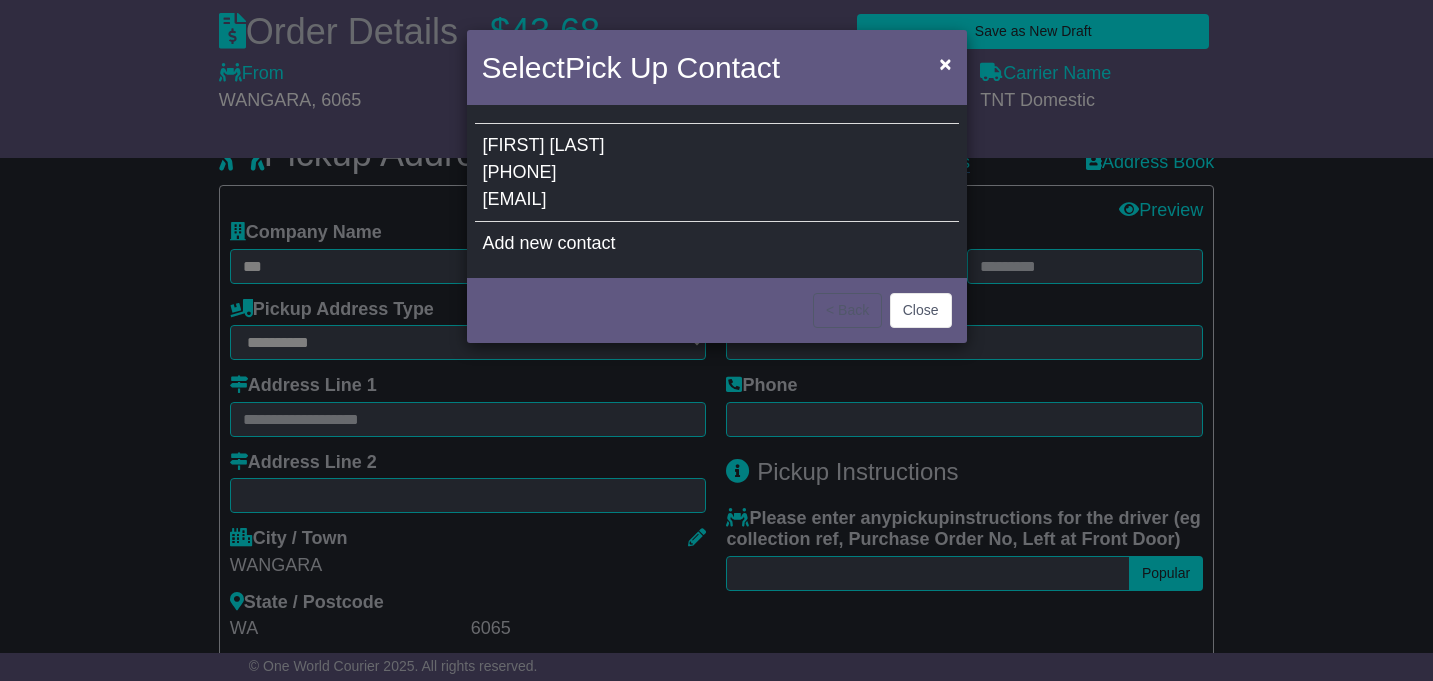 click on "Barrie   Weir
0409928820
bweir@nwsolutions.com.au" at bounding box center (717, 173) 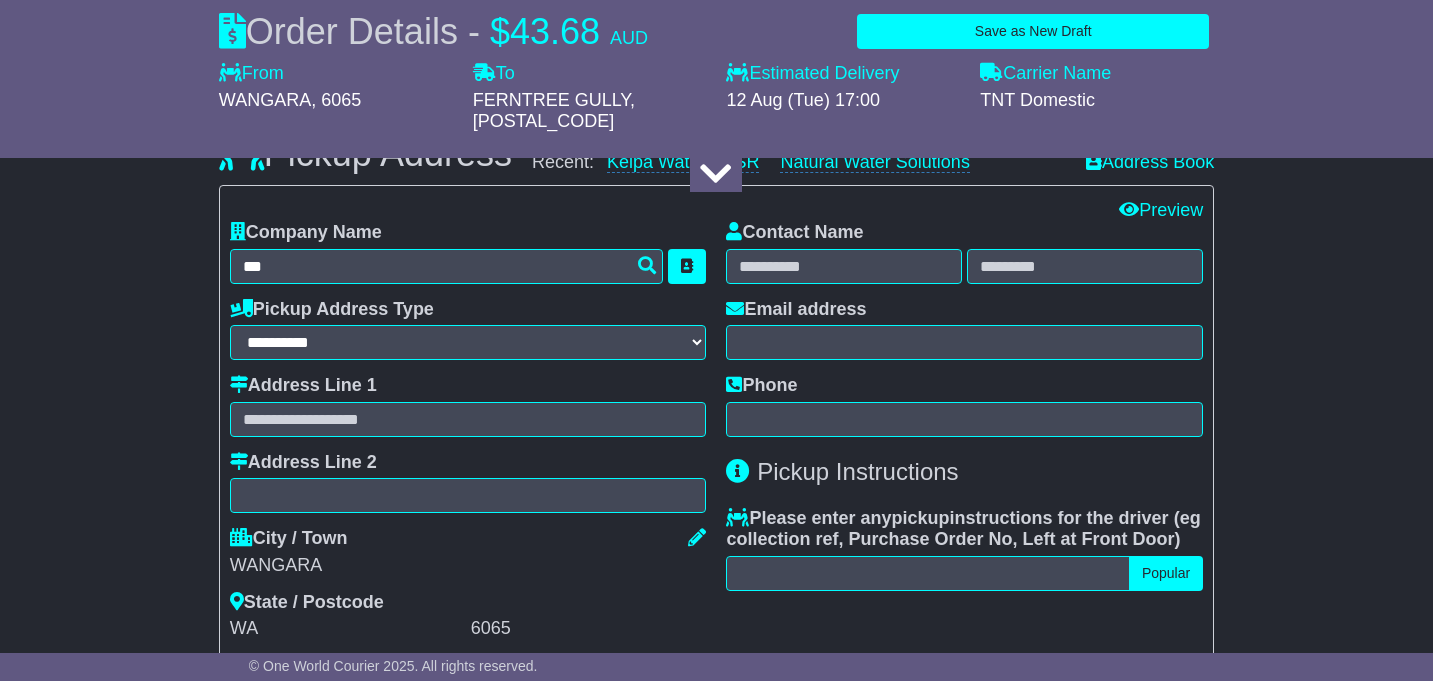 type on "********" 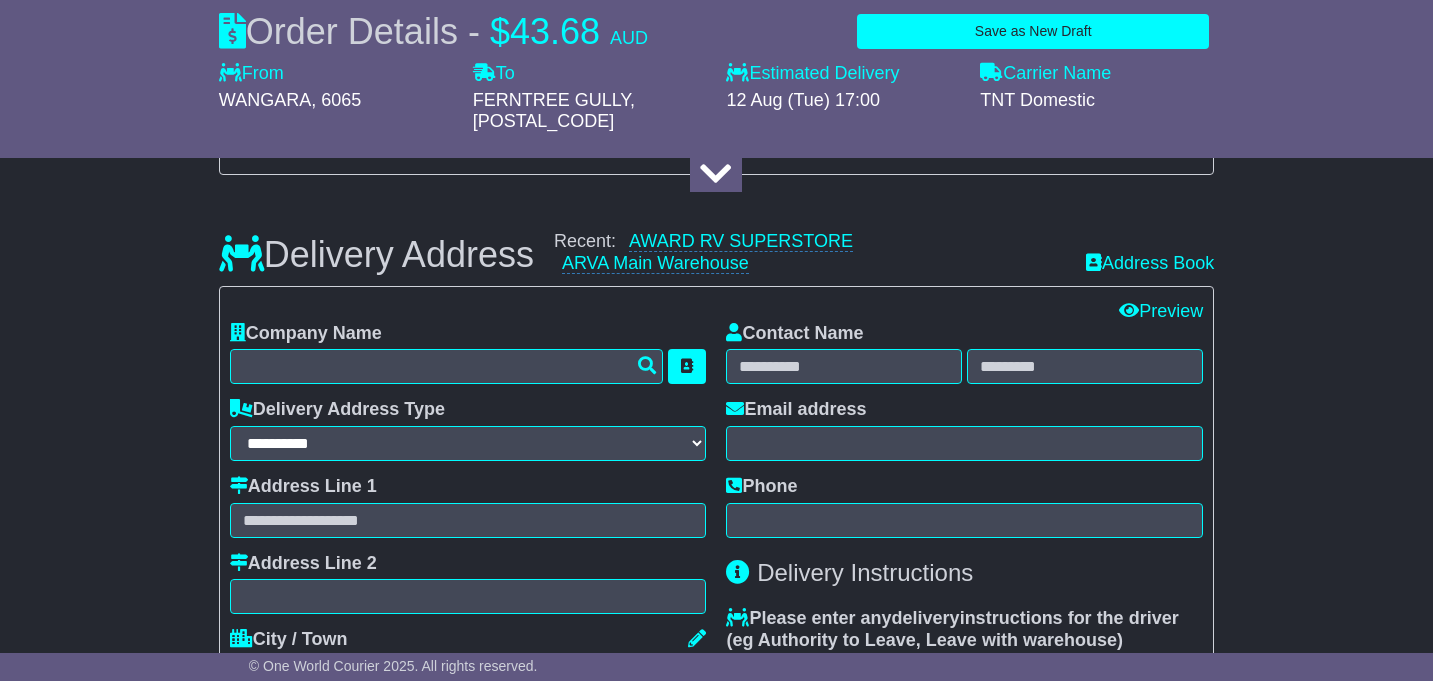scroll, scrollTop: 1291, scrollLeft: 0, axis: vertical 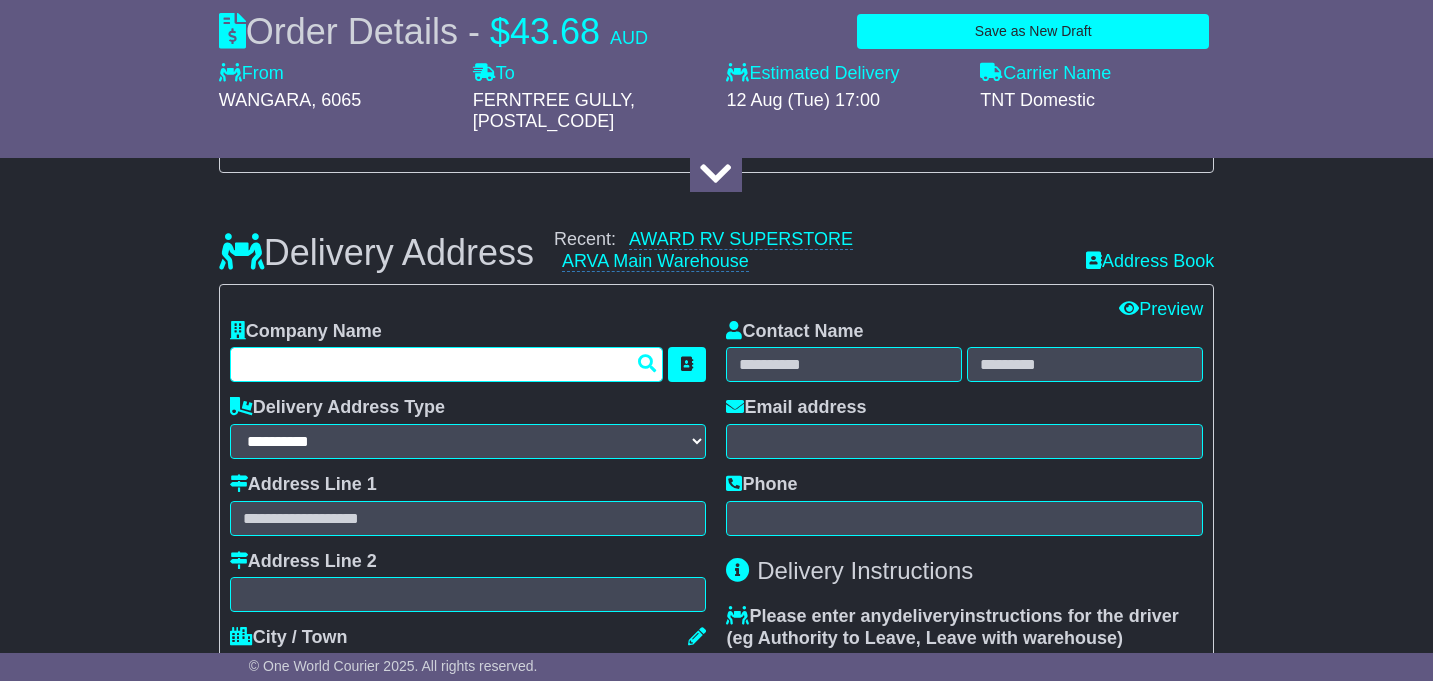 click at bounding box center [447, 364] 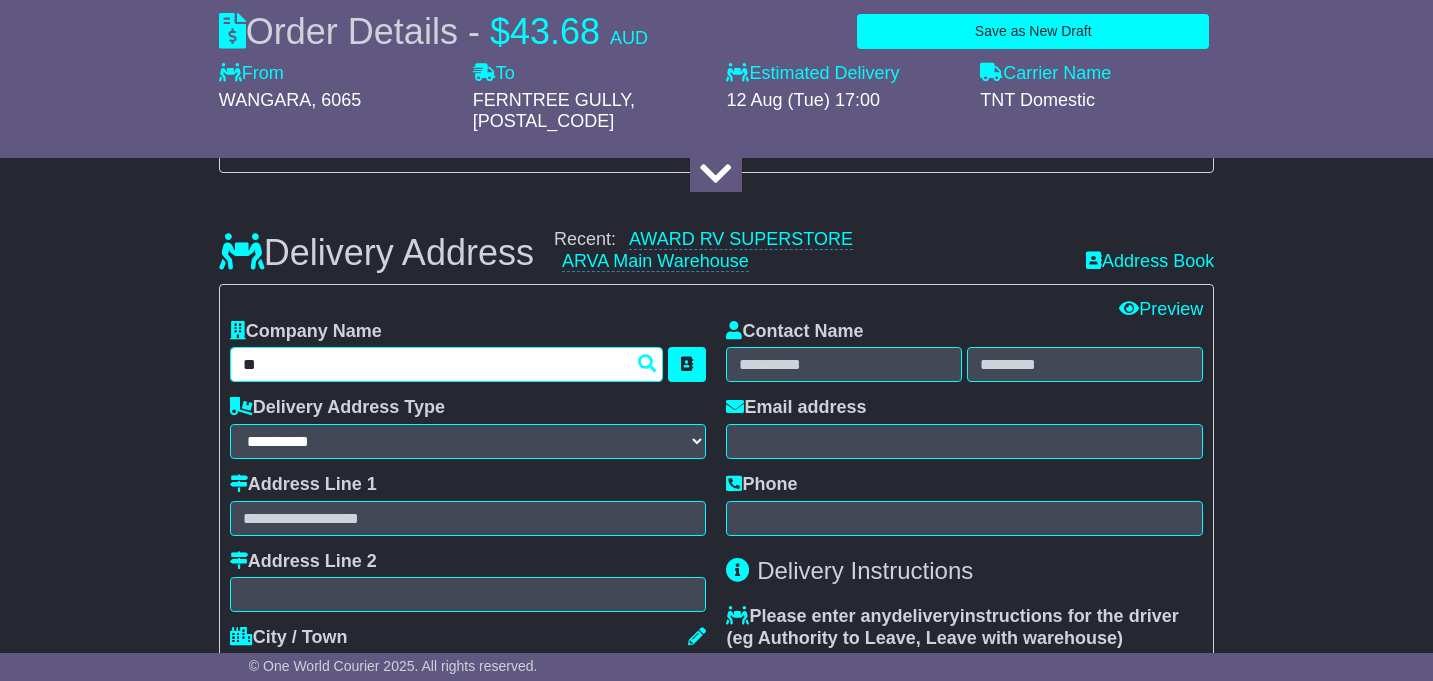 type on "***" 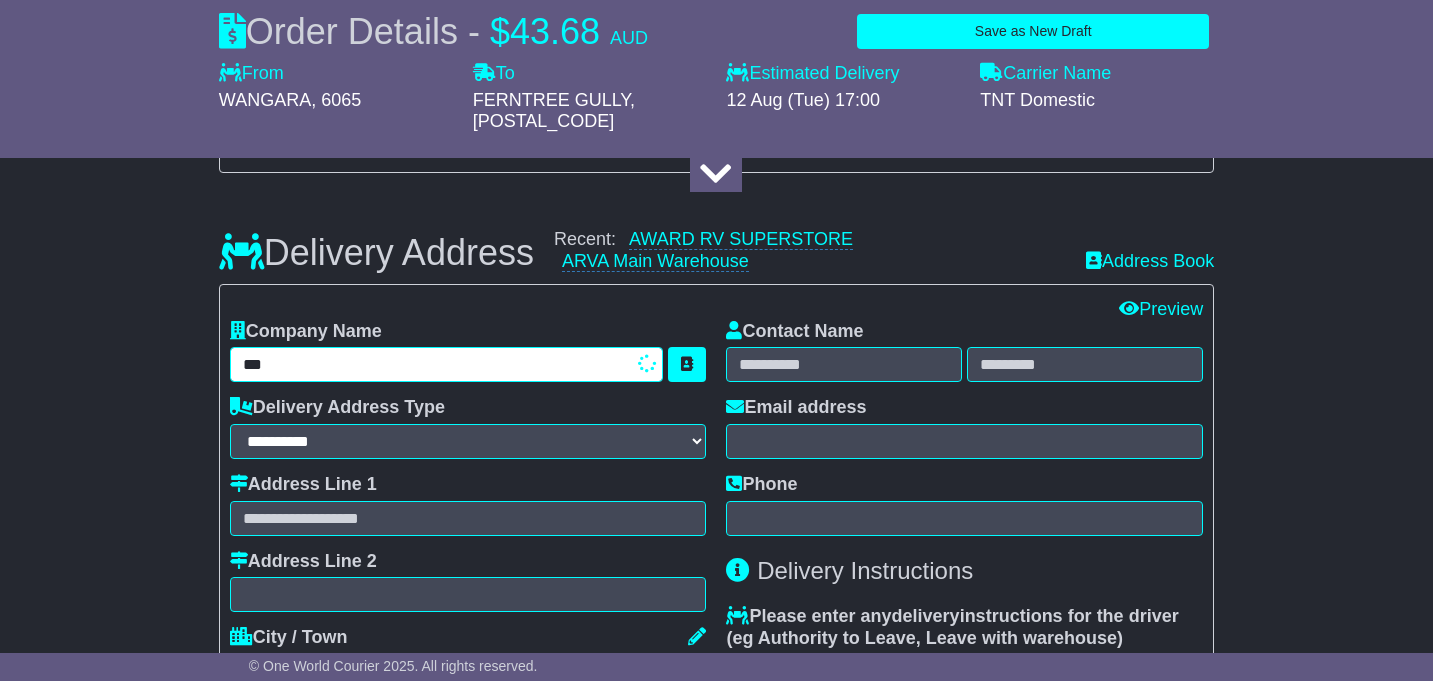 type on "**********" 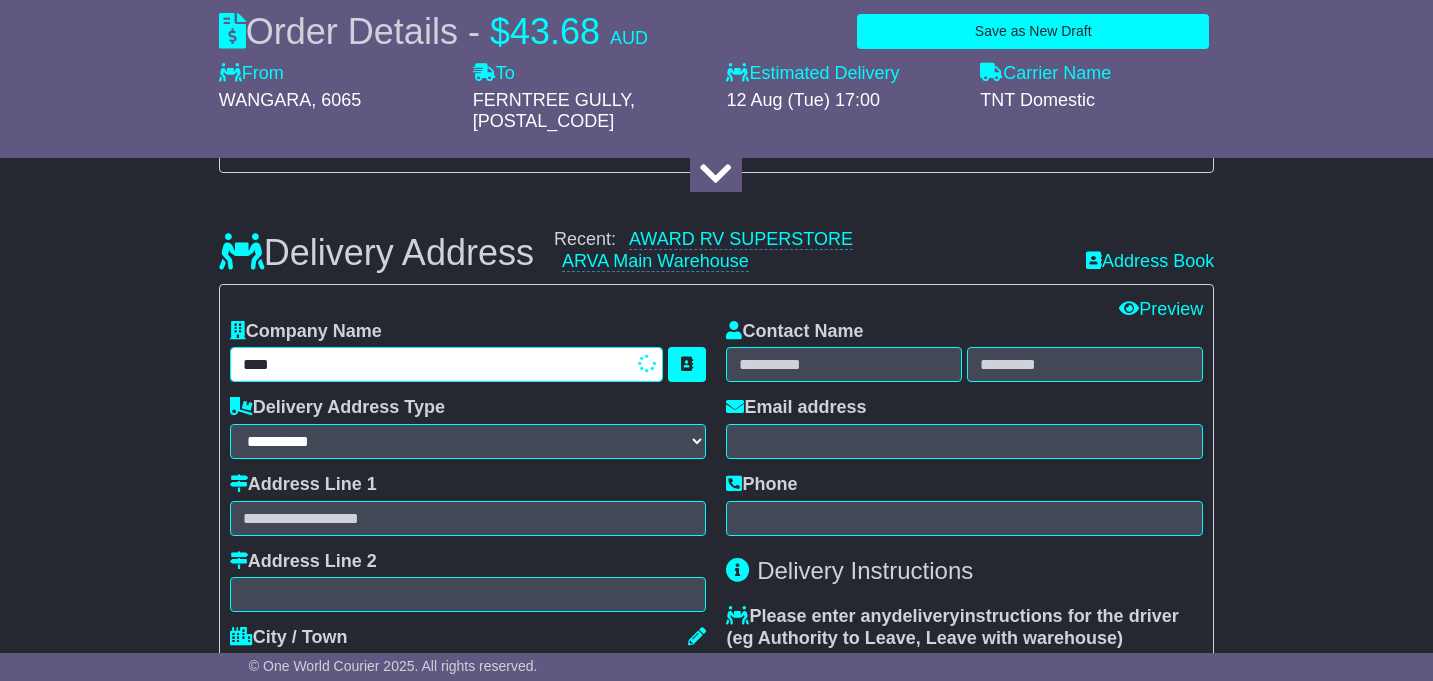 type on "**********" 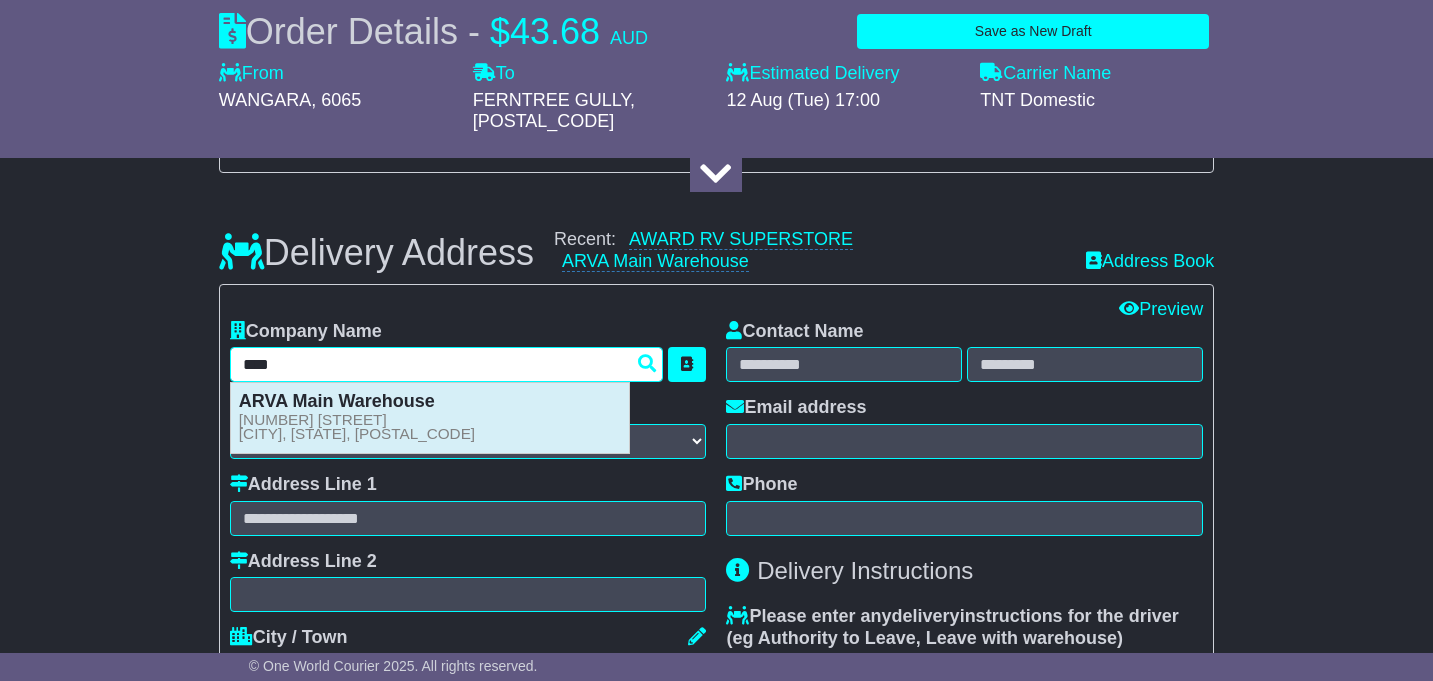 click on "924 Burwood Hwy   FERNTREE GULLY, VIC, 3156" at bounding box center (357, 427) 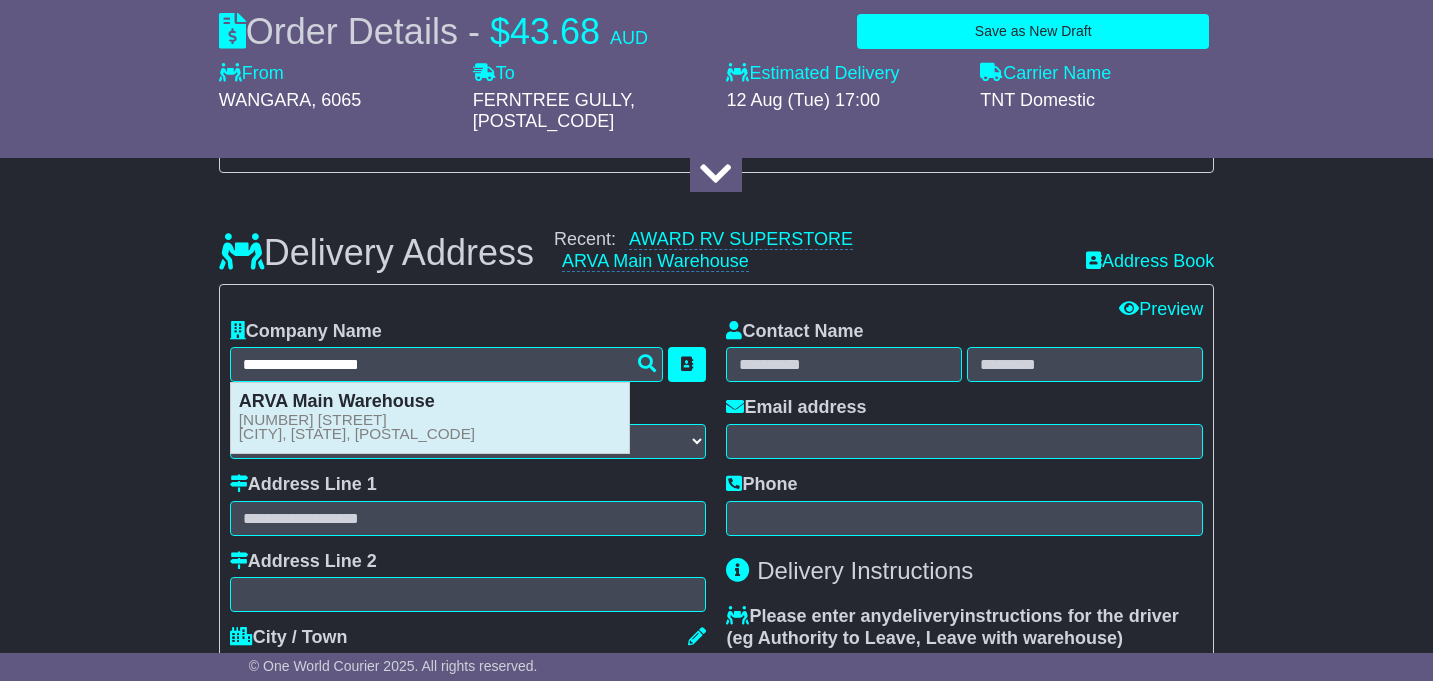 type 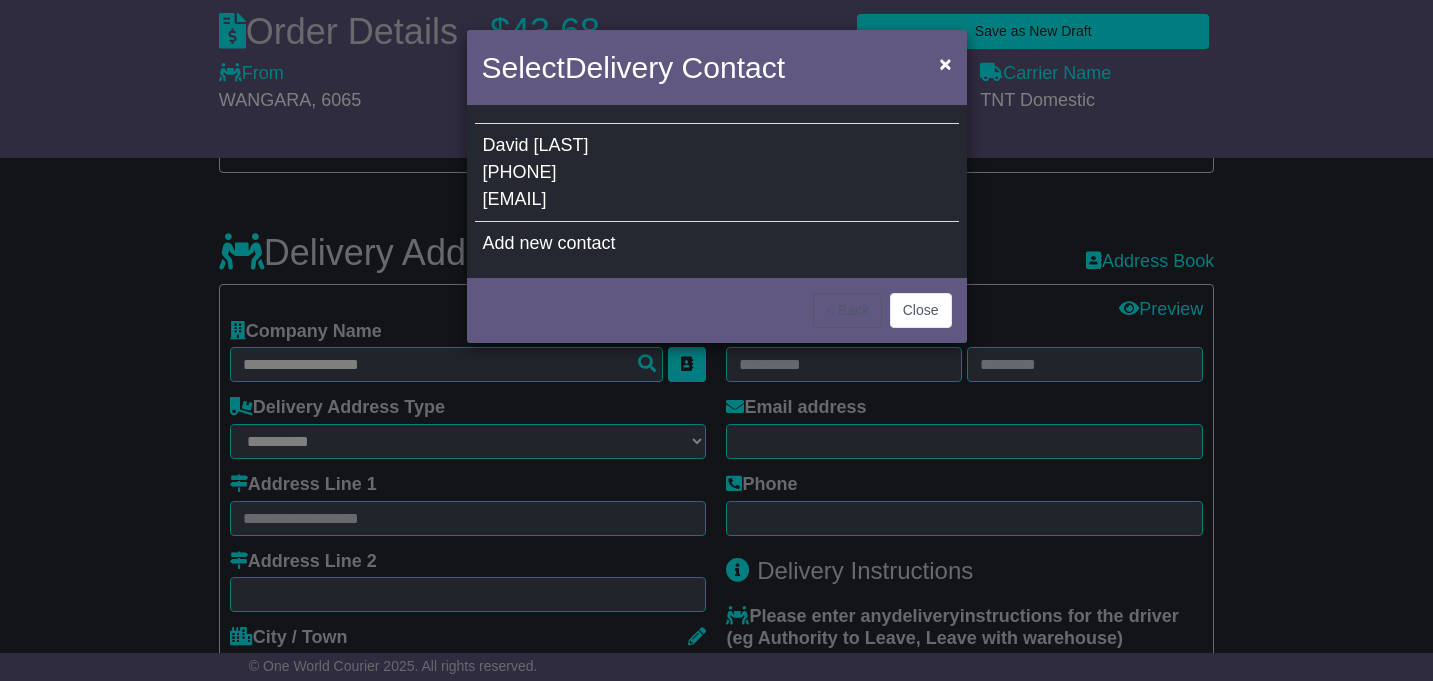 click on "David   Tatnell
03 97535511
david.tatnell@awardrv.com.au" at bounding box center [717, 173] 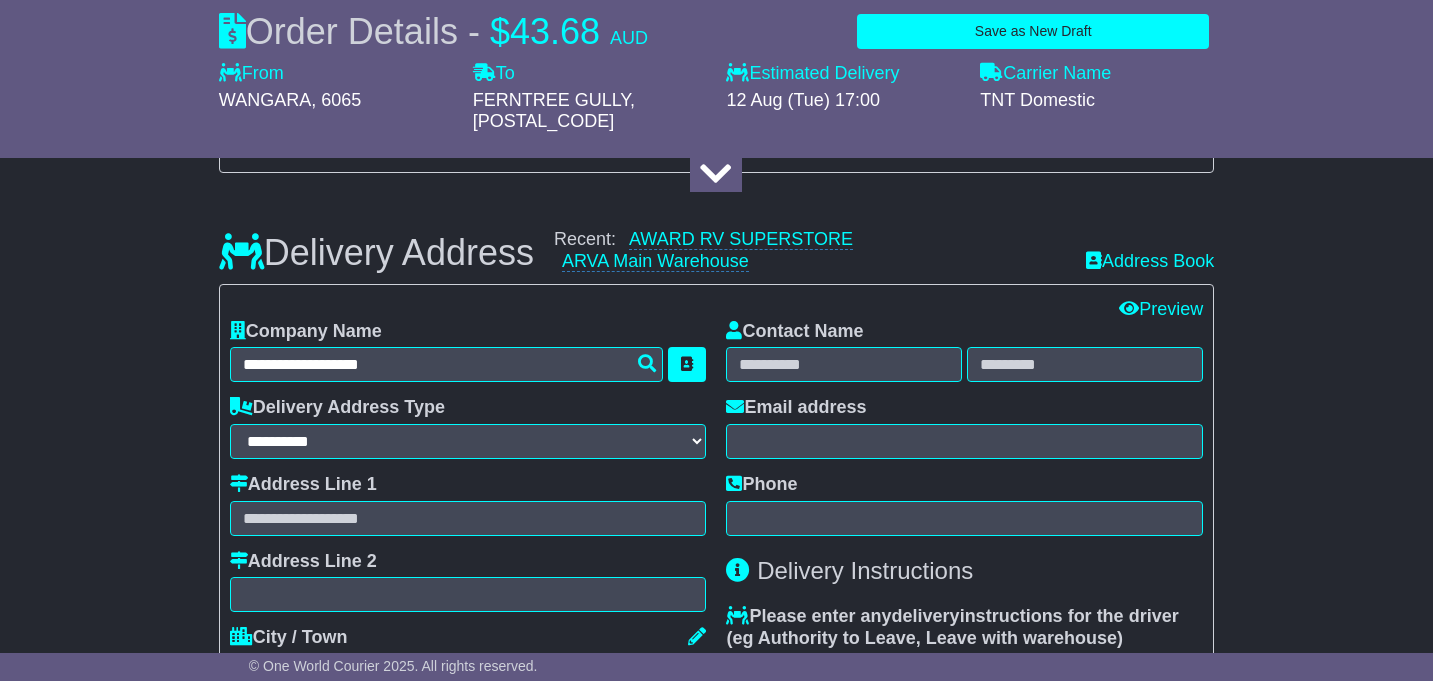 type on "**********" 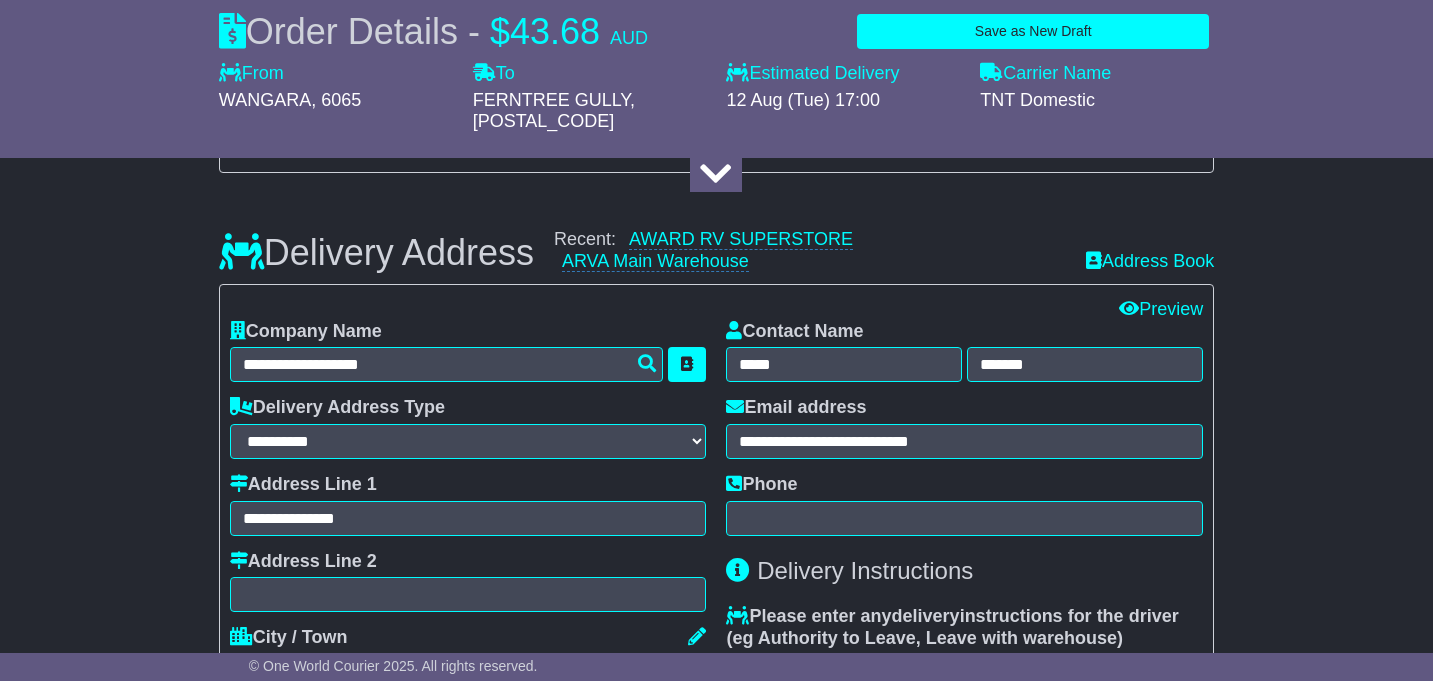 type on "**********" 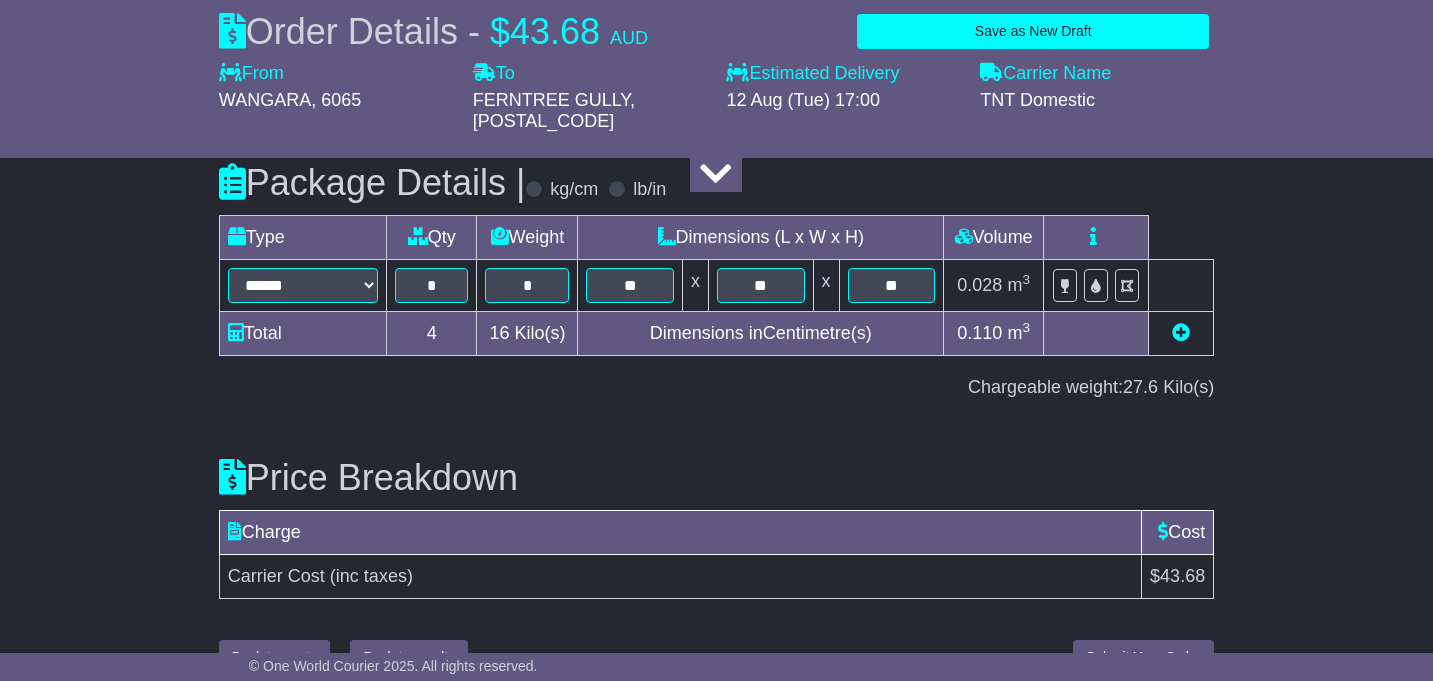 scroll, scrollTop: 2456, scrollLeft: 0, axis: vertical 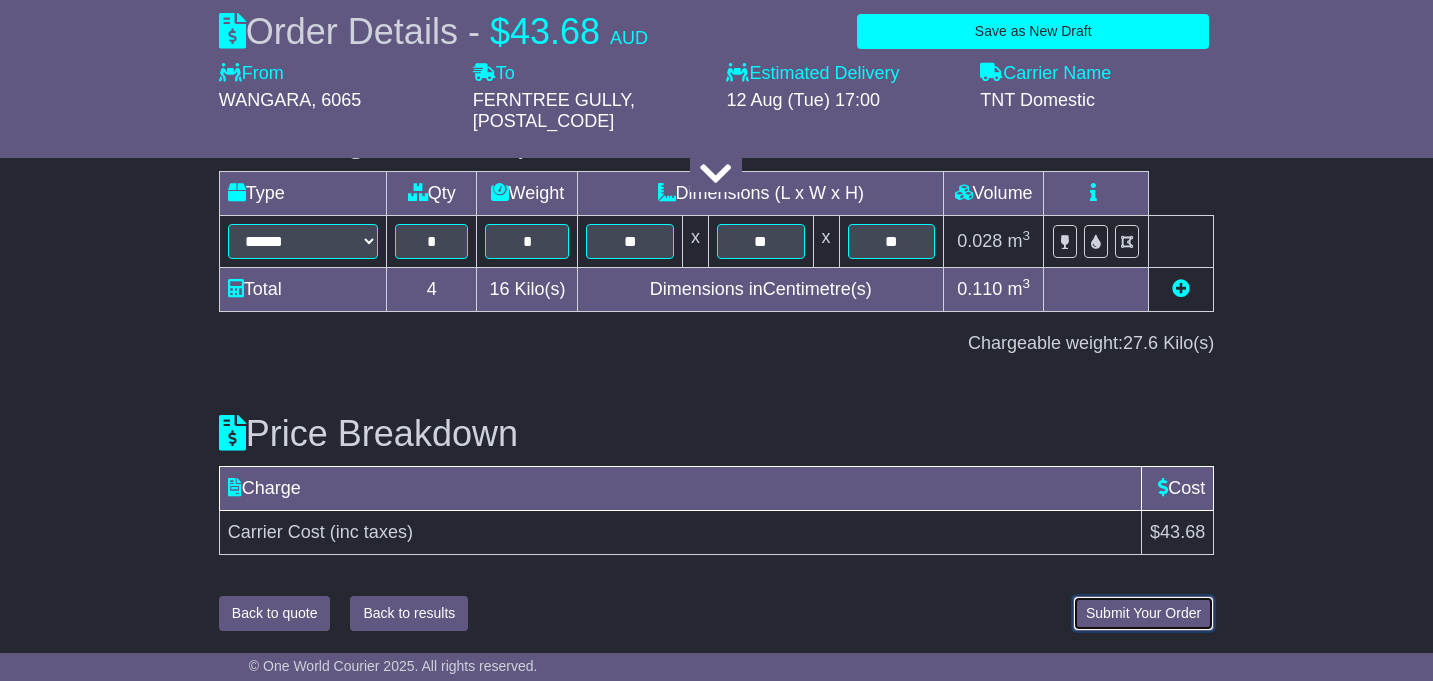 click on "Submit Your Order" at bounding box center (1143, 613) 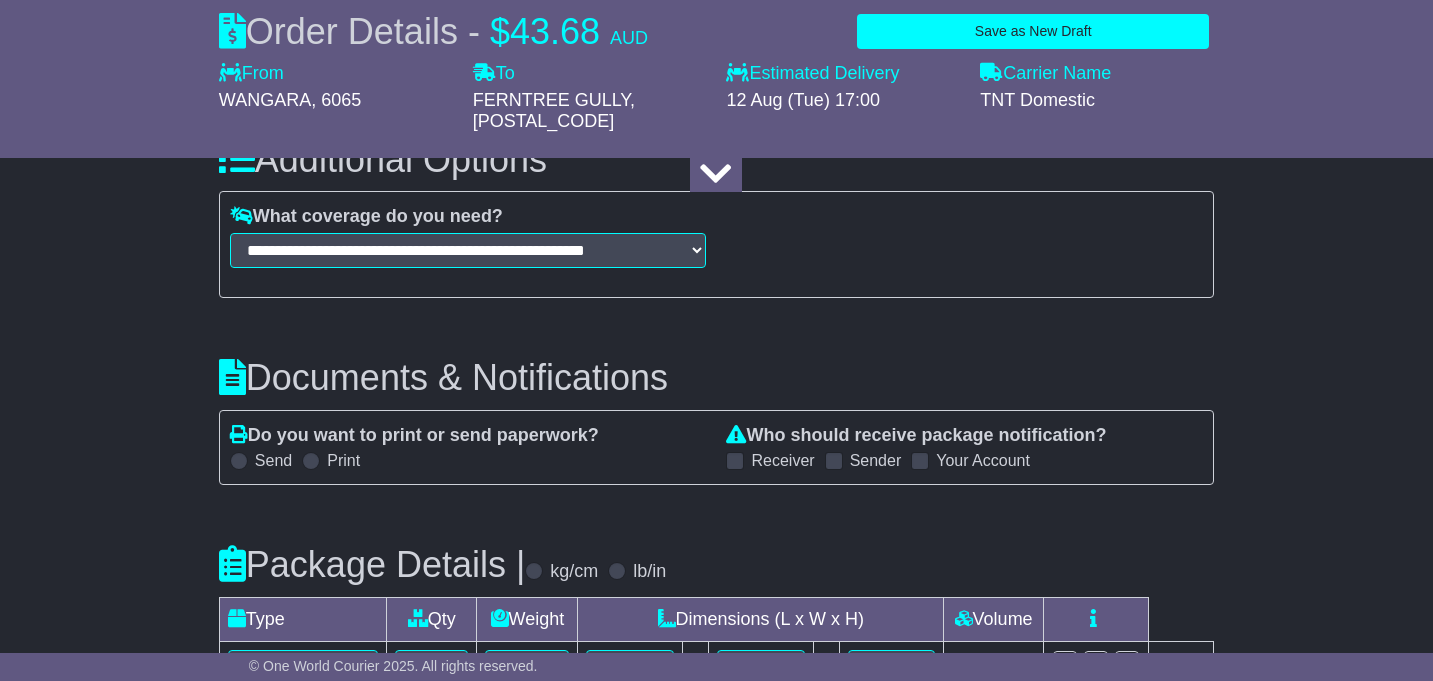 scroll, scrollTop: 2016, scrollLeft: 0, axis: vertical 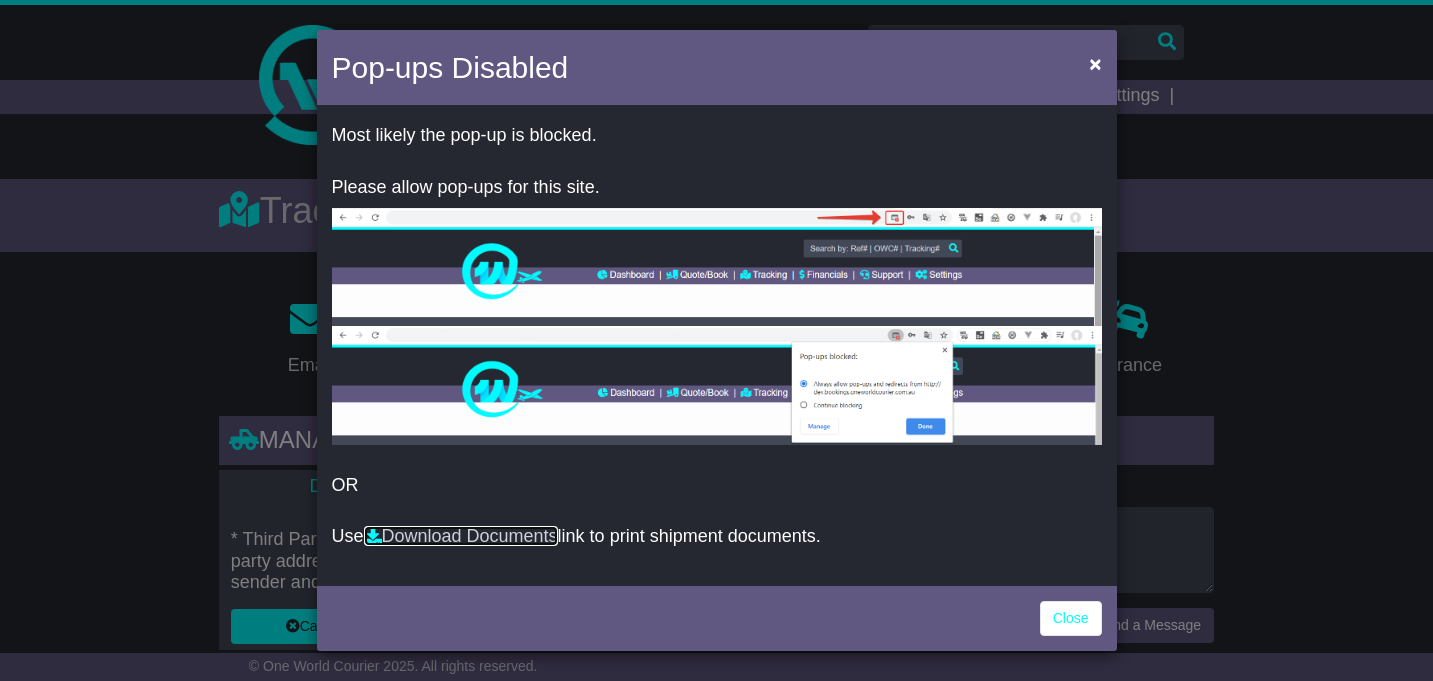 click on "Download Documents" at bounding box center (461, 536) 